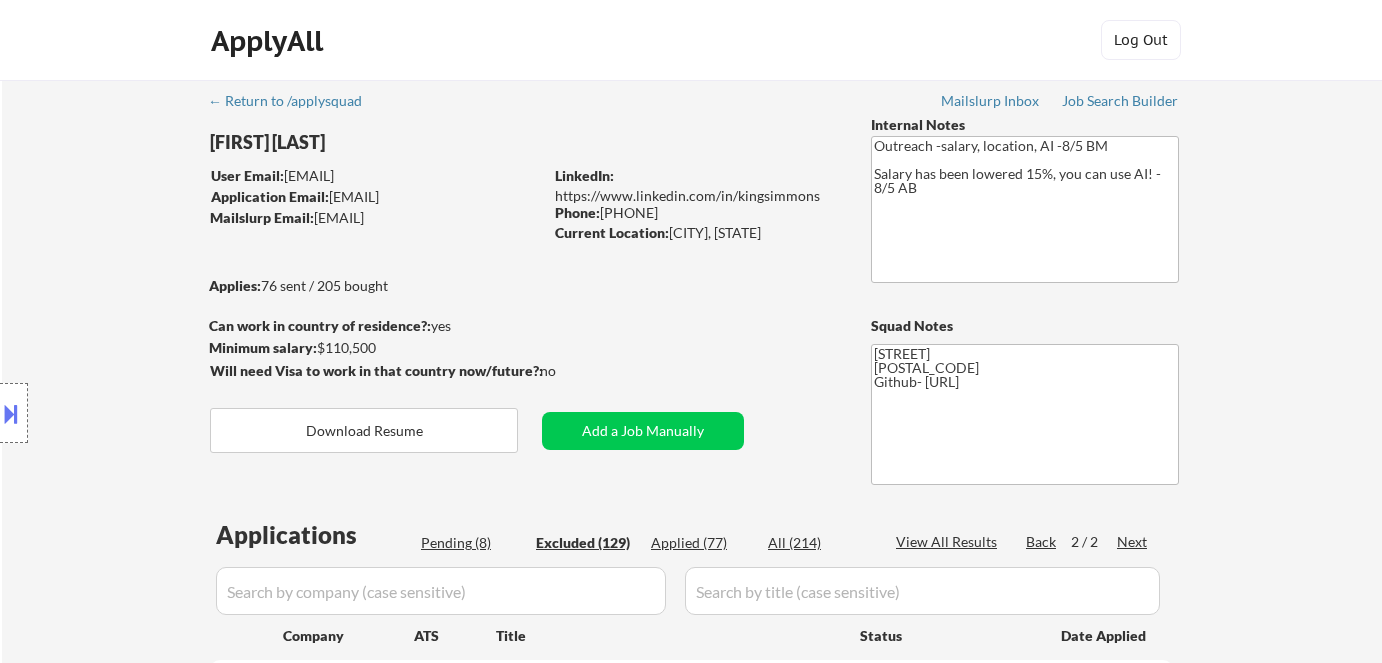 select on ""excluded__location_"" 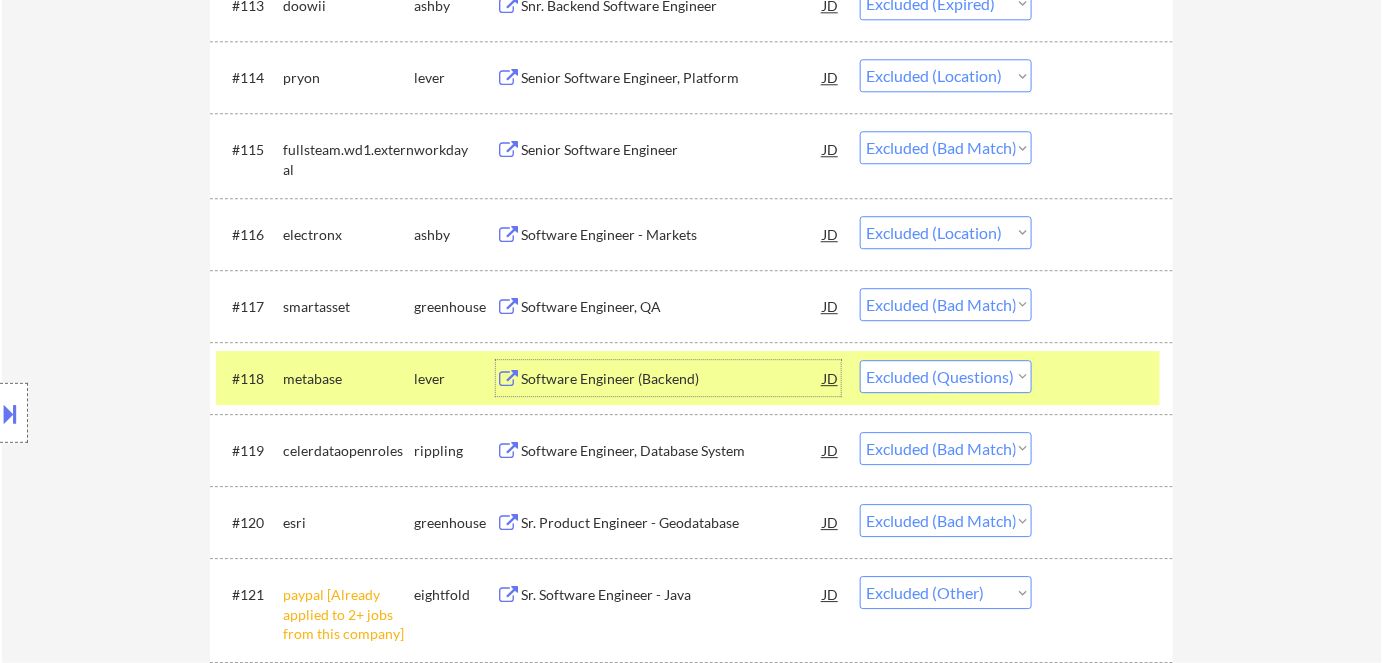 scroll, scrollTop: 909, scrollLeft: 0, axis: vertical 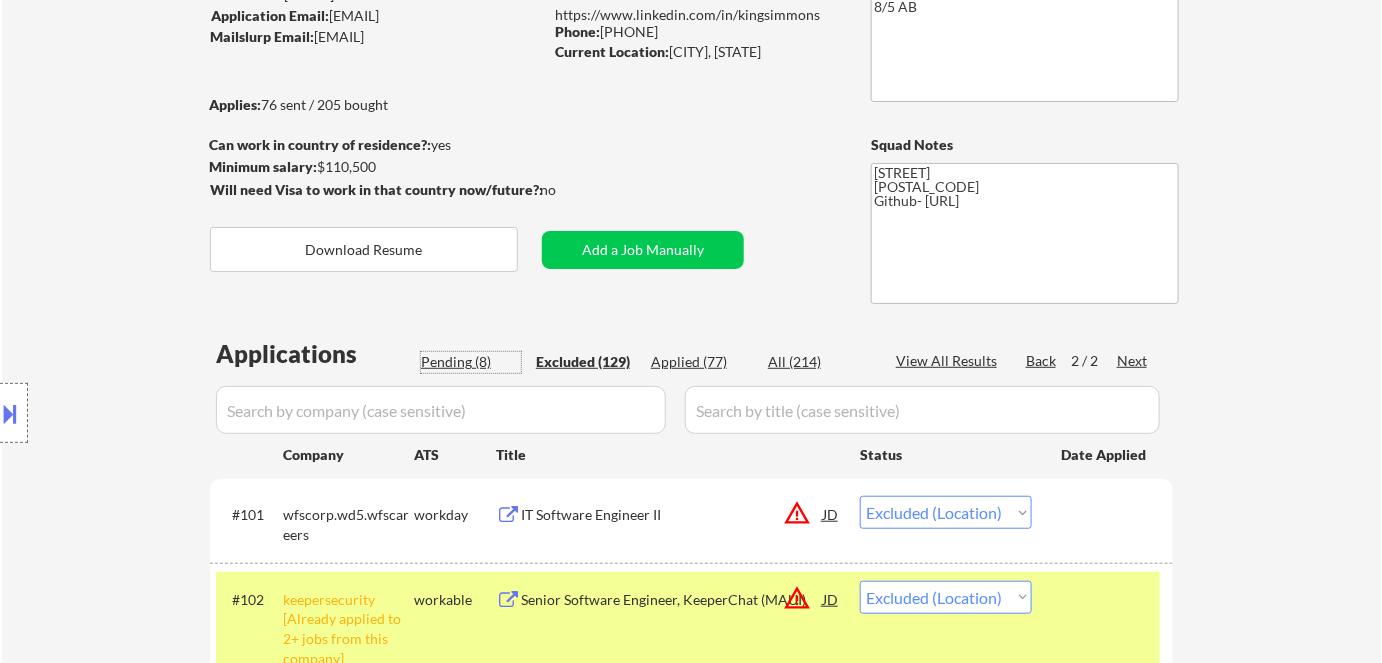 click on "Pending (8)" at bounding box center [471, 362] 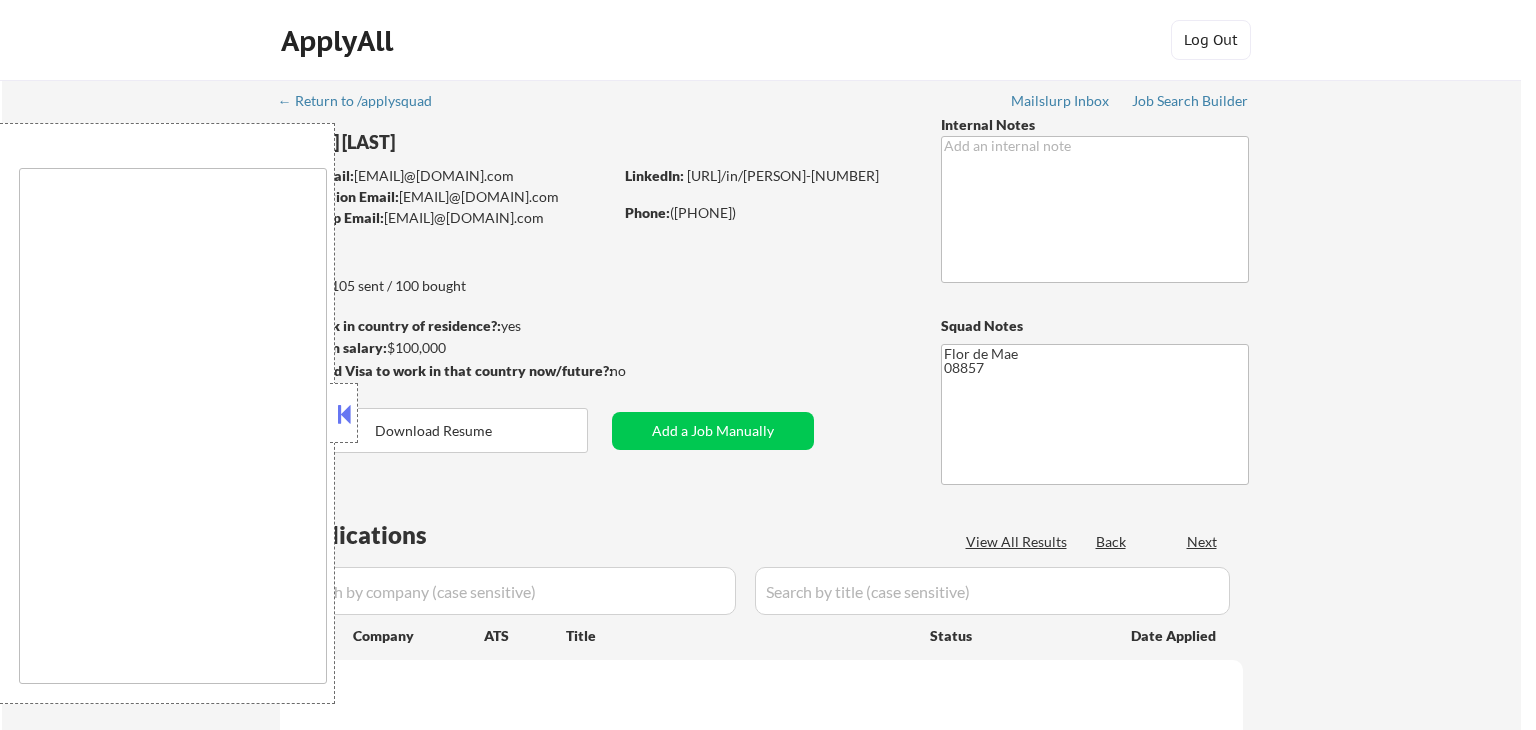 type on "New York, NY Jersey City, NJ Hoboken, NJ Weehawken, NJ Union City, NJ West New York, NJ North Bergen, NJ Guttenberg, NJ Secaucus, NJ Bayonne, NJ Fort Lee, NJ Edgewater, NJ Cliffside Park, NJ Fairview, NJ Ridgefield, NJ Palisades Park, NJ Leonia, NJ Englewood, NJ Teaneck, NJ Hackensack, NJ Rutherford, NJ East Rutherford, NJ Carlstadt, NJ Lyndhurst, NJ Kearny, NJ Harrison, NJ Newark, NJ Elizabeth, NJ Staten Island, NY Yonkers, NY Mount Vernon, NY New Rochelle, NY White Plains, NY Scarsdale, NY Tarrytown, NY Rye, NY Port Chester, NY Mamaroneck, NY Larchmont, NY Pelham, NY Bronxville, NY Eastchester, NY Hartsdale, NY Dobbs Ferry, NY Ardsley, NY Irvington, NY Hastings-on-Hudson, NY Tuckahoe, NY Elmsford, NY Greenburgh, NY Hawthorne, NY Valhalla, NY Sleepy Hollow, NY Ossining, NY Briarcliff Manor, NY Pleasantville, NY Chappaqua, NY Mount Kisco, NY Bedford Hills, NY Katonah, NY Croton-on-Hudson, NY Cortlandt Manor, NY Peekskill, NY Mohegan Lake, NY Yorktown Heights, NY Jefferson Valley, NY Shrub Oak, NY Amawalk, ..." 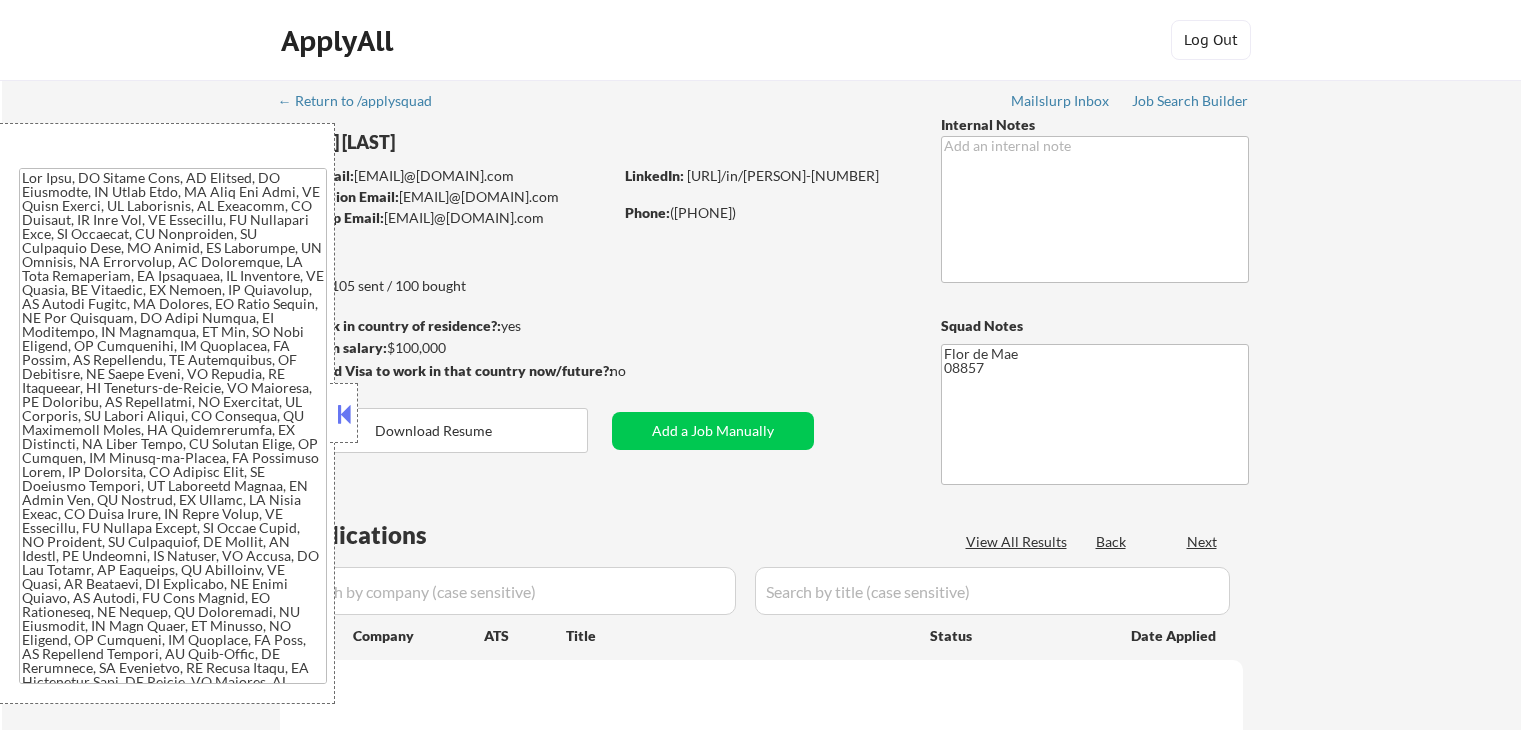 select on ""applied"" 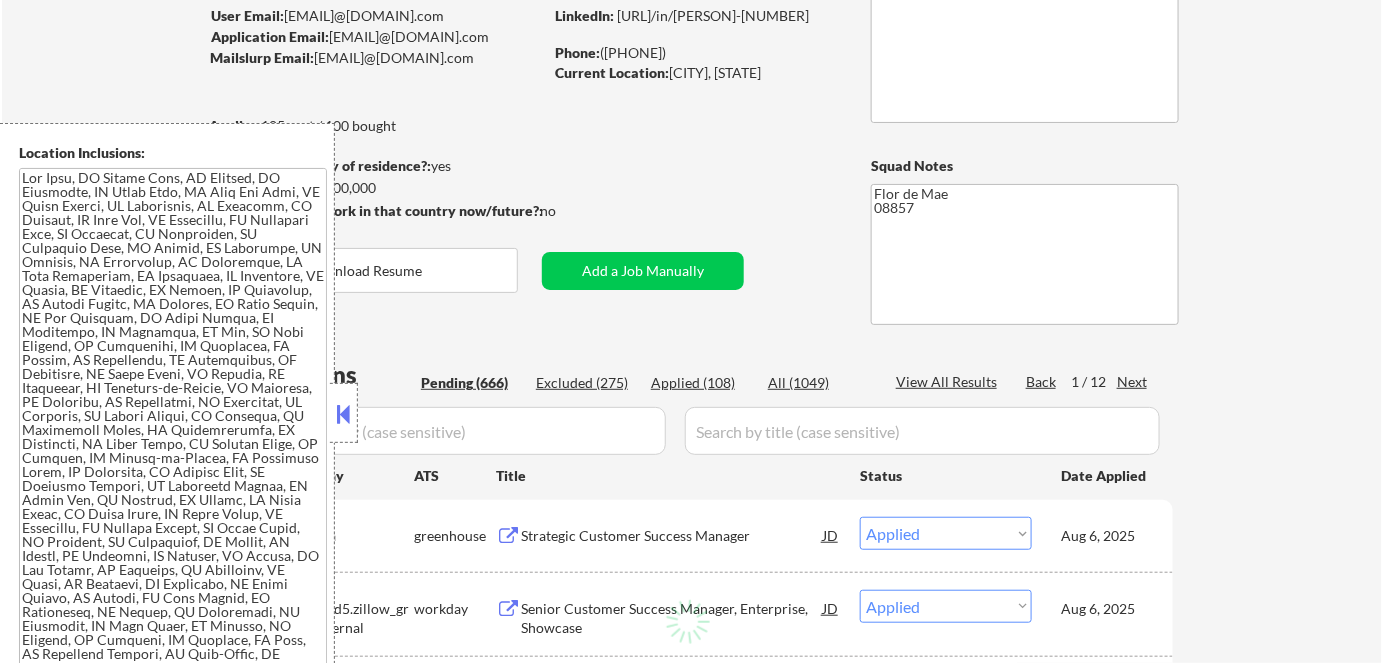 scroll, scrollTop: 181, scrollLeft: 0, axis: vertical 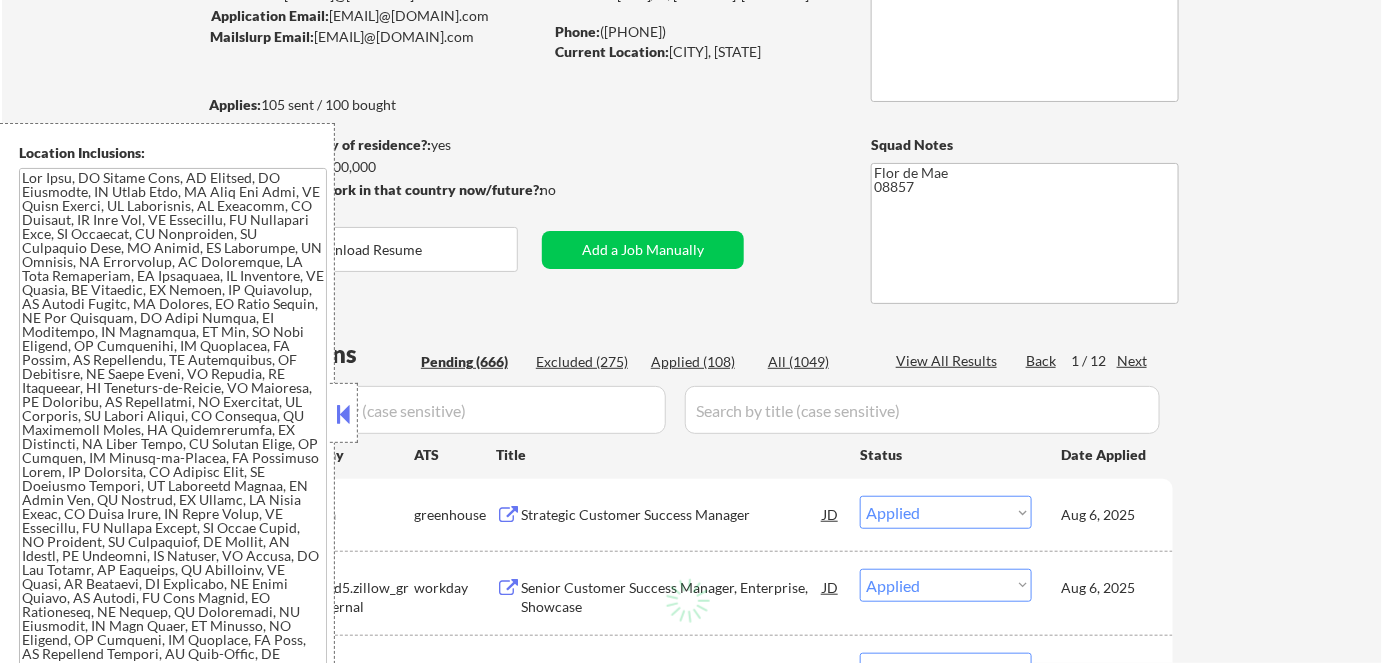 click at bounding box center [344, 414] 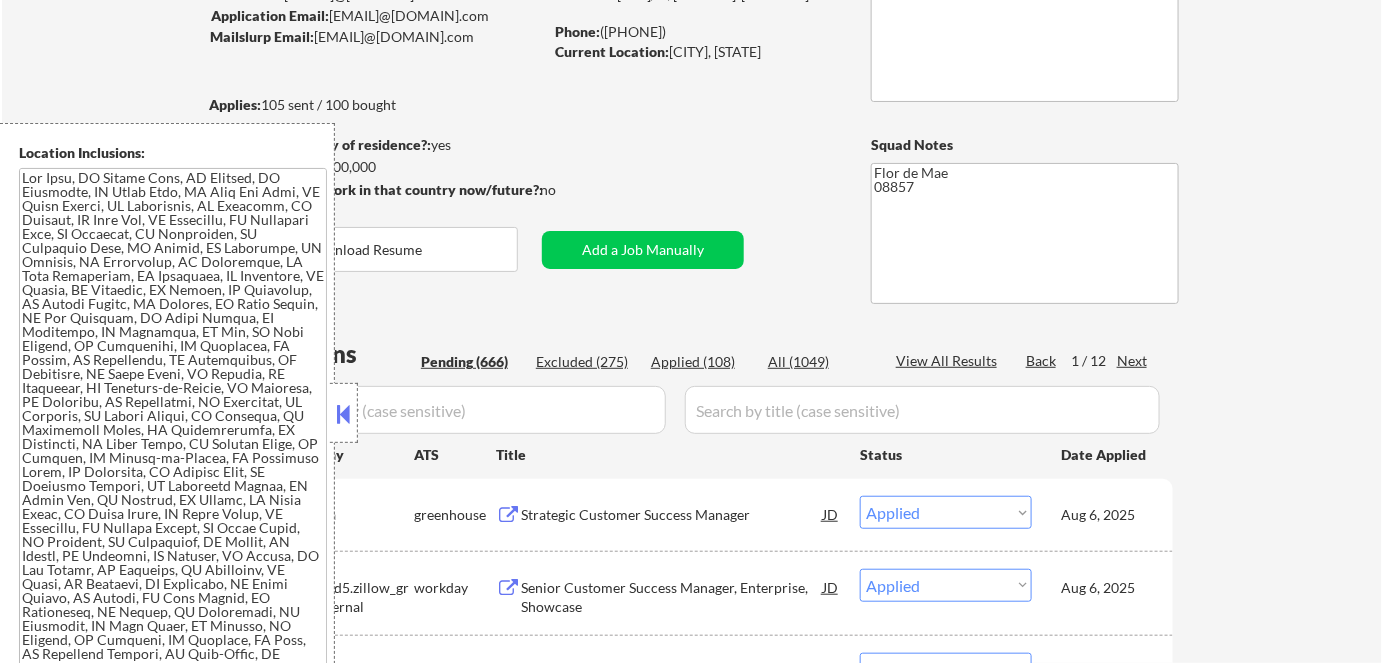 select on ""pending"" 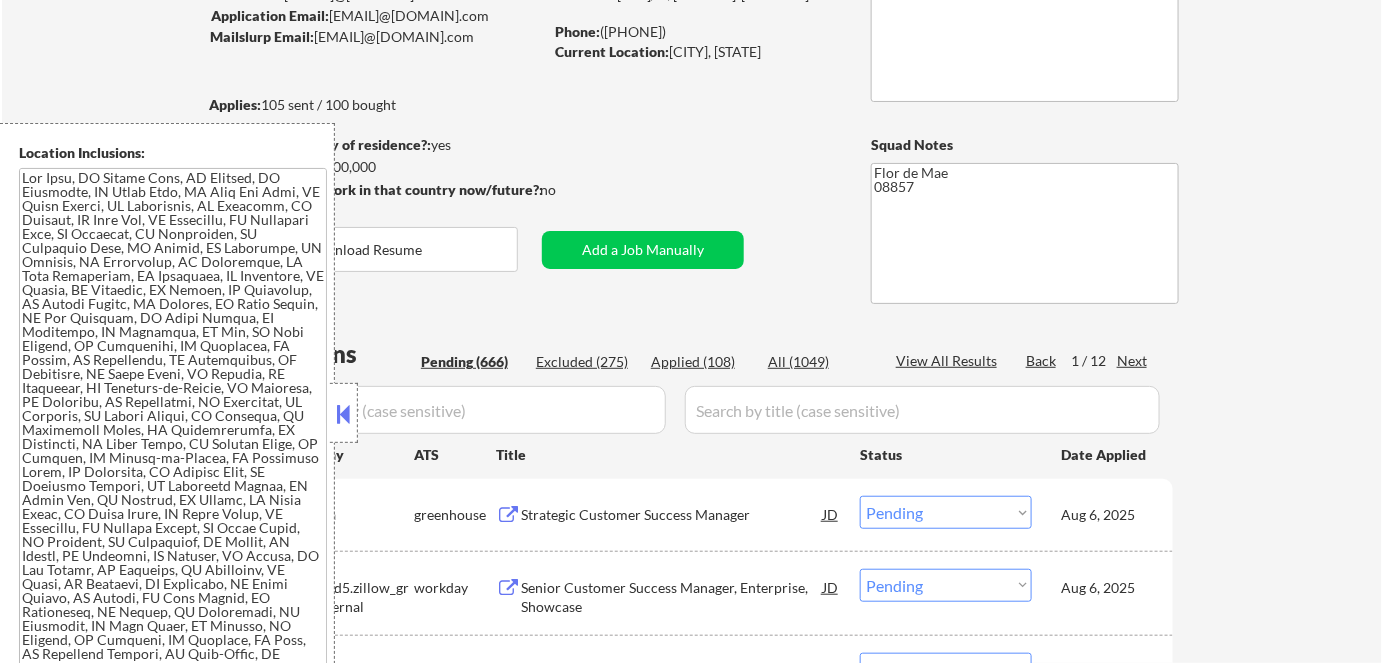 select on ""pending"" 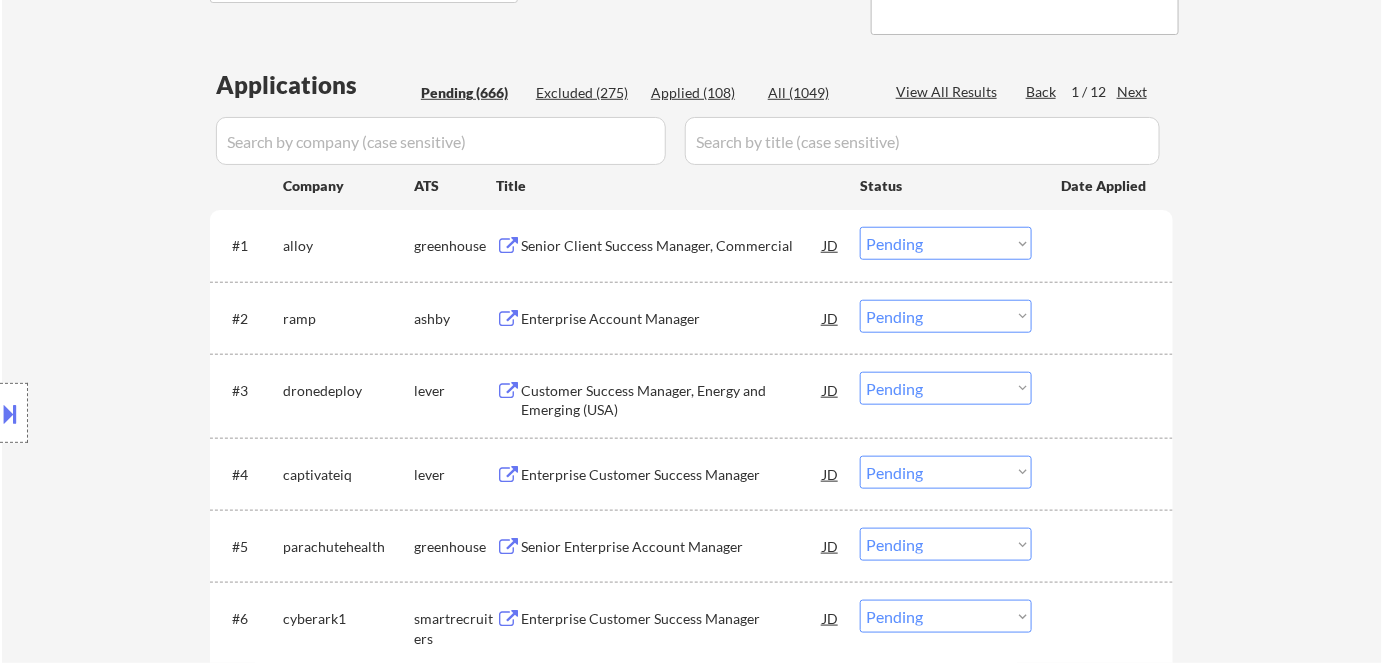 scroll, scrollTop: 454, scrollLeft: 0, axis: vertical 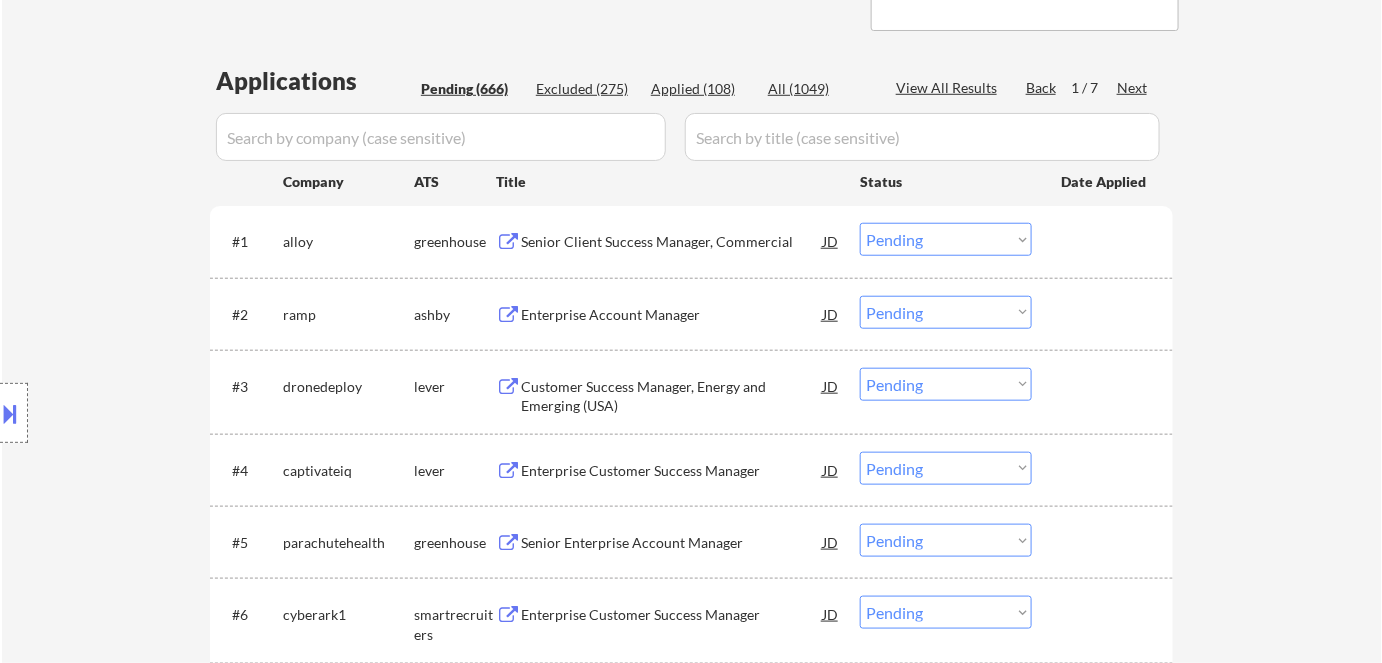 click on "Enterprise Account Manager" at bounding box center (672, 315) 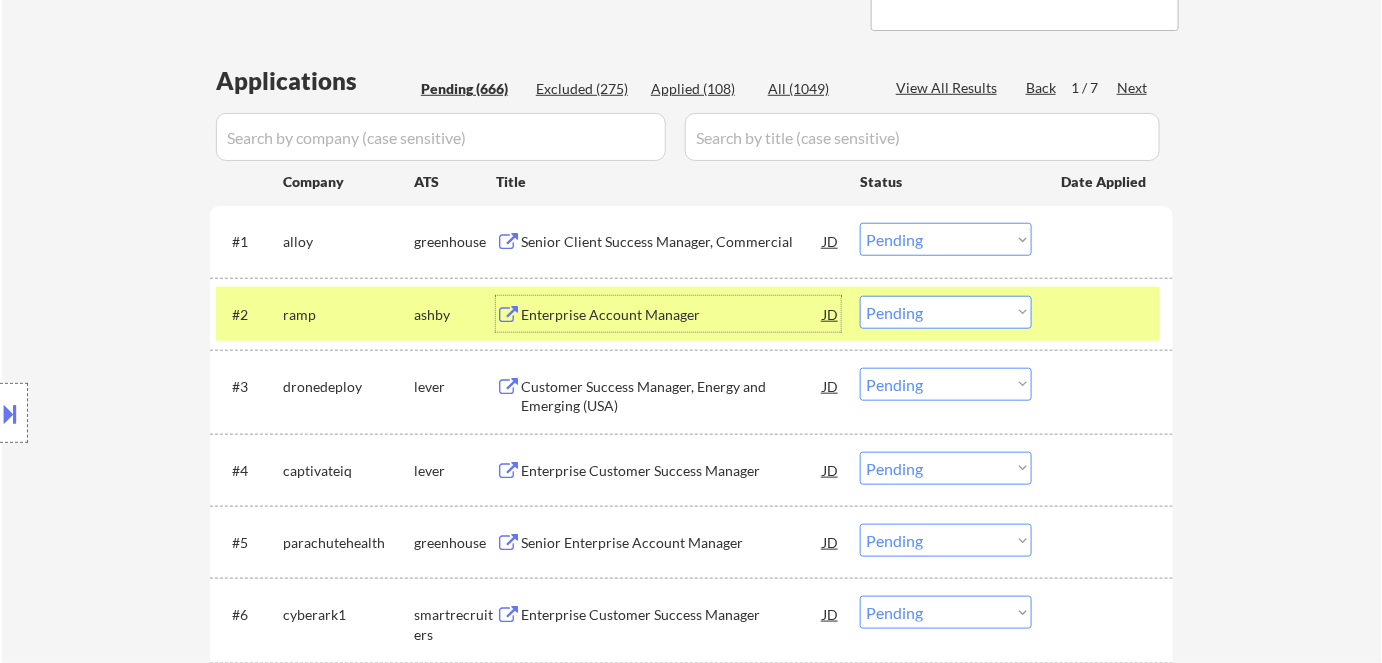 drag, startPoint x: 914, startPoint y: 310, endPoint x: 923, endPoint y: 326, distance: 18.35756 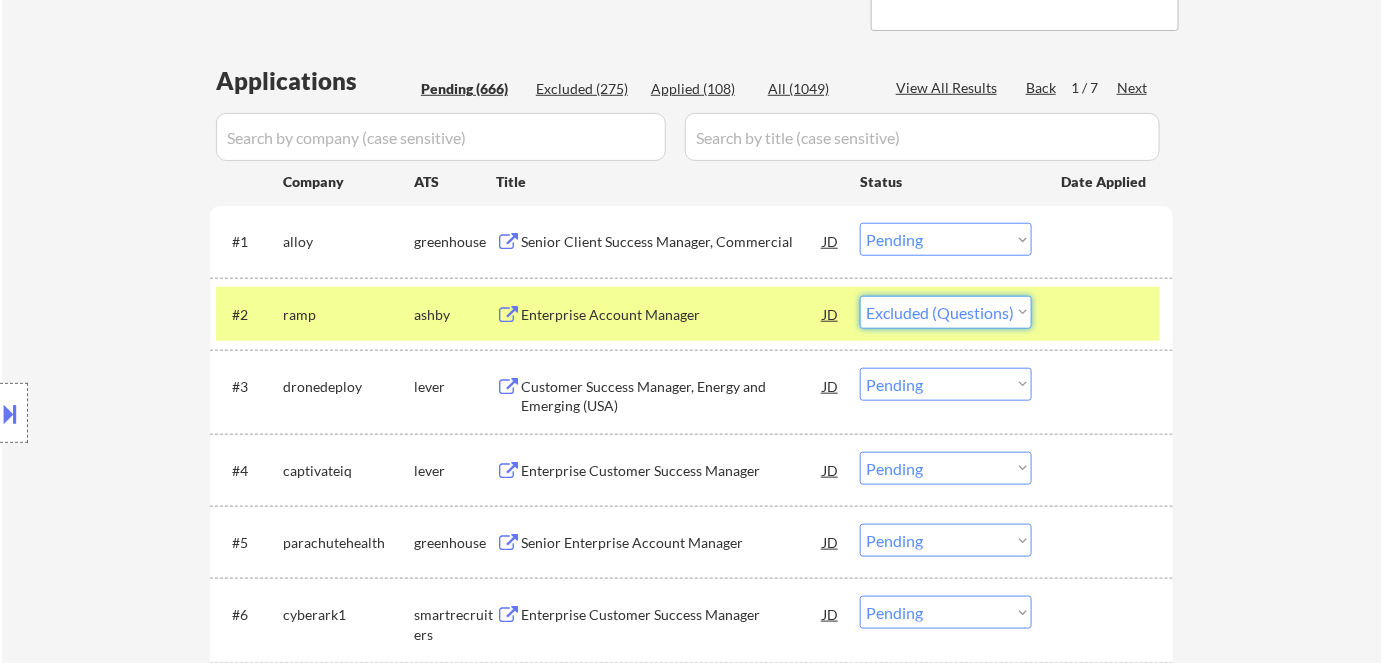 click on "Choose an option... Pending Applied Excluded (Questions) Excluded (Expired) Excluded (Location) Excluded (Bad Match) Excluded (Blocklist) Excluded (Salary) Excluded (Other)" at bounding box center (946, 312) 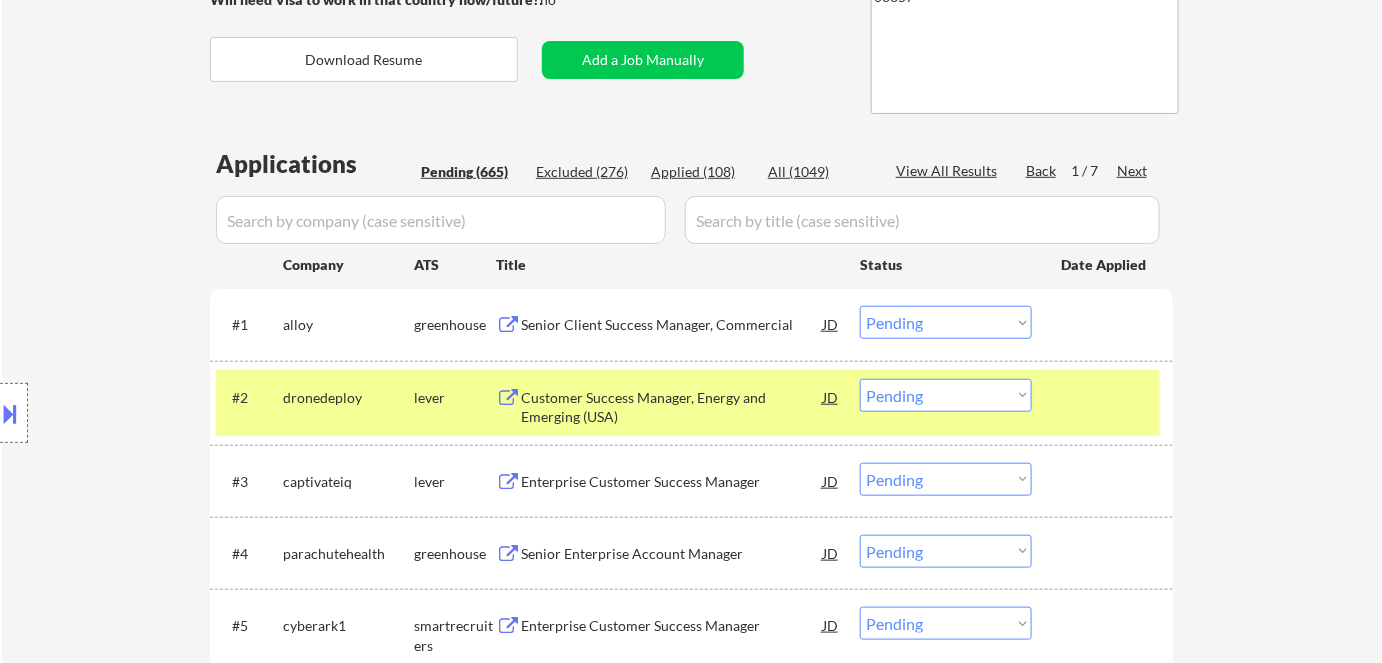scroll, scrollTop: 363, scrollLeft: 0, axis: vertical 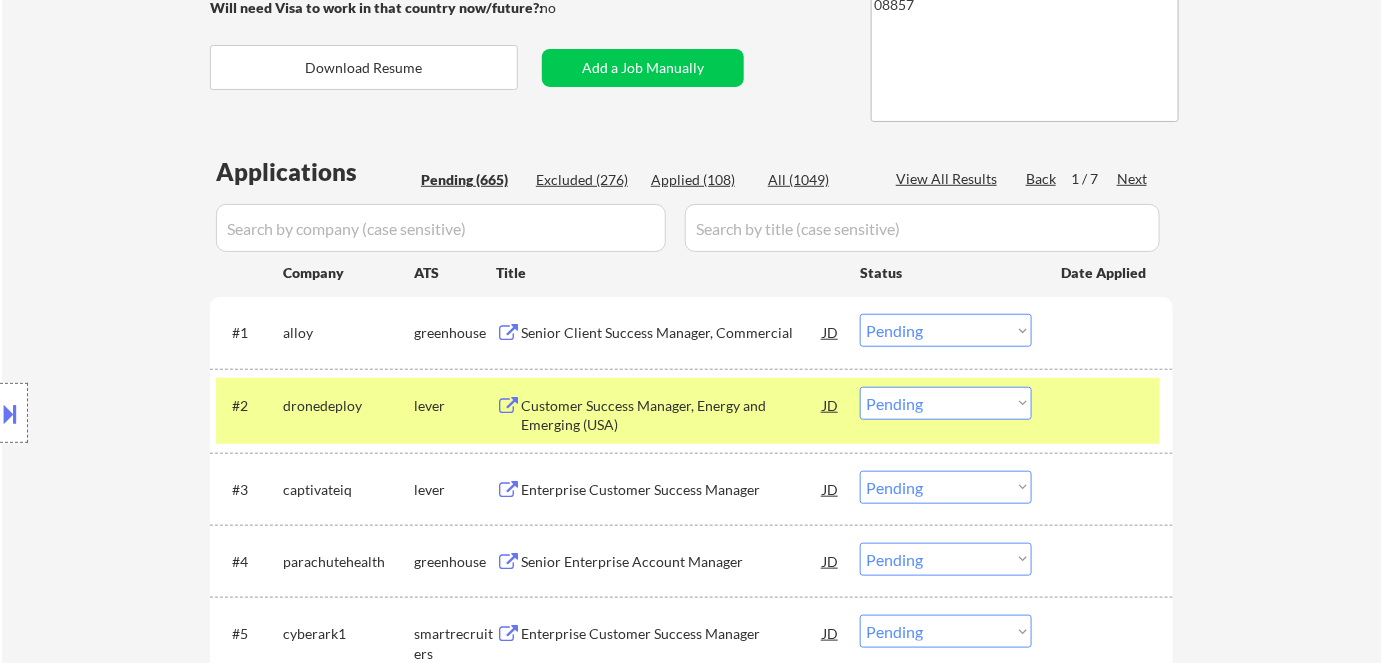 click on "Next" at bounding box center [1133, 179] 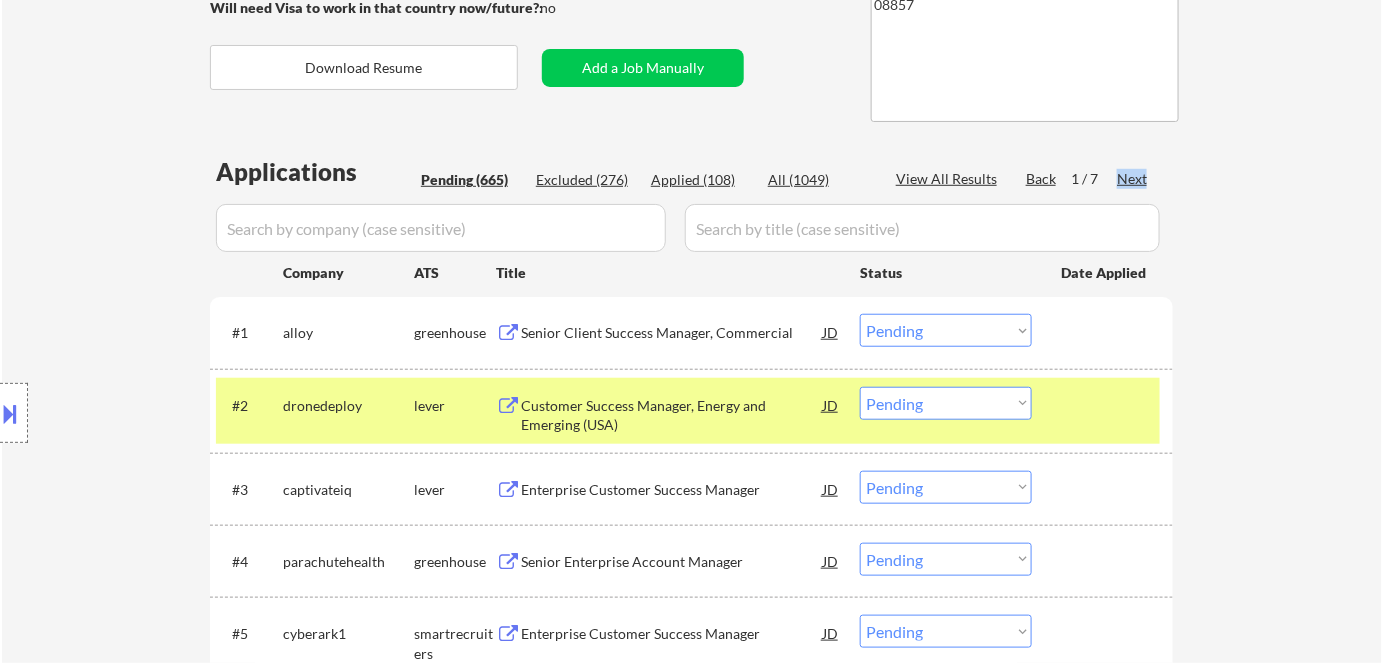 click on "Next" at bounding box center (1133, 179) 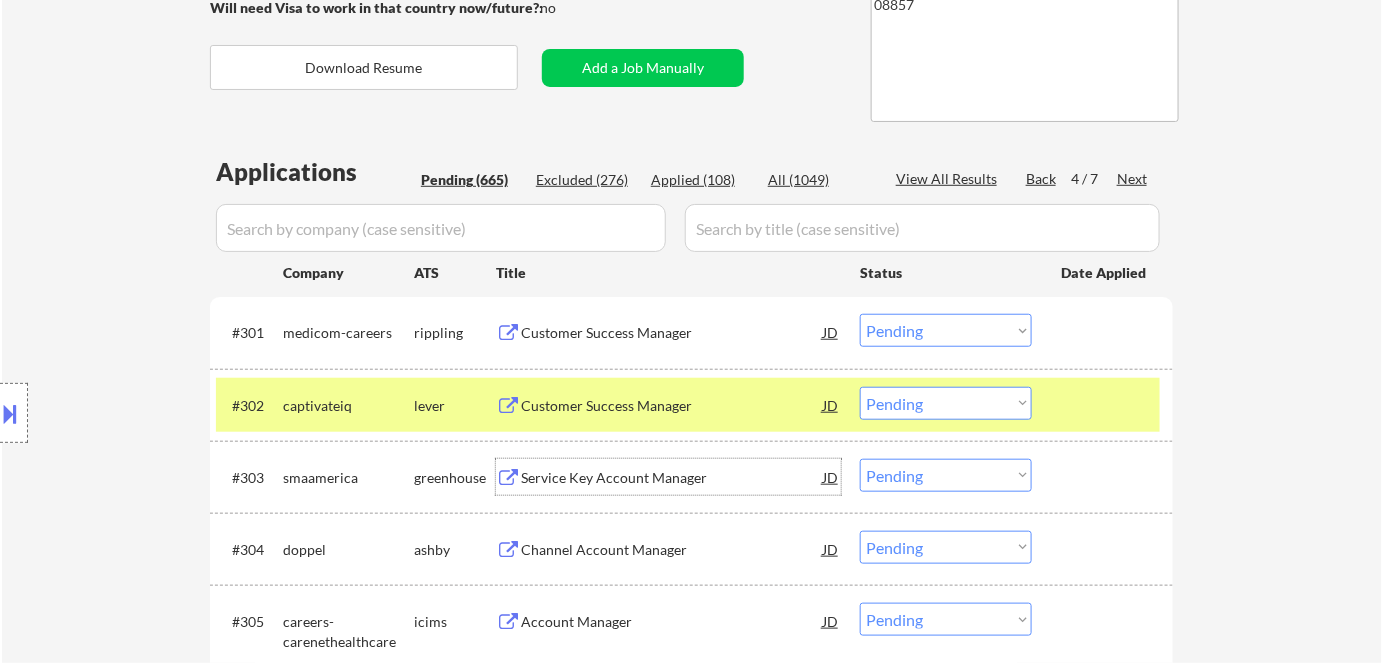 click on "Service Key Account Manager" at bounding box center [672, 478] 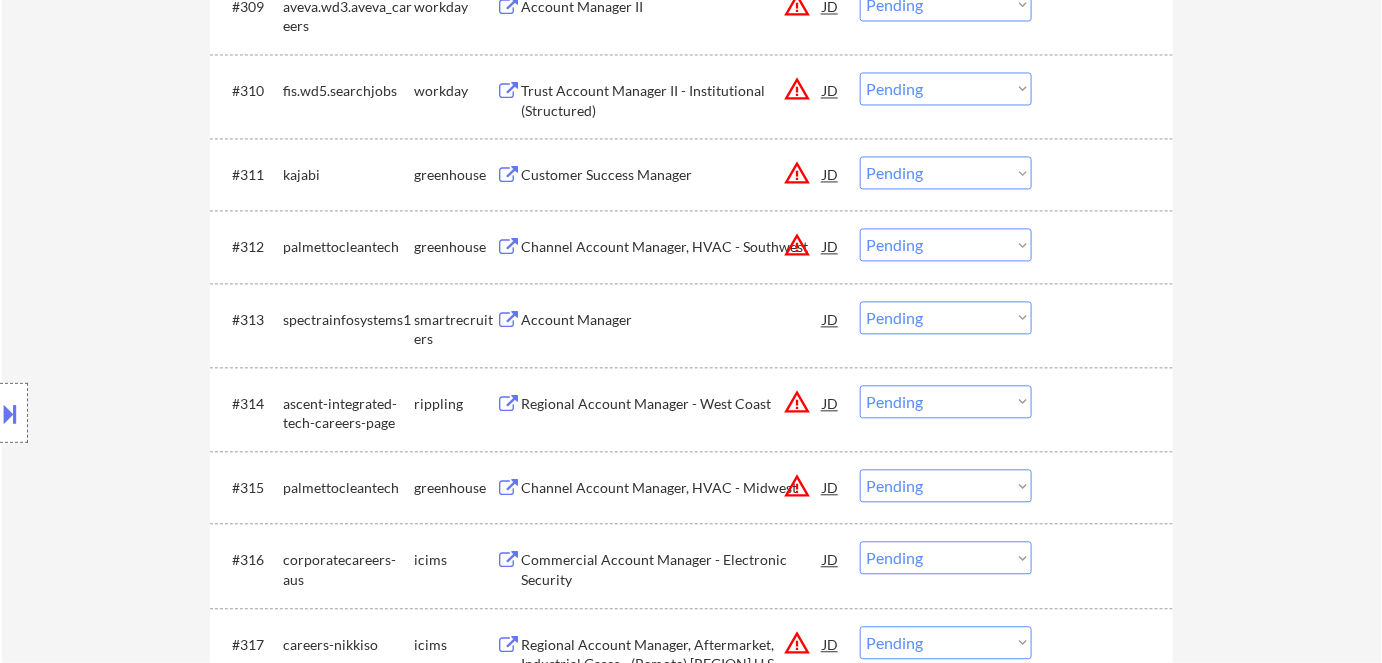 scroll, scrollTop: 1363, scrollLeft: 0, axis: vertical 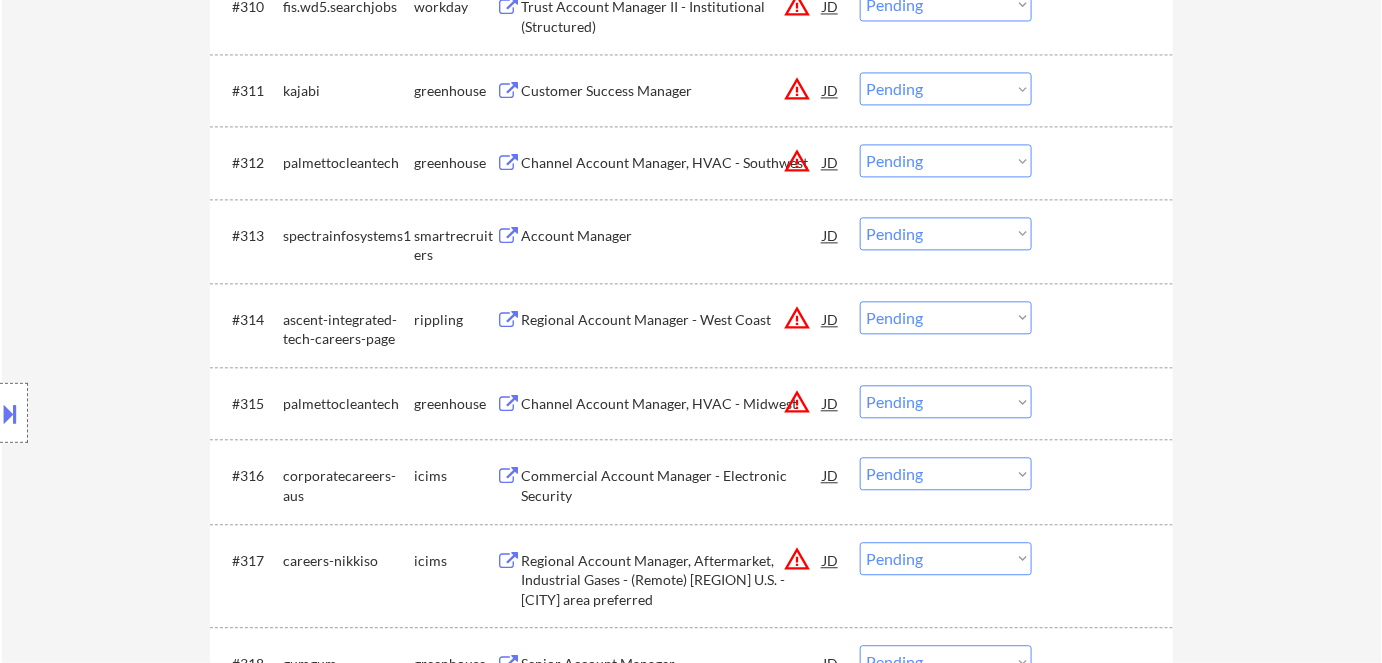 click on "Account Manager" at bounding box center [672, 236] 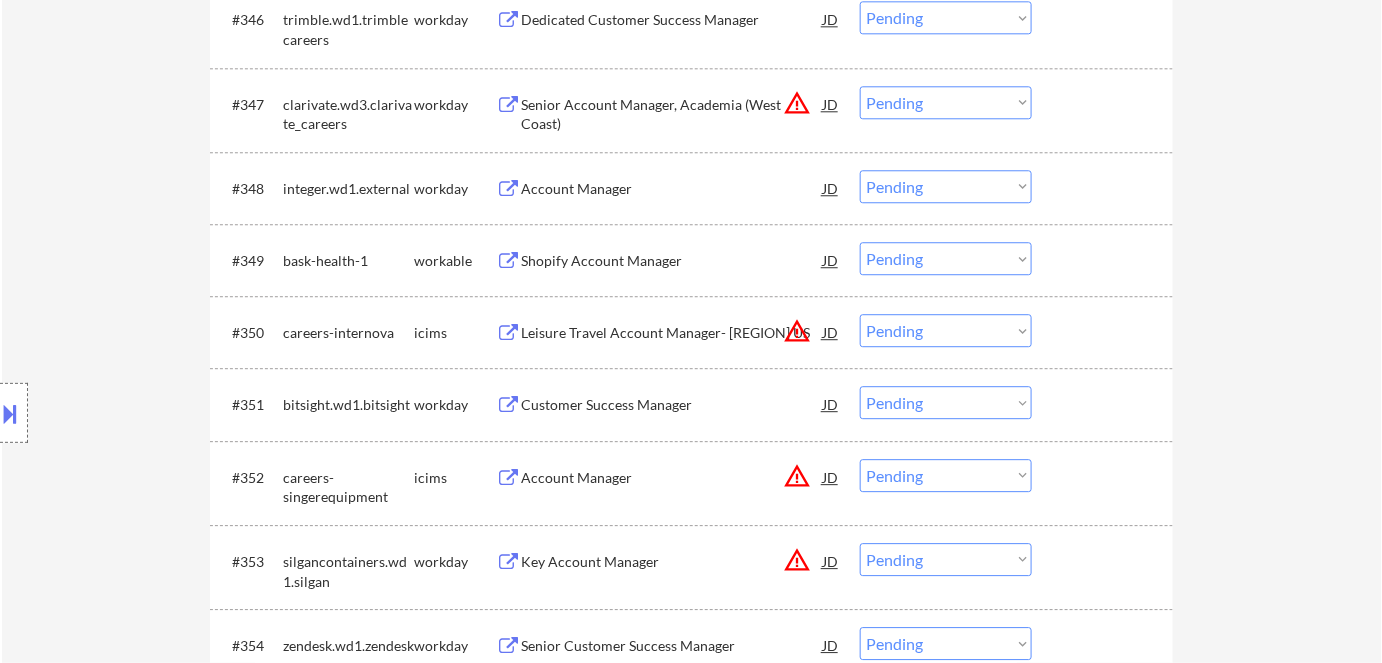 scroll, scrollTop: 4478, scrollLeft: 0, axis: vertical 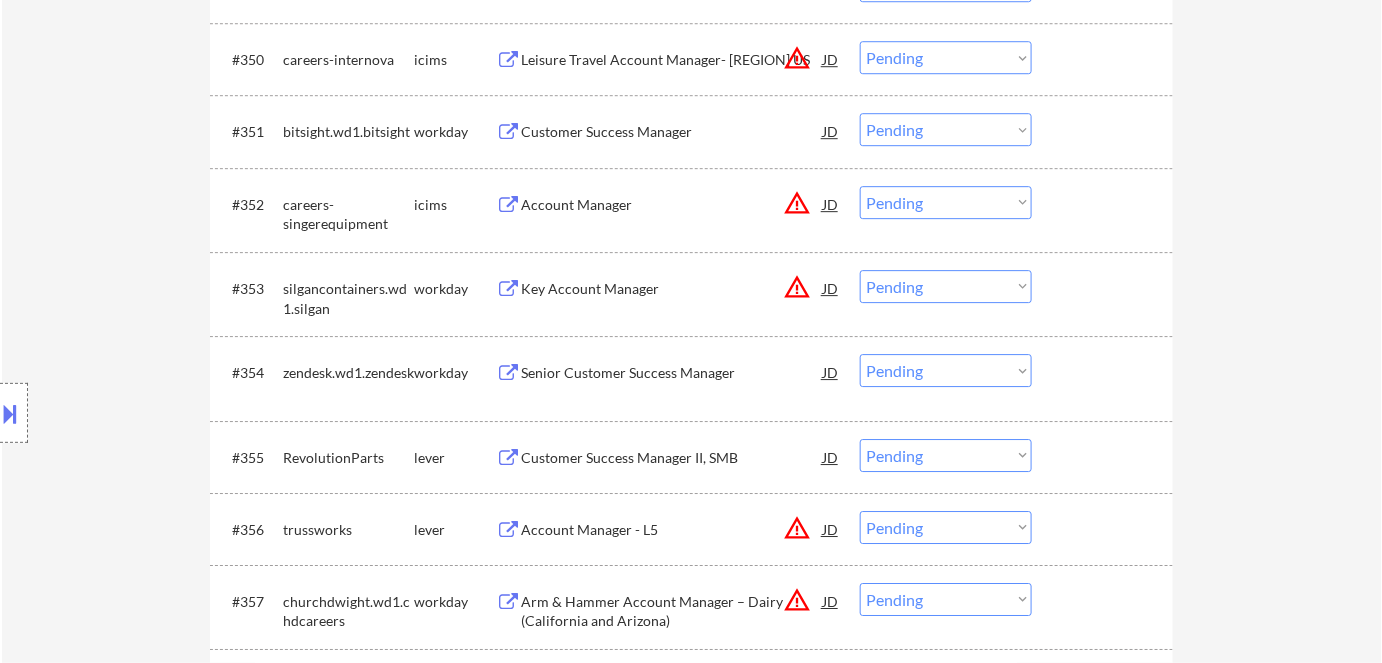 click on "Senior Customer Success Manager" at bounding box center (672, 372) 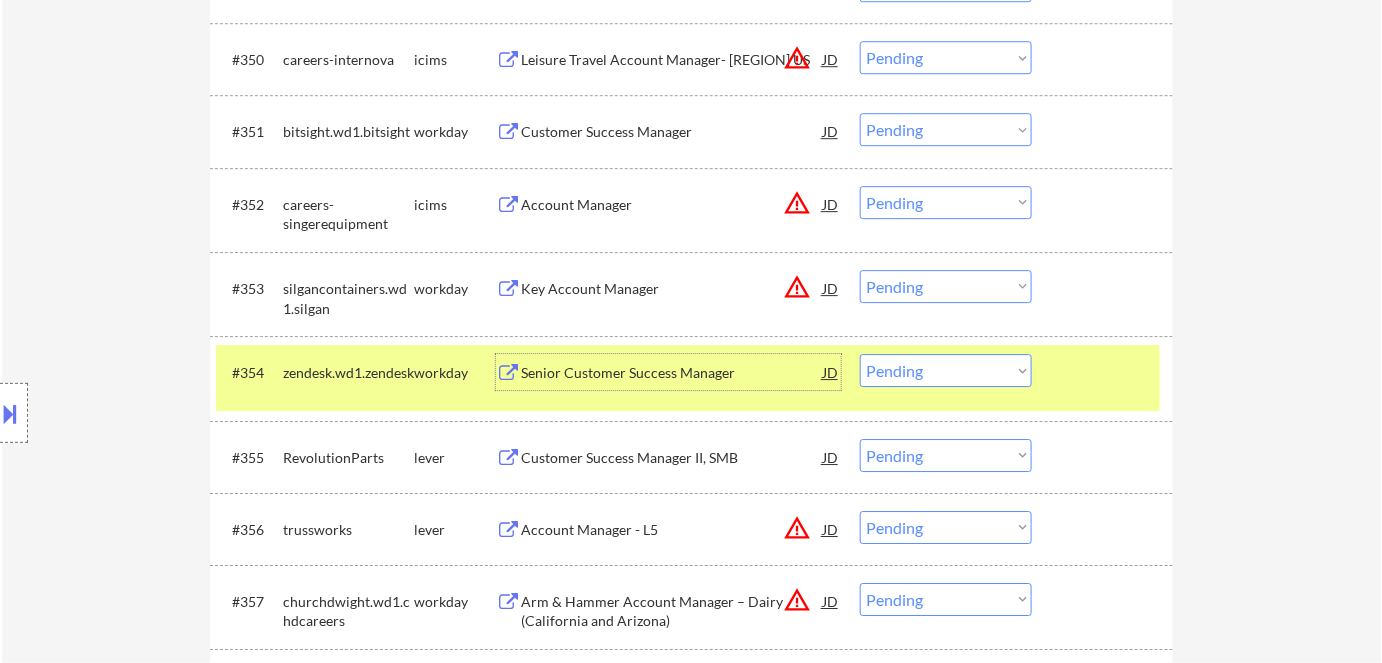 click on "Choose an option... Pending Applied Excluded (Questions) Excluded (Expired) Excluded (Location) Excluded (Bad Match) Excluded (Blocklist) Excluded (Salary) Excluded (Other)" at bounding box center [946, 370] 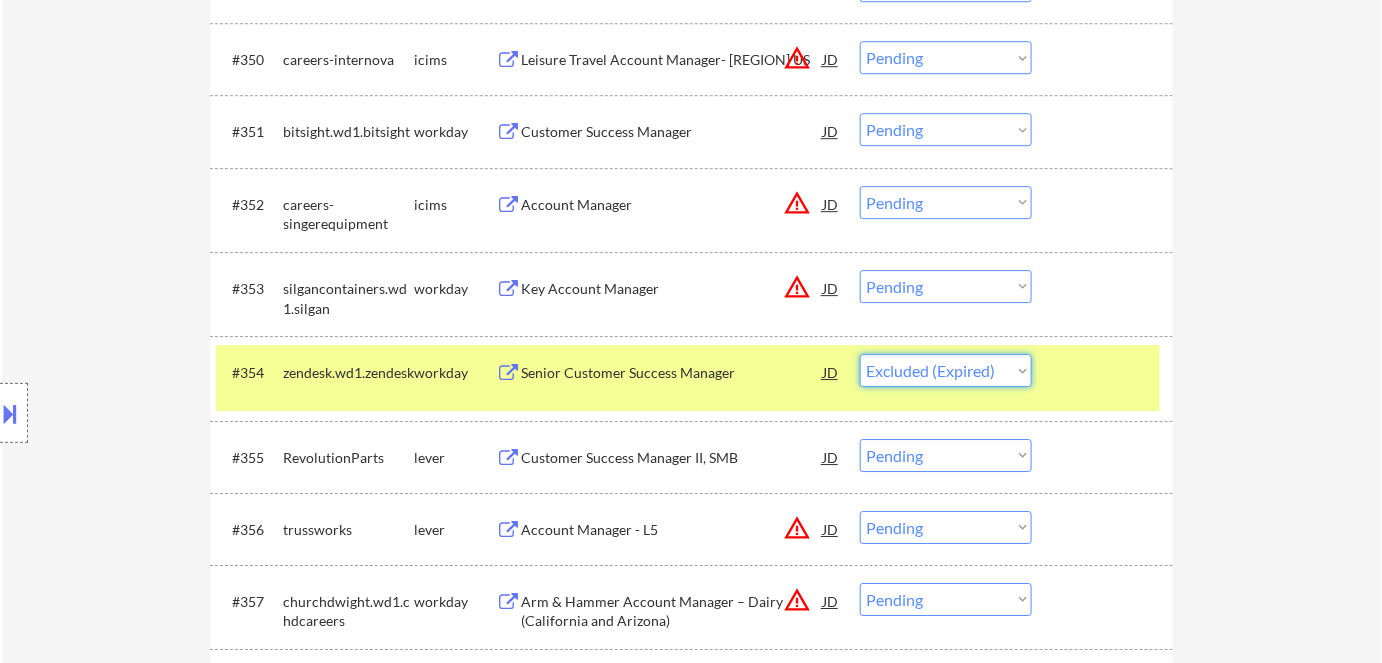 click on "Choose an option... Pending Applied Excluded (Questions) Excluded (Expired) Excluded (Location) Excluded (Bad Match) Excluded (Blocklist) Excluded (Salary) Excluded (Other)" at bounding box center (946, 370) 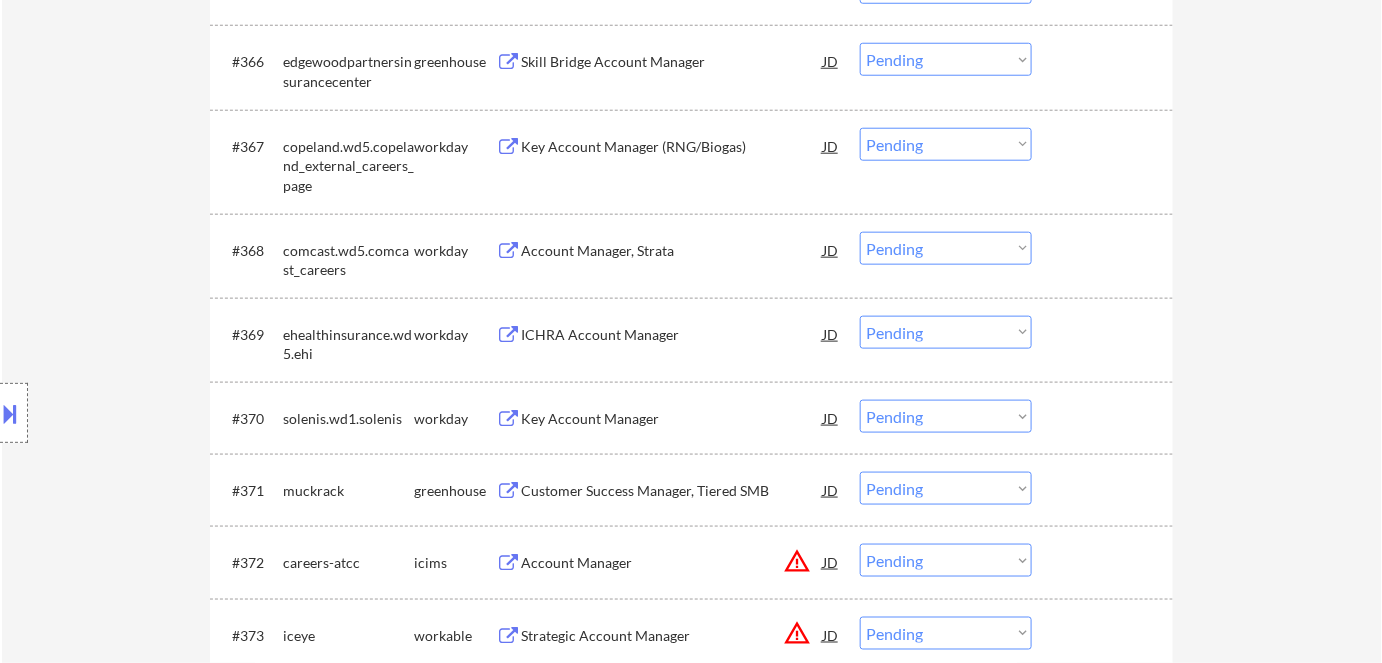 scroll, scrollTop: 5660, scrollLeft: 0, axis: vertical 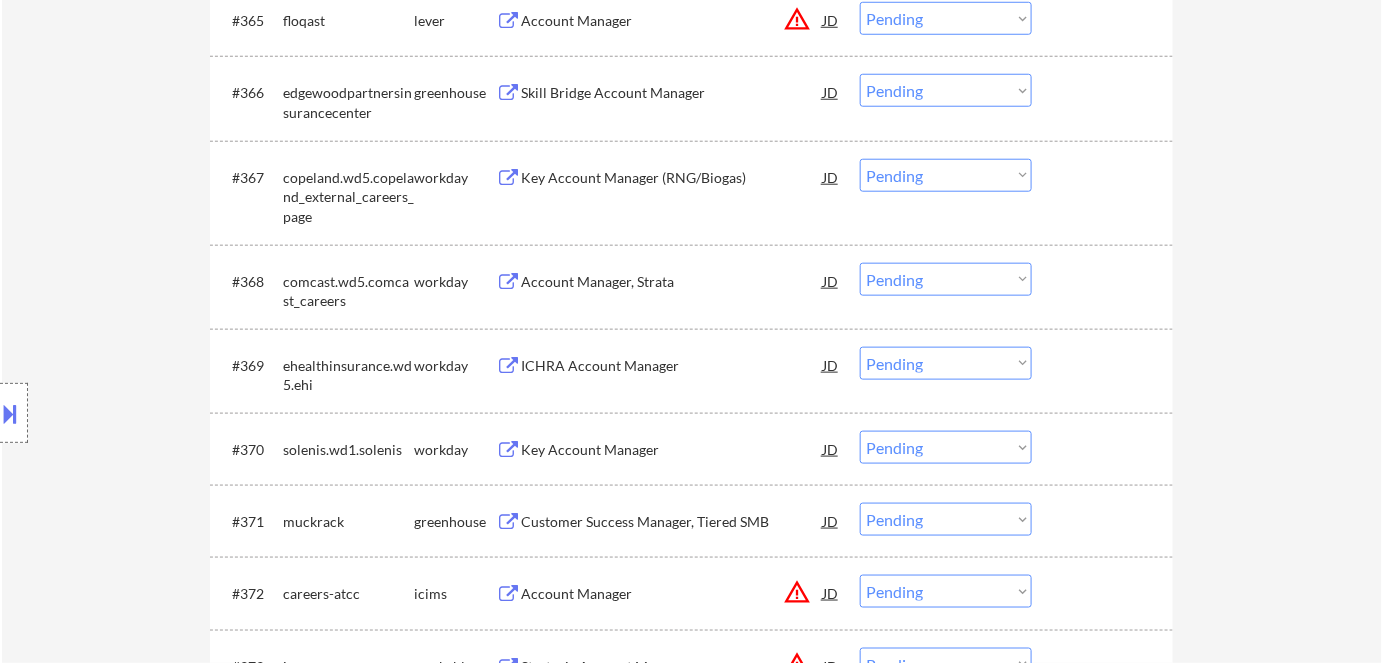 click on "Account Manager, Strata" at bounding box center (672, 282) 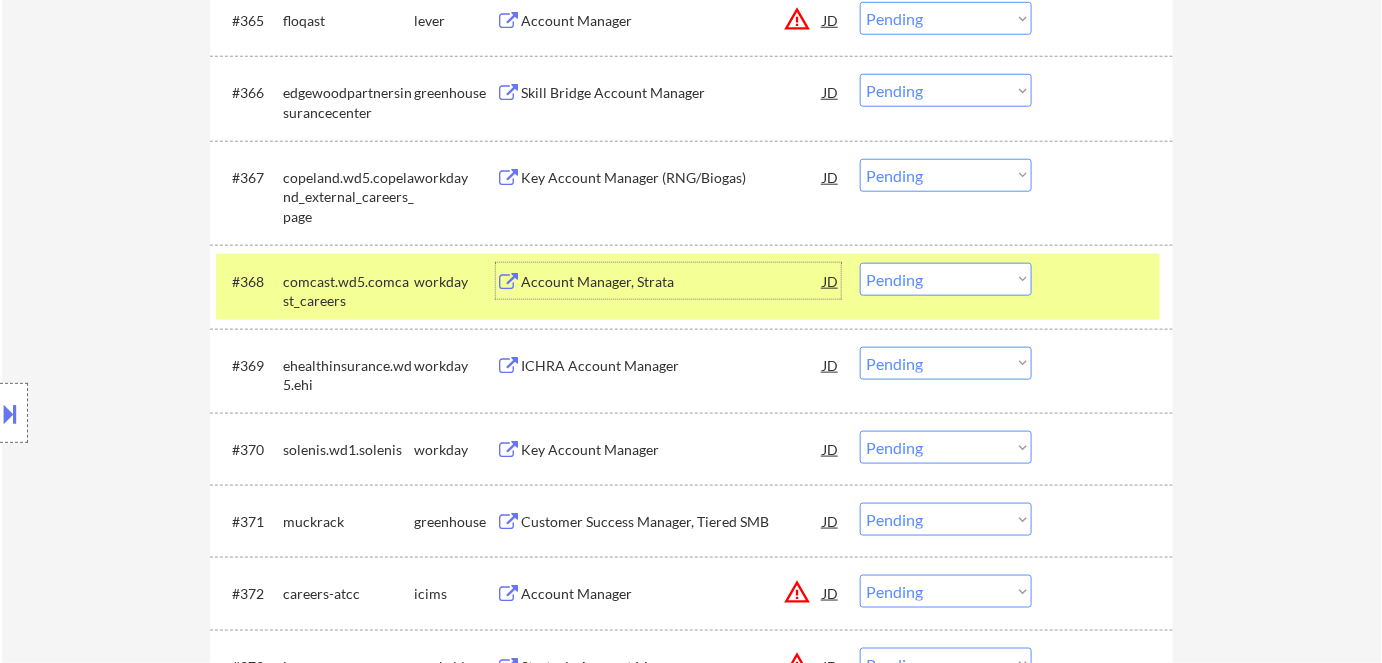 drag, startPoint x: 1005, startPoint y: 281, endPoint x: 1002, endPoint y: 291, distance: 10.440307 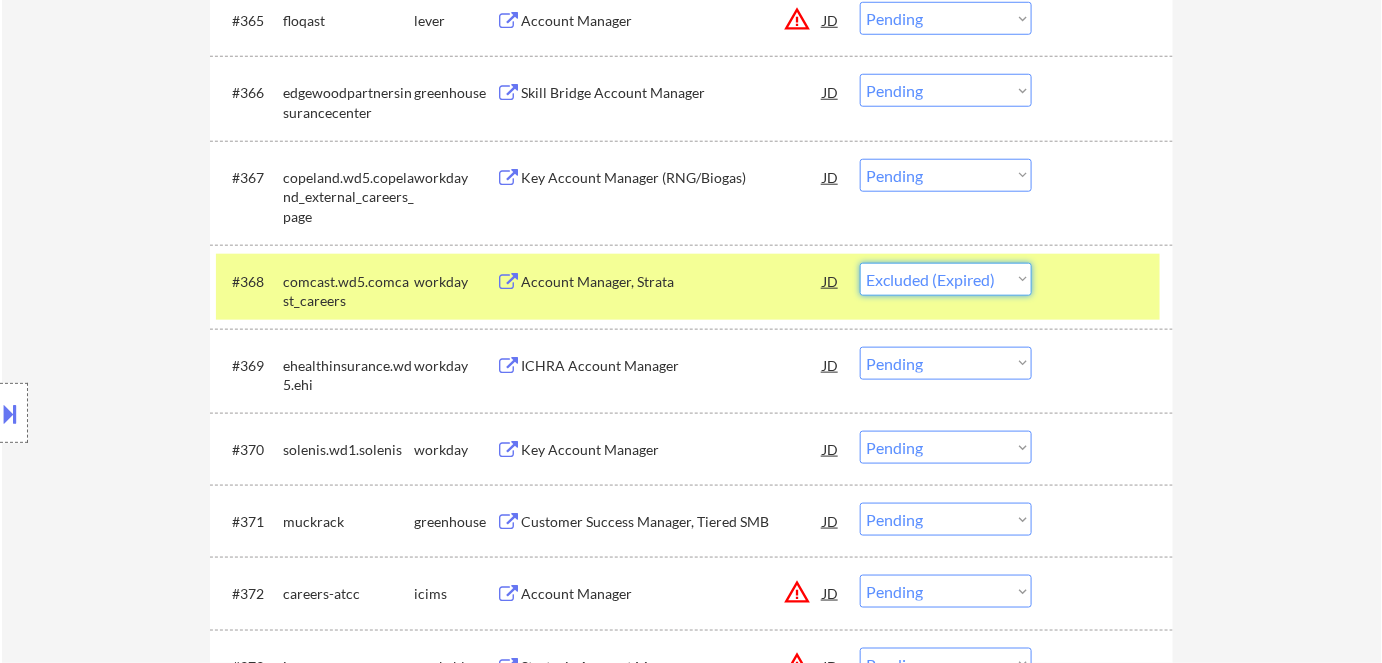 click on "Choose an option... Pending Applied Excluded (Questions) Excluded (Expired) Excluded (Location) Excluded (Bad Match) Excluded (Blocklist) Excluded (Salary) Excluded (Other)" at bounding box center [946, 279] 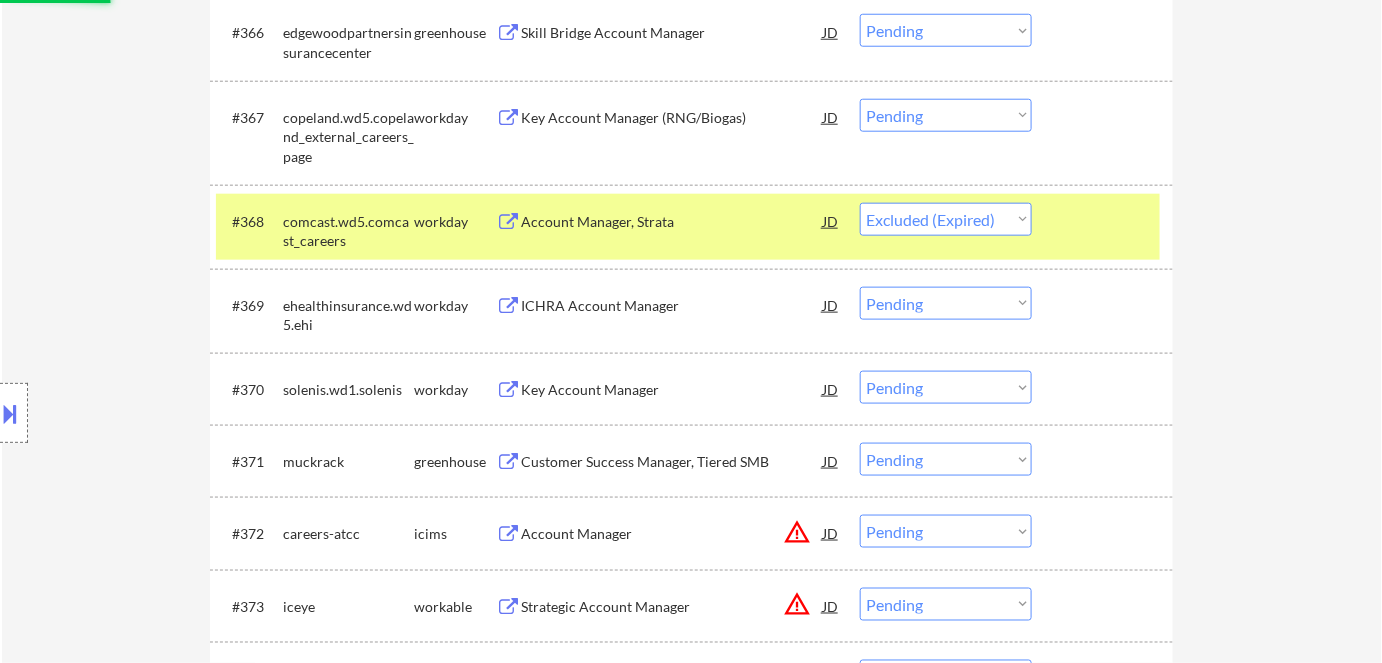 scroll, scrollTop: 5842, scrollLeft: 0, axis: vertical 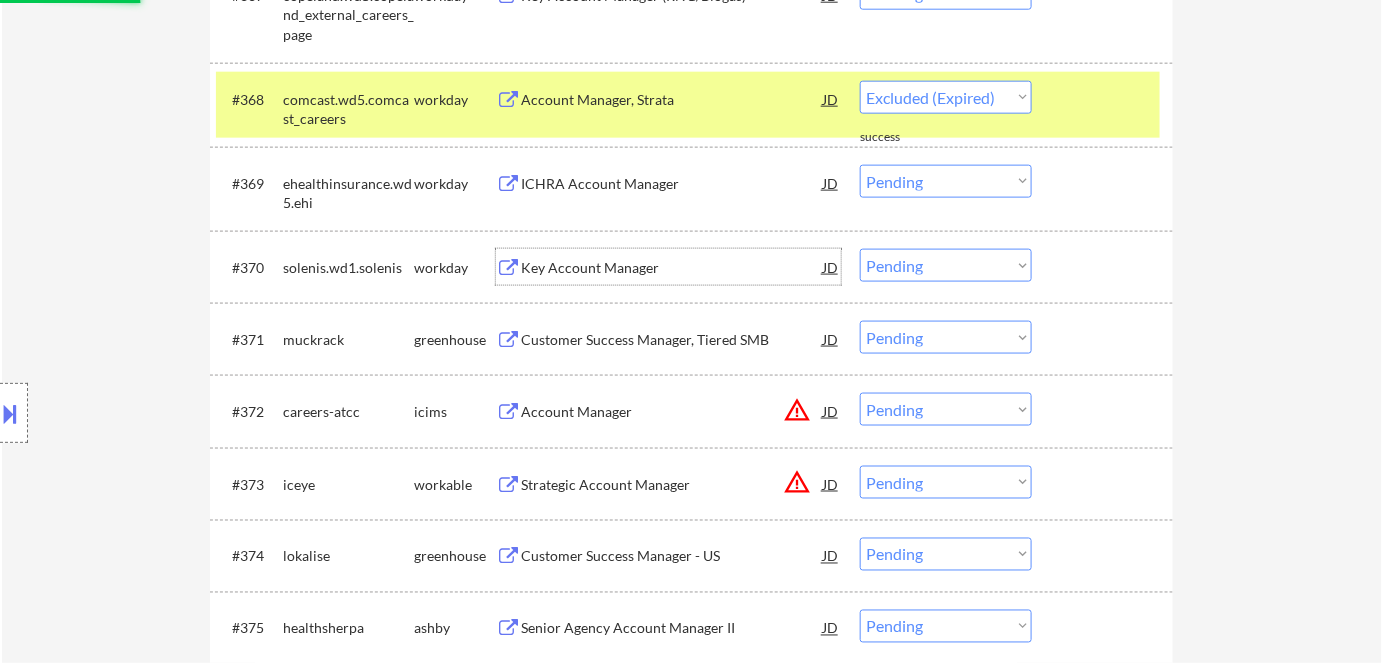 click on "Key Account Manager" at bounding box center [672, 268] 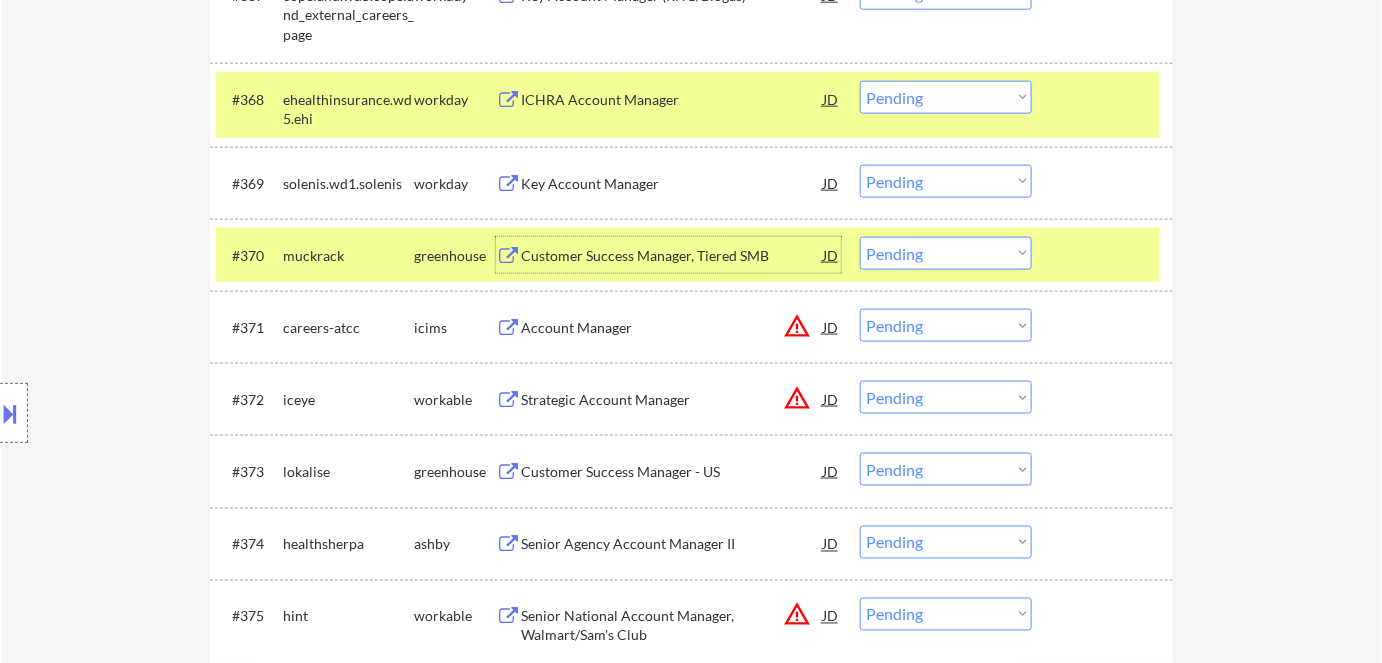 click on "Choose an option... Pending Applied Excluded (Questions) Excluded (Expired) Excluded (Location) Excluded (Bad Match) Excluded (Blocklist) Excluded (Salary) Excluded (Other)" at bounding box center (946, 181) 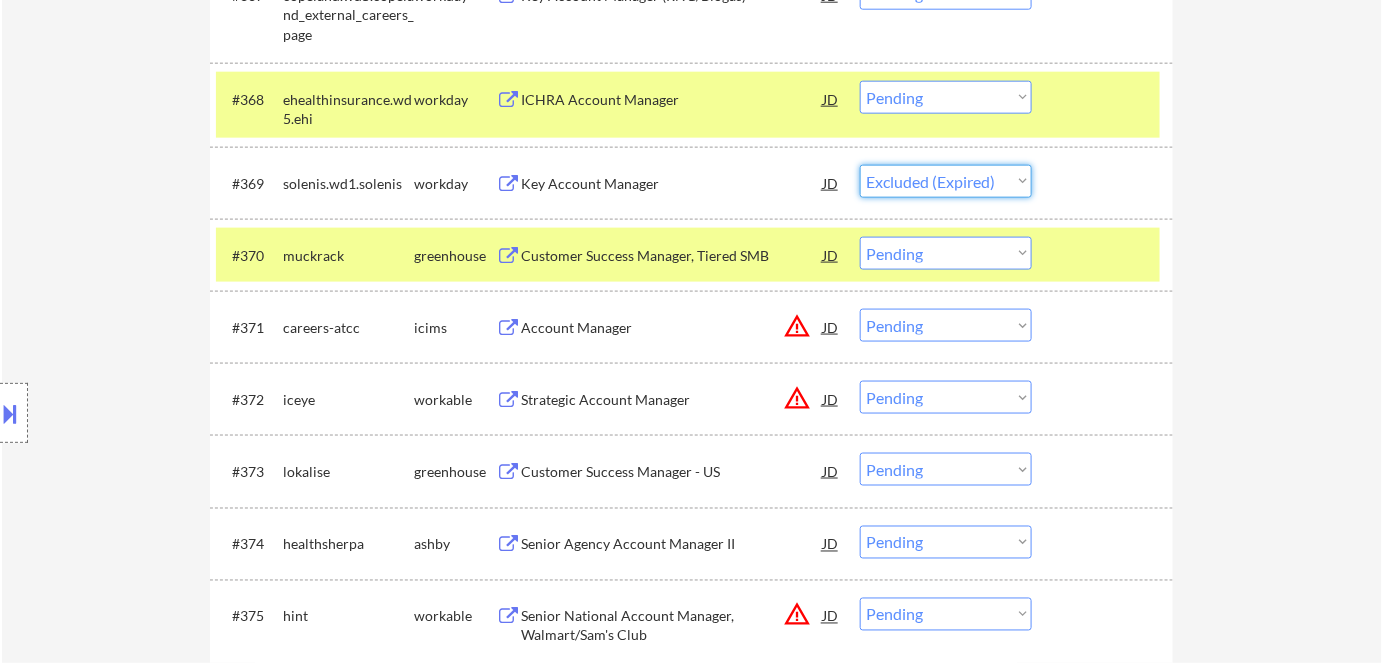 click on "Choose an option... Pending Applied Excluded (Questions) Excluded (Expired) Excluded (Location) Excluded (Bad Match) Excluded (Blocklist) Excluded (Salary) Excluded (Other)" at bounding box center [946, 181] 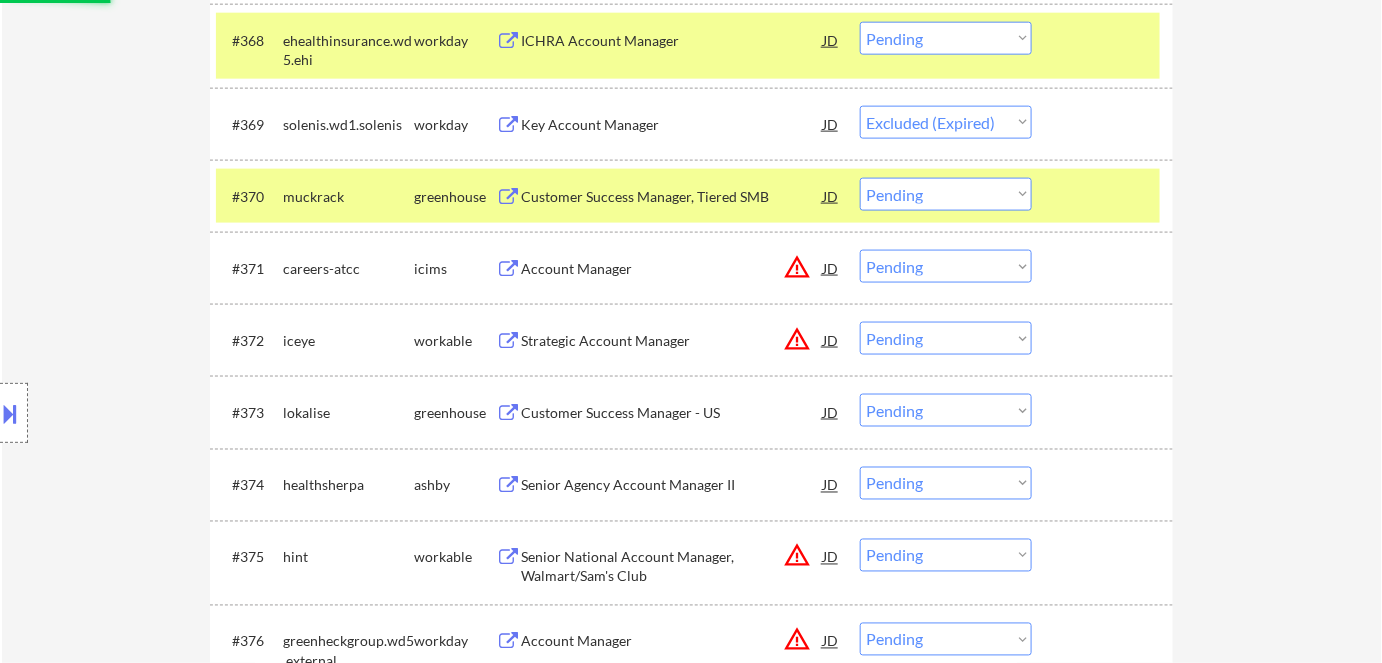 scroll, scrollTop: 5933, scrollLeft: 0, axis: vertical 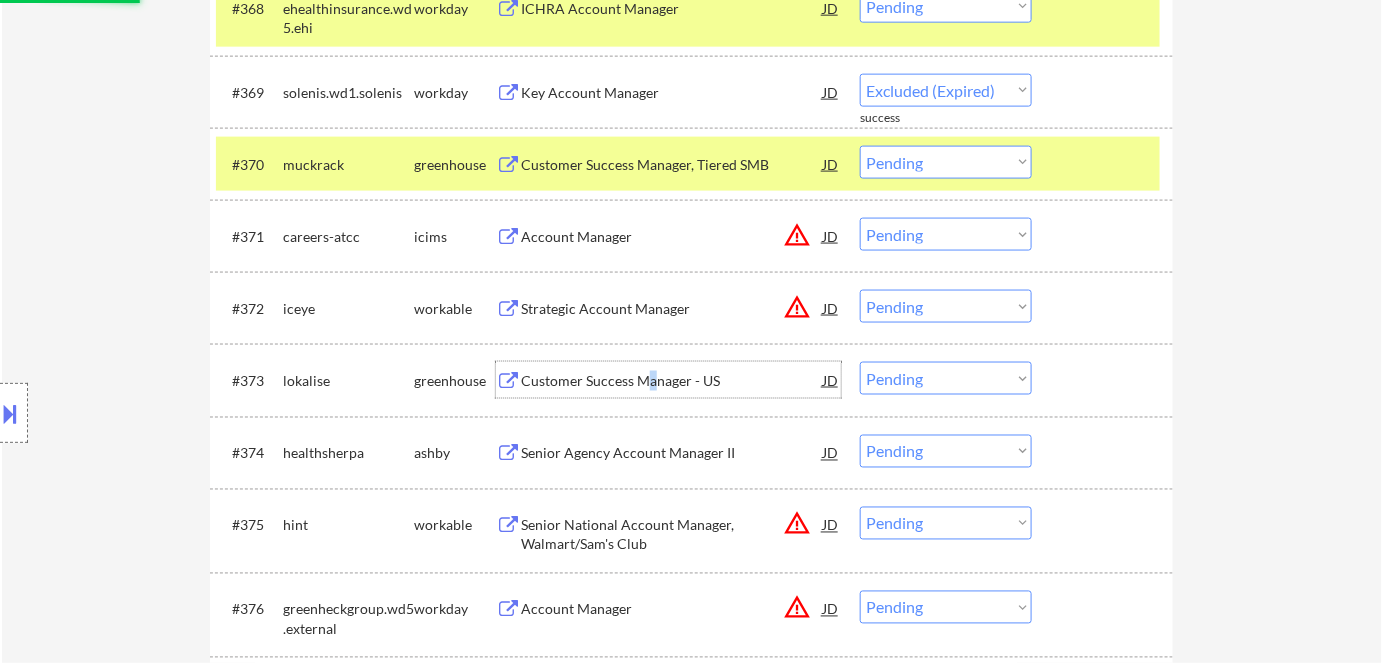 drag, startPoint x: 651, startPoint y: 374, endPoint x: 650, endPoint y: 326, distance: 48.010414 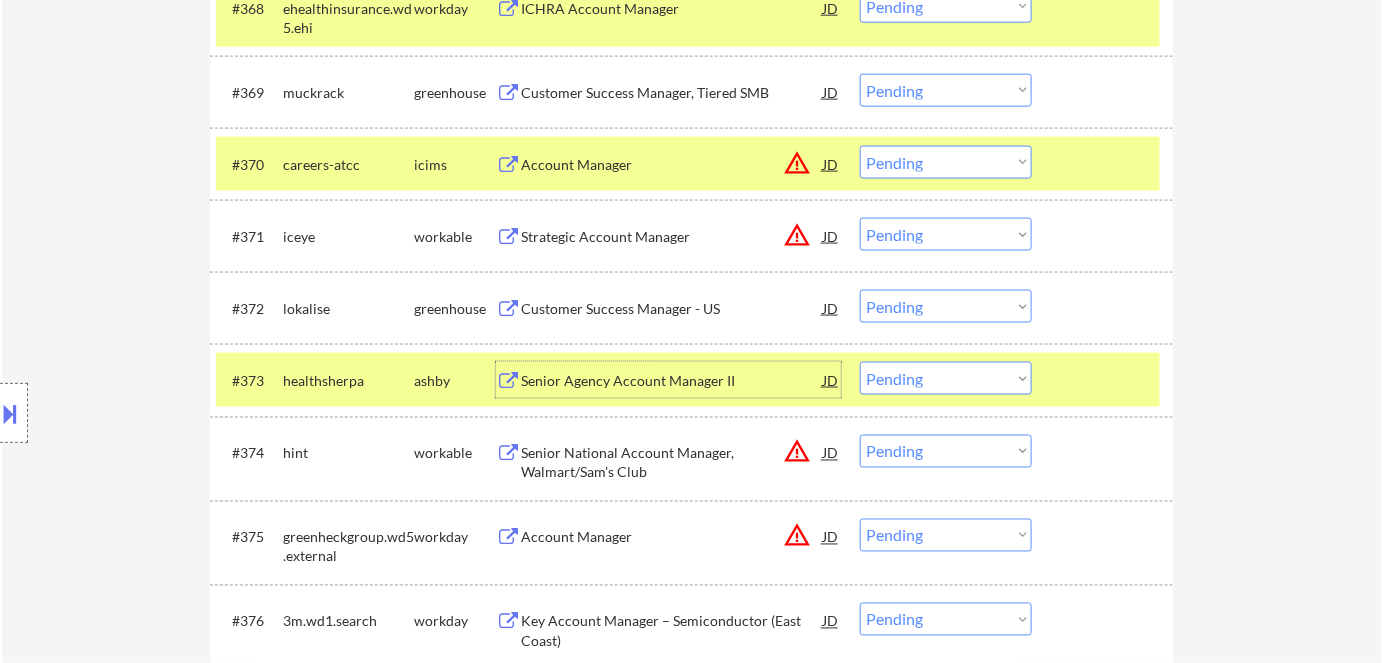 click on "Customer Success Manager - US" at bounding box center [672, 308] 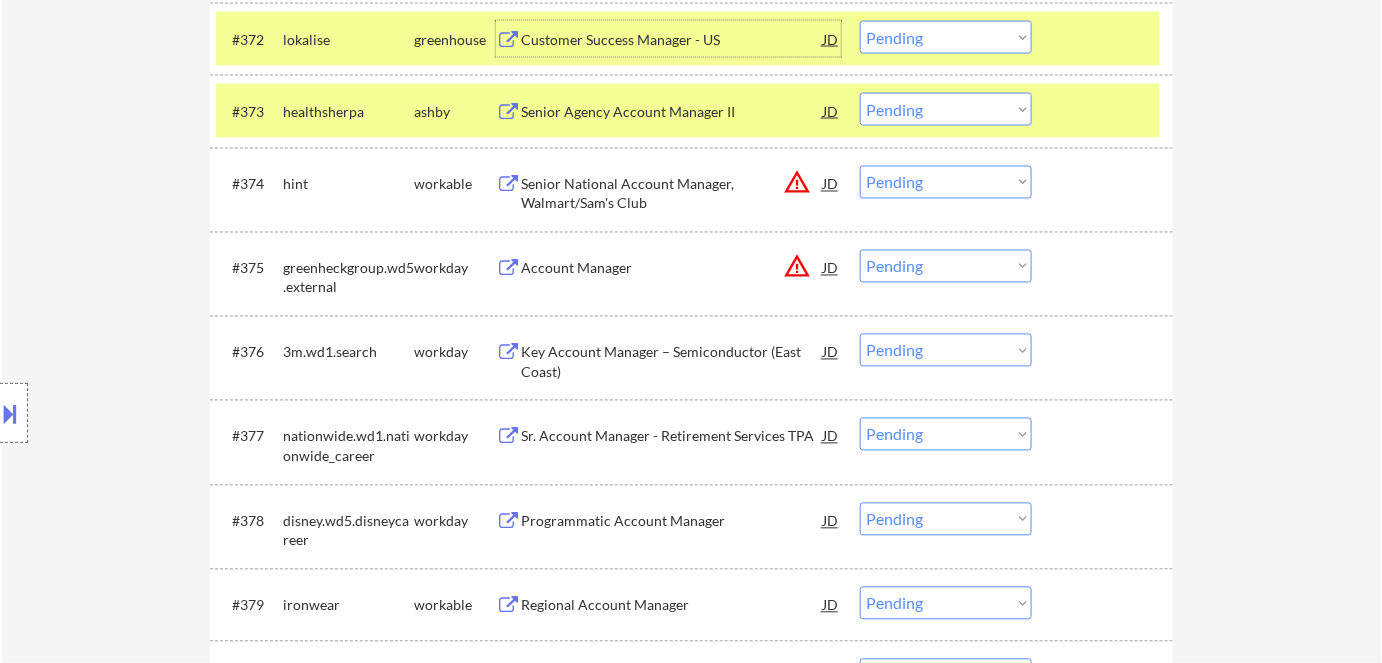 scroll, scrollTop: 6205, scrollLeft: 0, axis: vertical 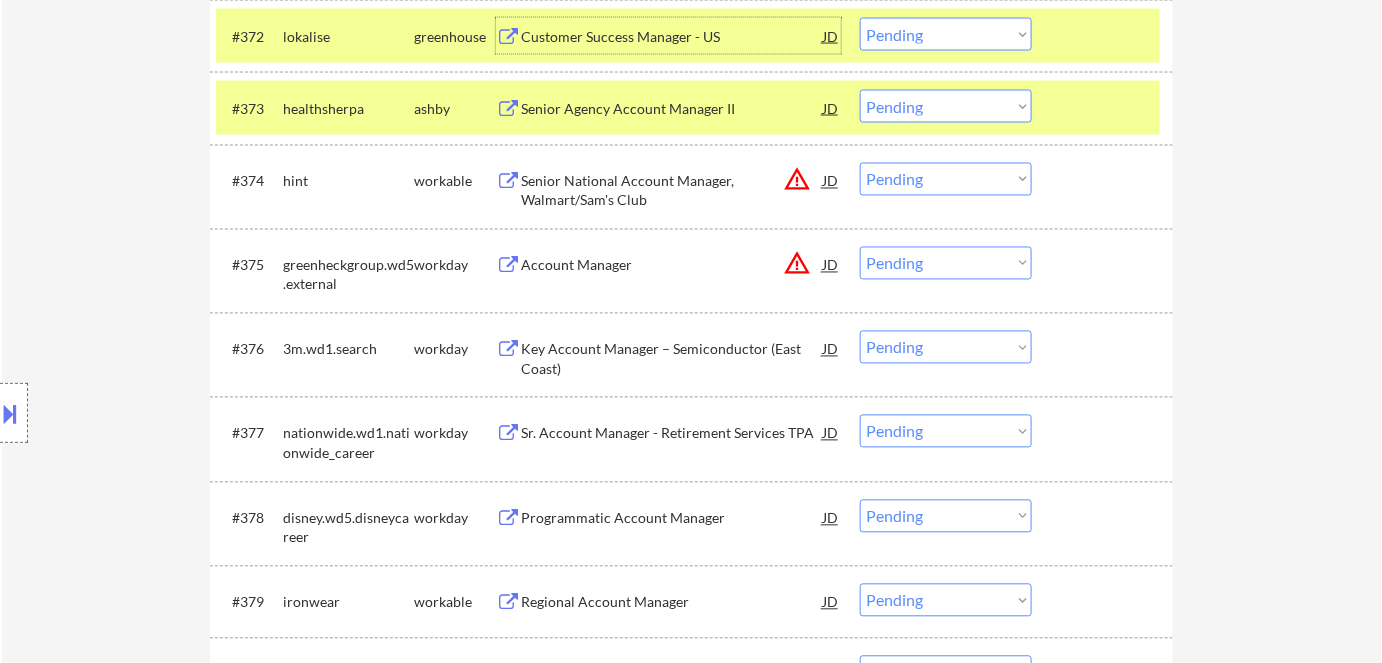 click on "Key Account Manager – Semiconductor (East Coast)" at bounding box center (672, 359) 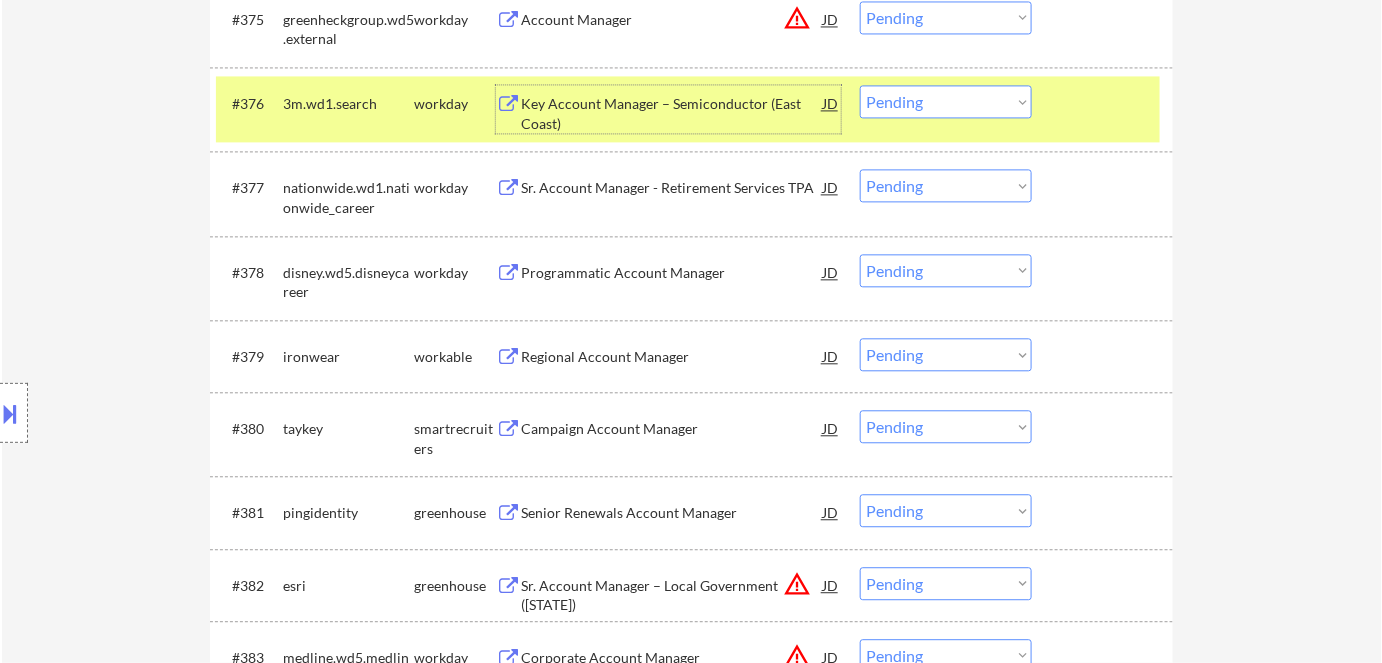 scroll, scrollTop: 6478, scrollLeft: 0, axis: vertical 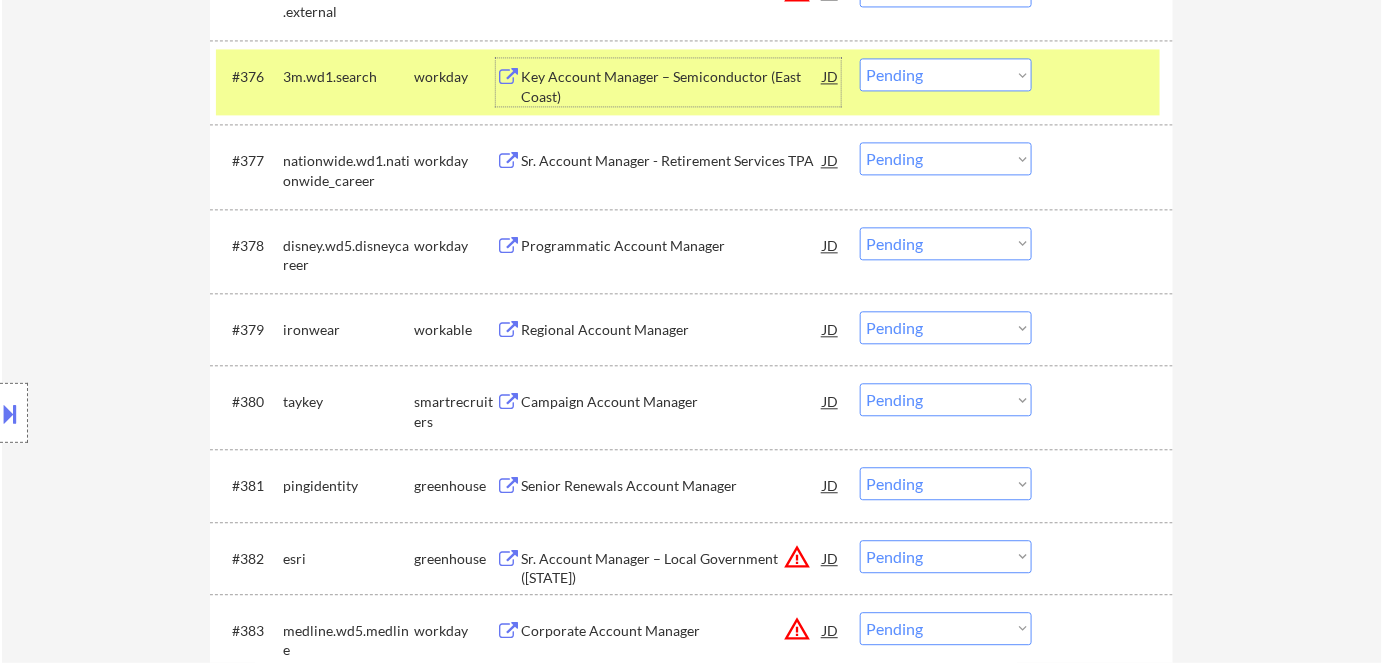click on "Regional Account Manager" at bounding box center (672, 330) 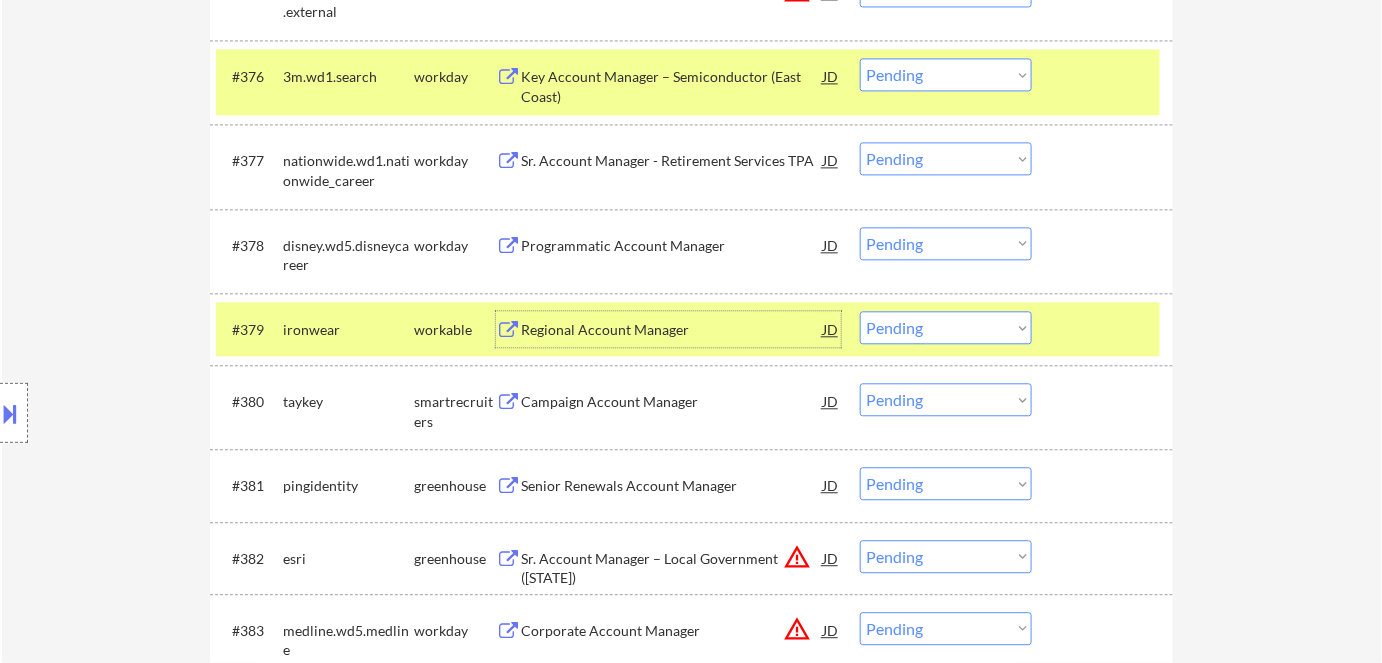 click on "Choose an option... Pending Applied Excluded (Questions) Excluded (Expired) Excluded (Location) Excluded (Bad Match) Excluded (Blocklist) Excluded (Salary) Excluded (Other)" at bounding box center [946, 327] 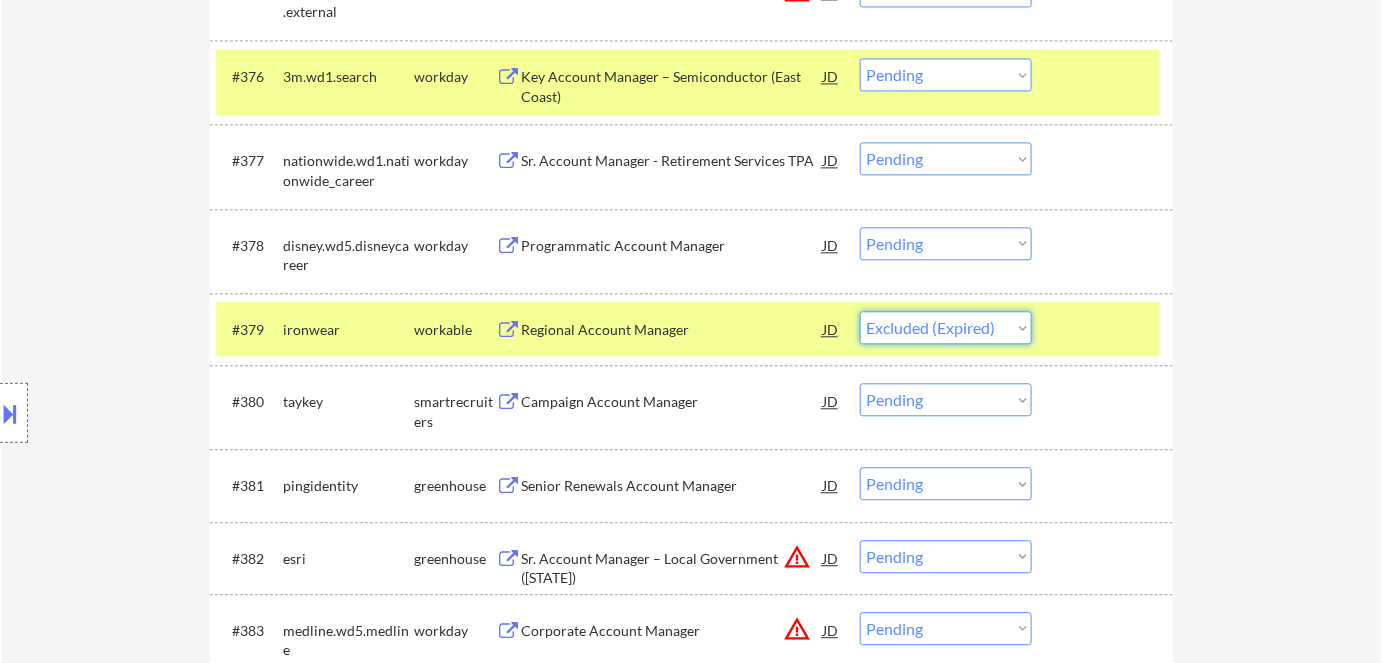 click on "Choose an option... Pending Applied Excluded (Questions) Excluded (Expired) Excluded (Location) Excluded (Bad Match) Excluded (Blocklist) Excluded (Salary) Excluded (Other)" at bounding box center [946, 327] 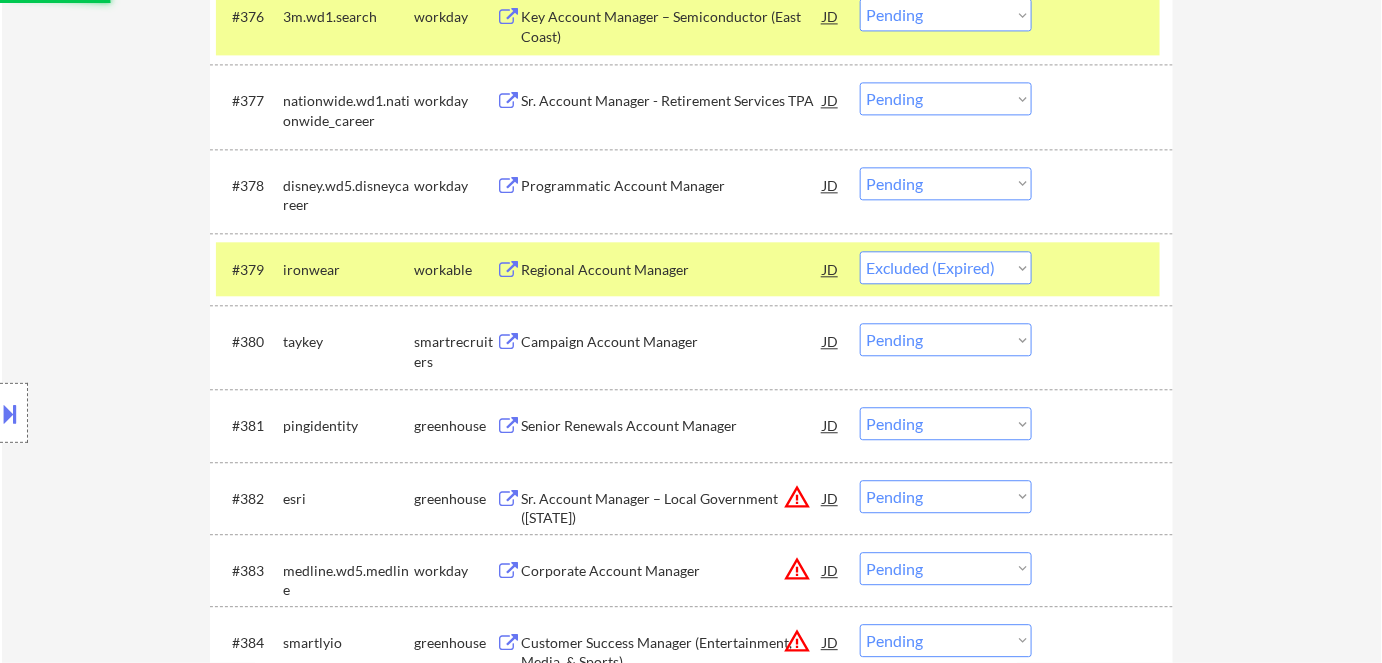 scroll, scrollTop: 6660, scrollLeft: 0, axis: vertical 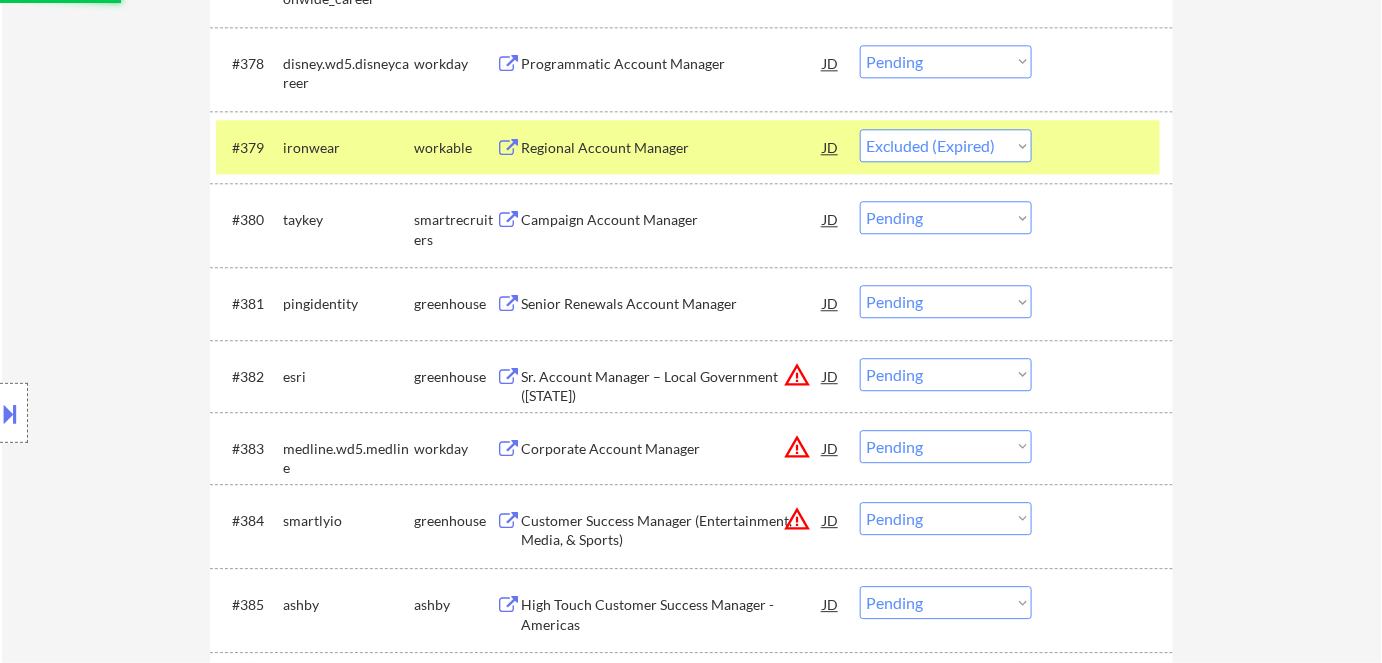 click on "#[NUMBER] [PERSON] smartrecruiters Campaign Account Manager JD Choose an option... Pending Applied Excluded (Questions) Excluded (Expired) Excluded (Location) Excluded (Bad Match) Excluded (Blocklist) Excluded (Salary) Excluded (Other)" at bounding box center (688, 225) 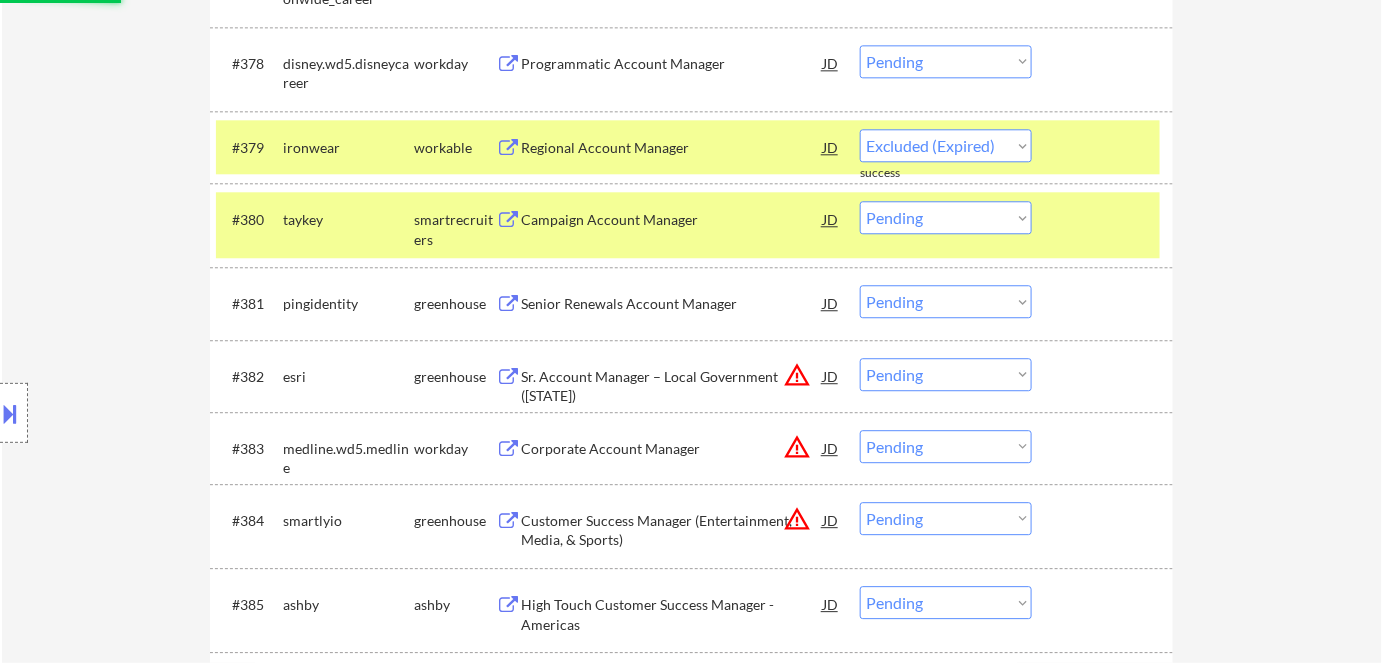 click on "Campaign Account Manager" at bounding box center [672, 220] 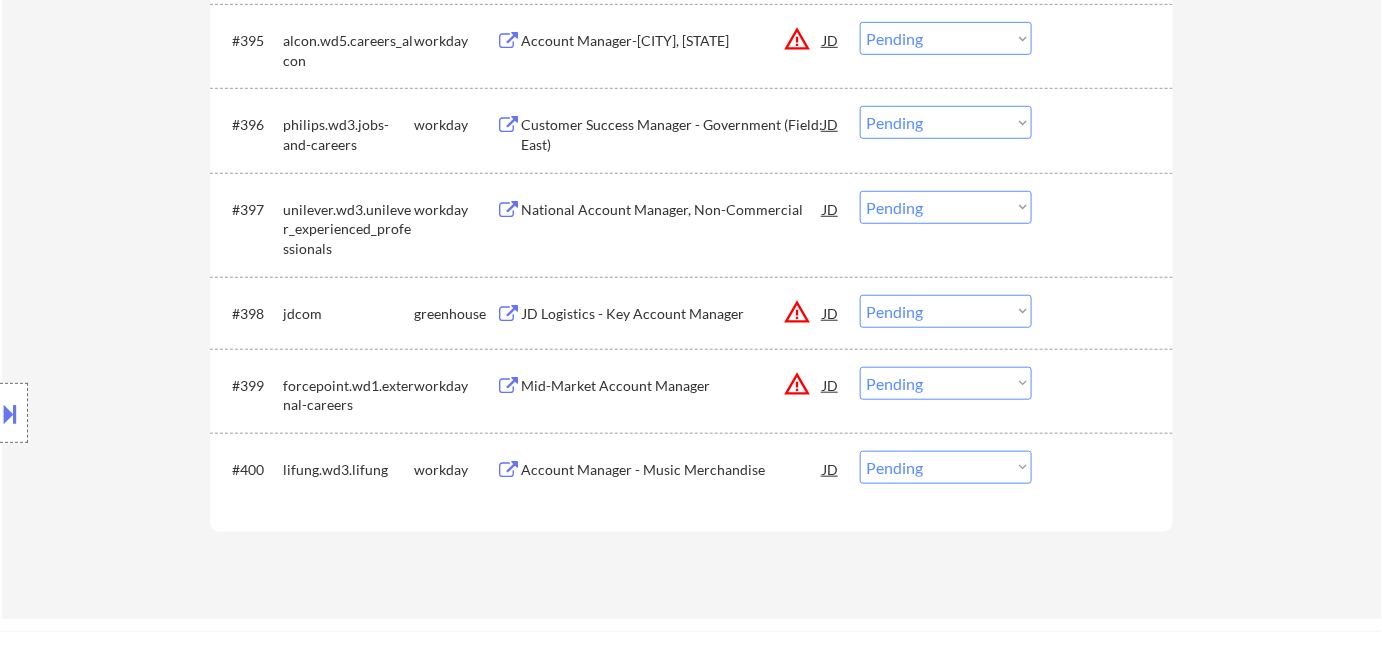 scroll, scrollTop: 8024, scrollLeft: 0, axis: vertical 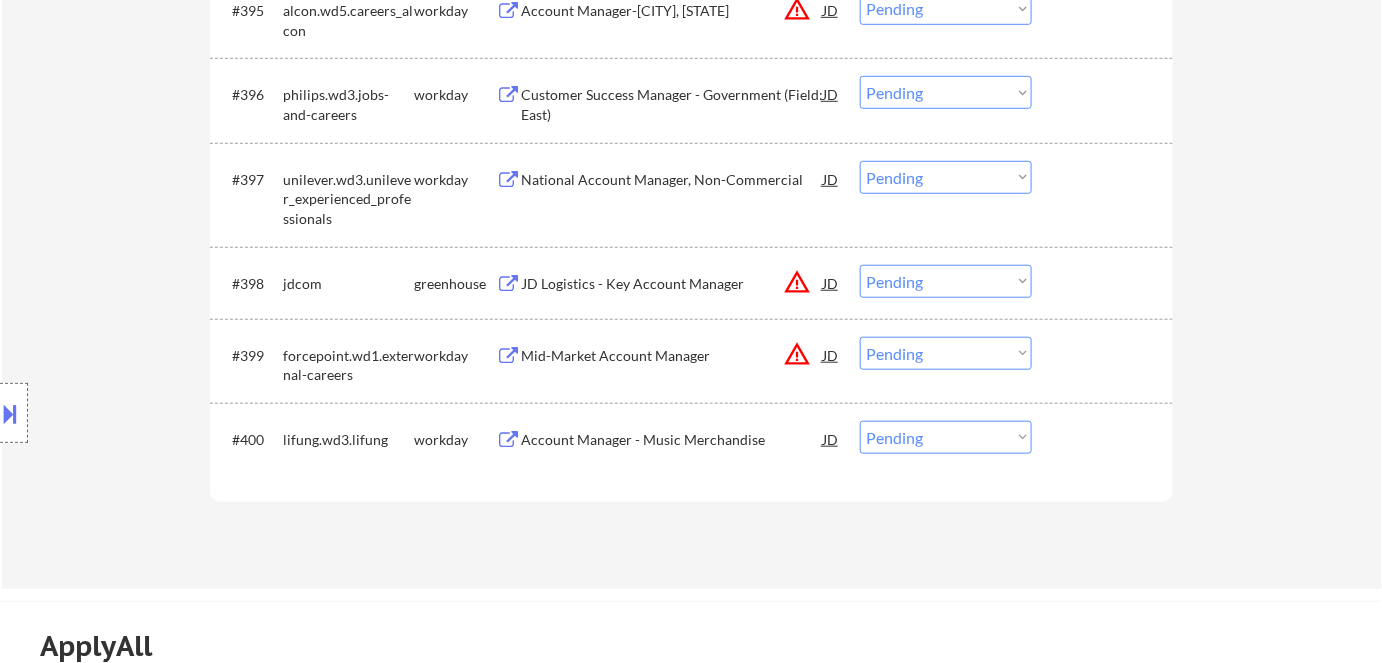 click on "National Account Manager, Non-Commercial" at bounding box center [672, 180] 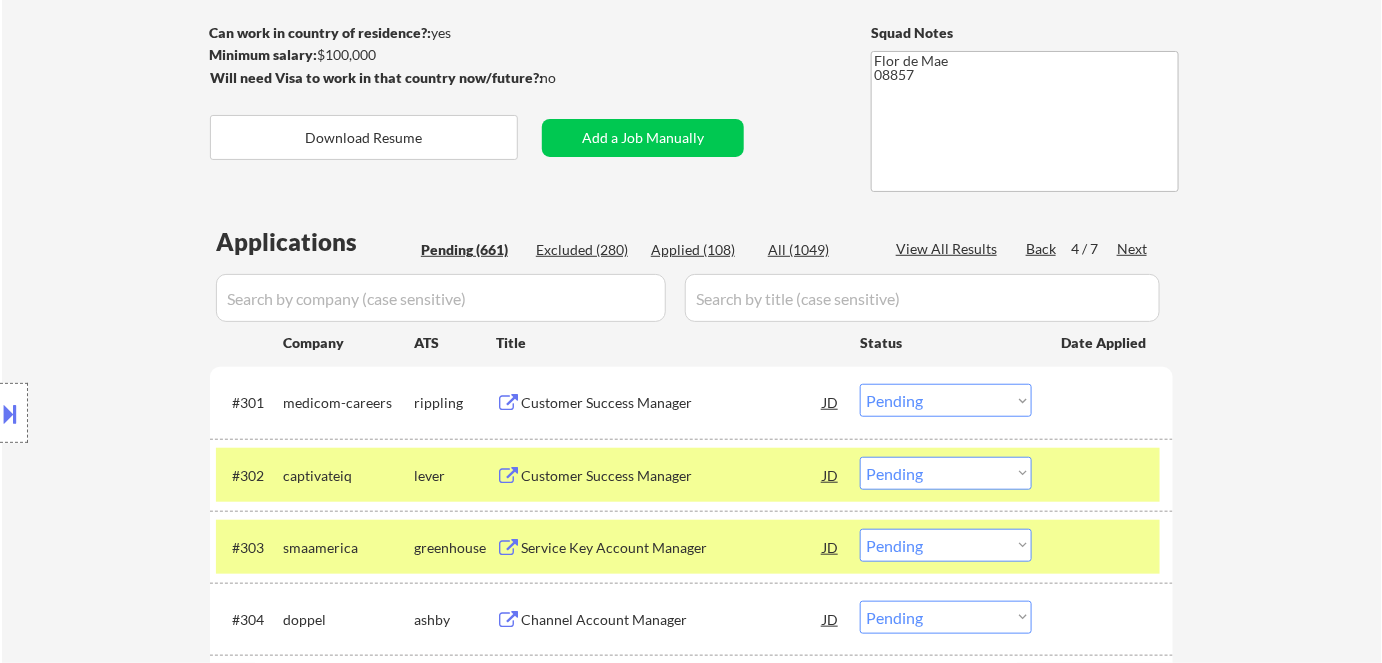 scroll, scrollTop: 226, scrollLeft: 0, axis: vertical 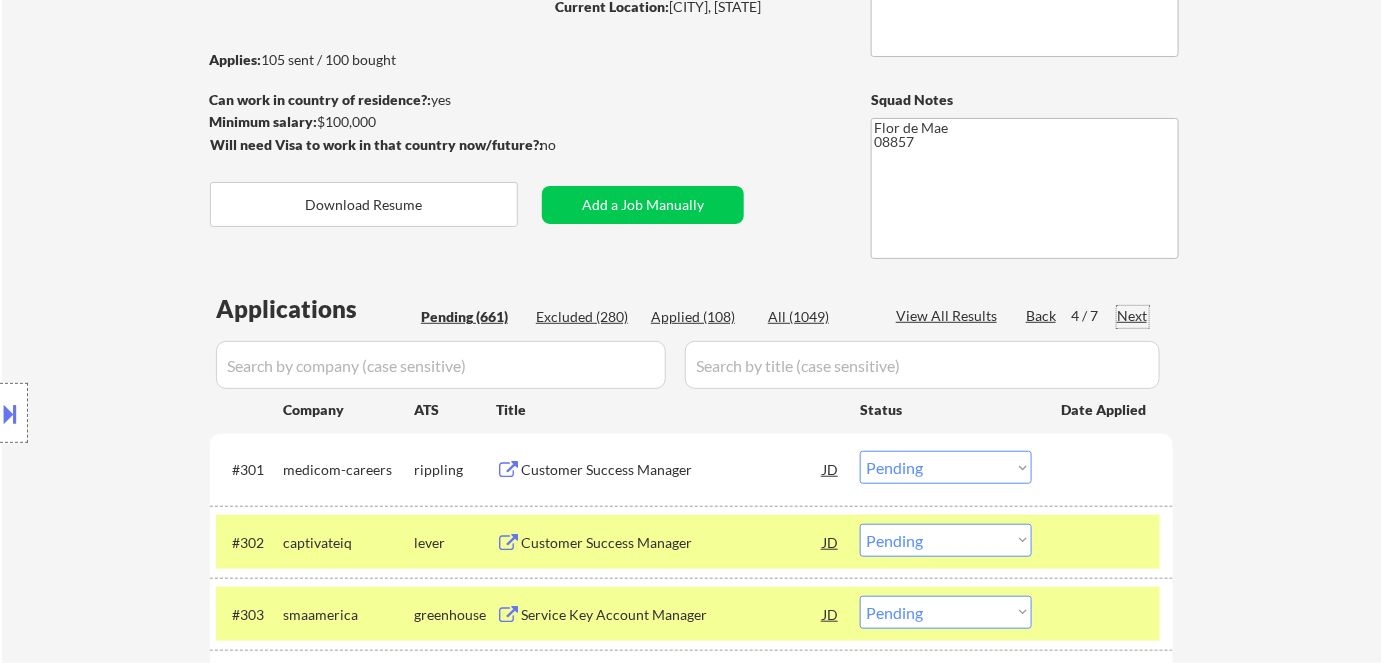 click on "Next" at bounding box center [1133, 316] 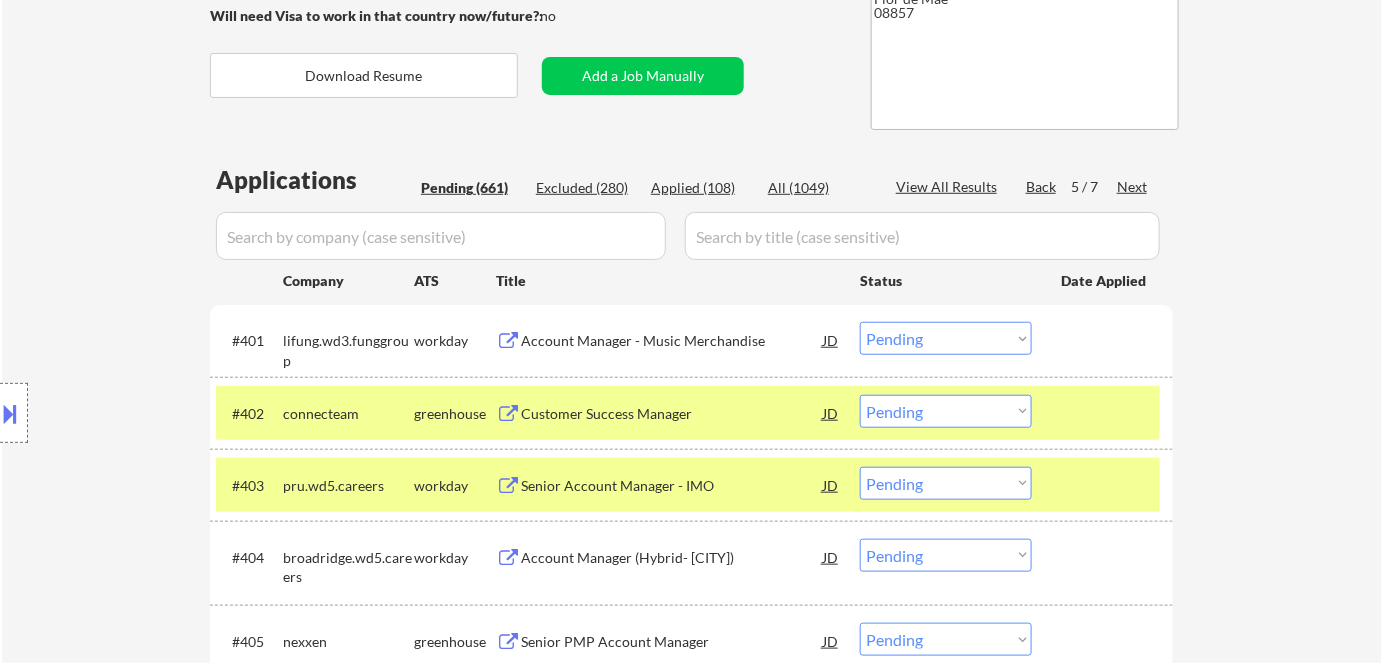 scroll, scrollTop: 408, scrollLeft: 0, axis: vertical 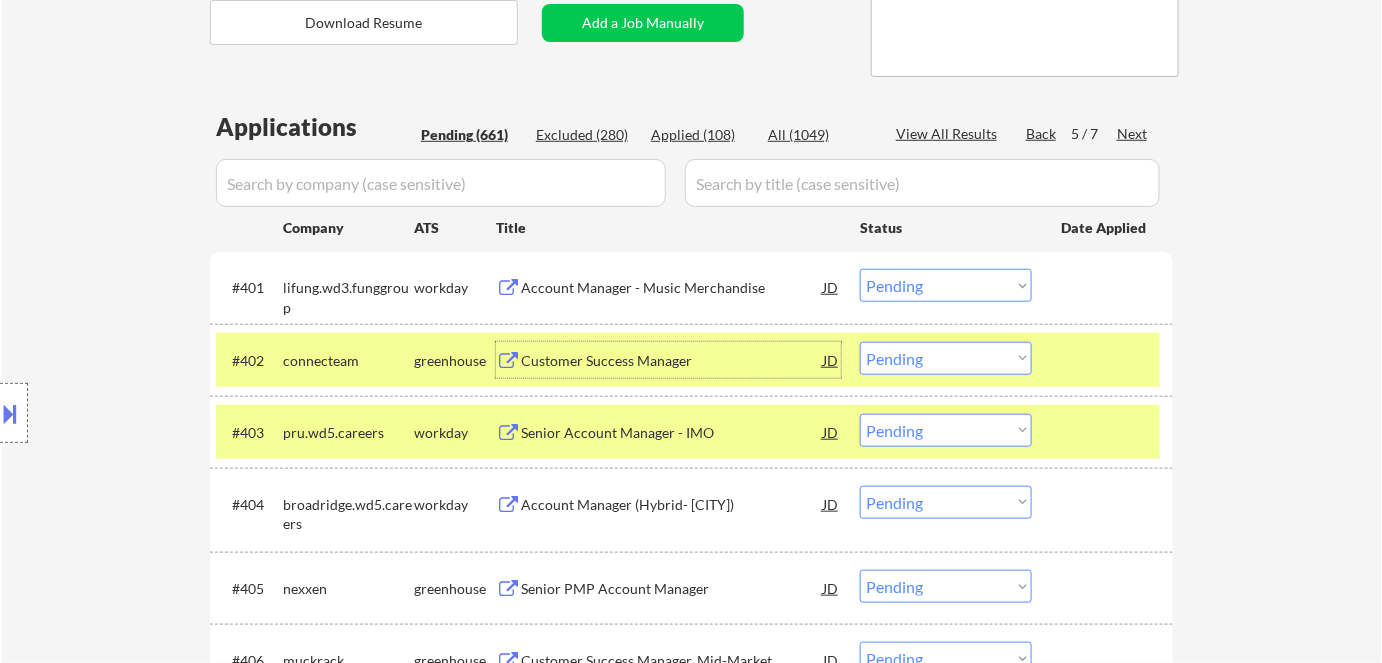 click on "Customer Success Manager" at bounding box center [672, 361] 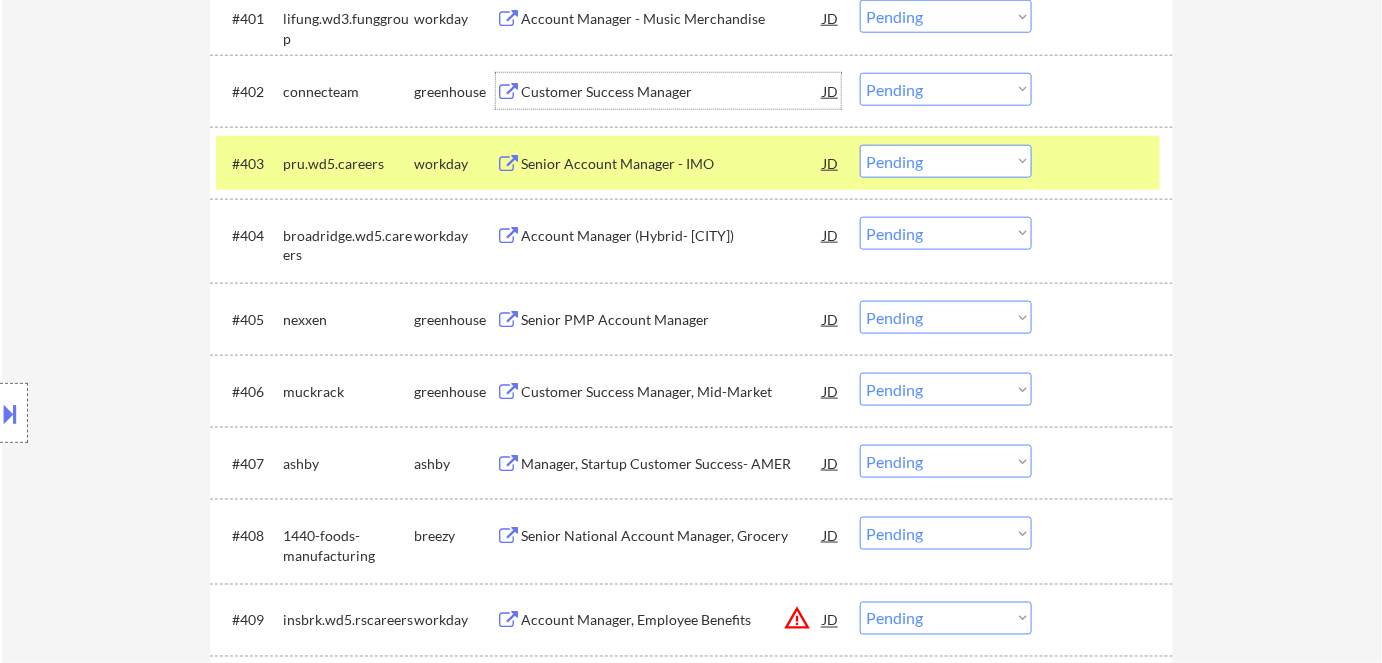 scroll, scrollTop: 681, scrollLeft: 0, axis: vertical 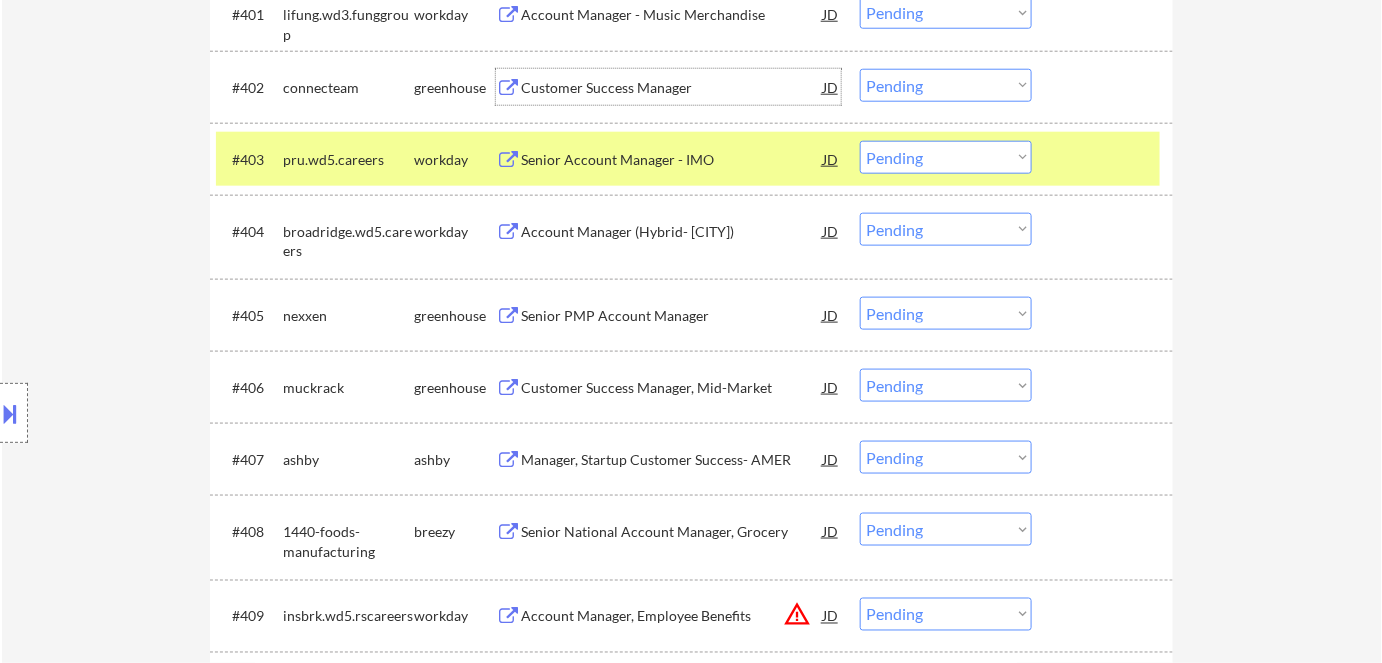 click on "Account Manager (Hybrid- [CITY])" at bounding box center [672, 232] 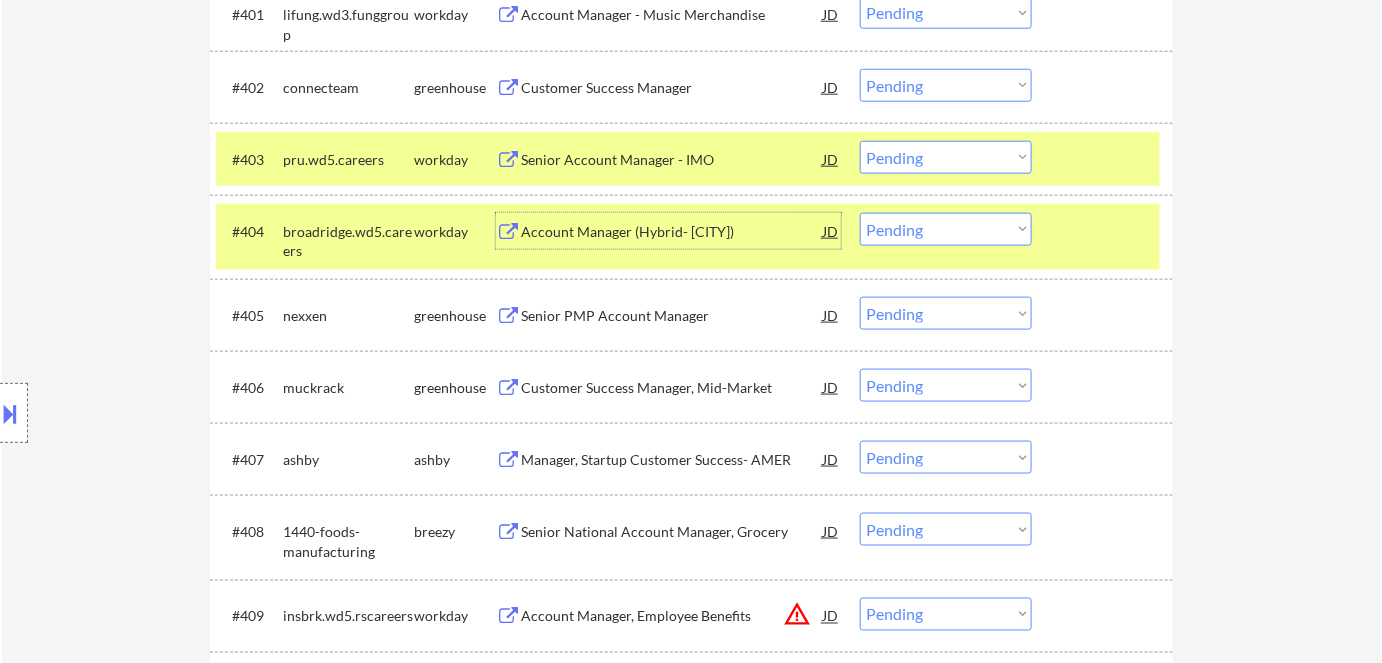 drag, startPoint x: 907, startPoint y: 230, endPoint x: 910, endPoint y: 243, distance: 13.341664 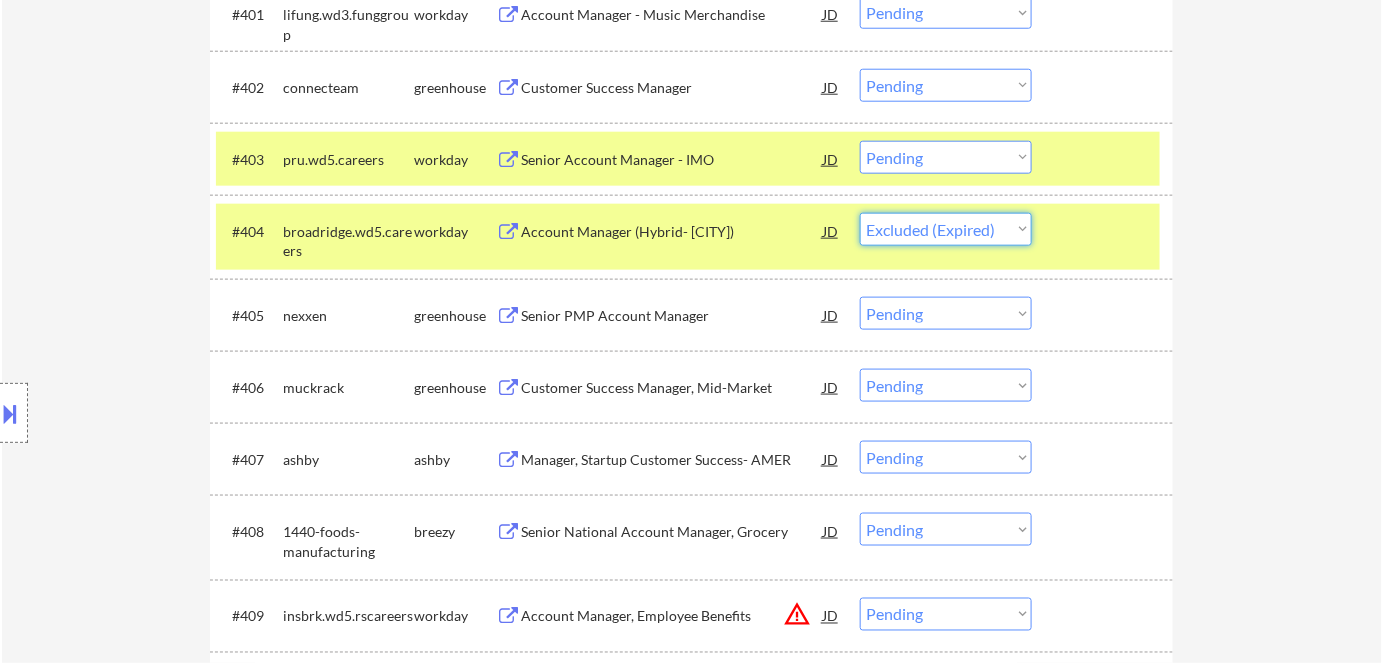 click on "Choose an option... Pending Applied Excluded (Questions) Excluded (Expired) Excluded (Location) Excluded (Bad Match) Excluded (Blocklist) Excluded (Salary) Excluded (Other)" at bounding box center (946, 229) 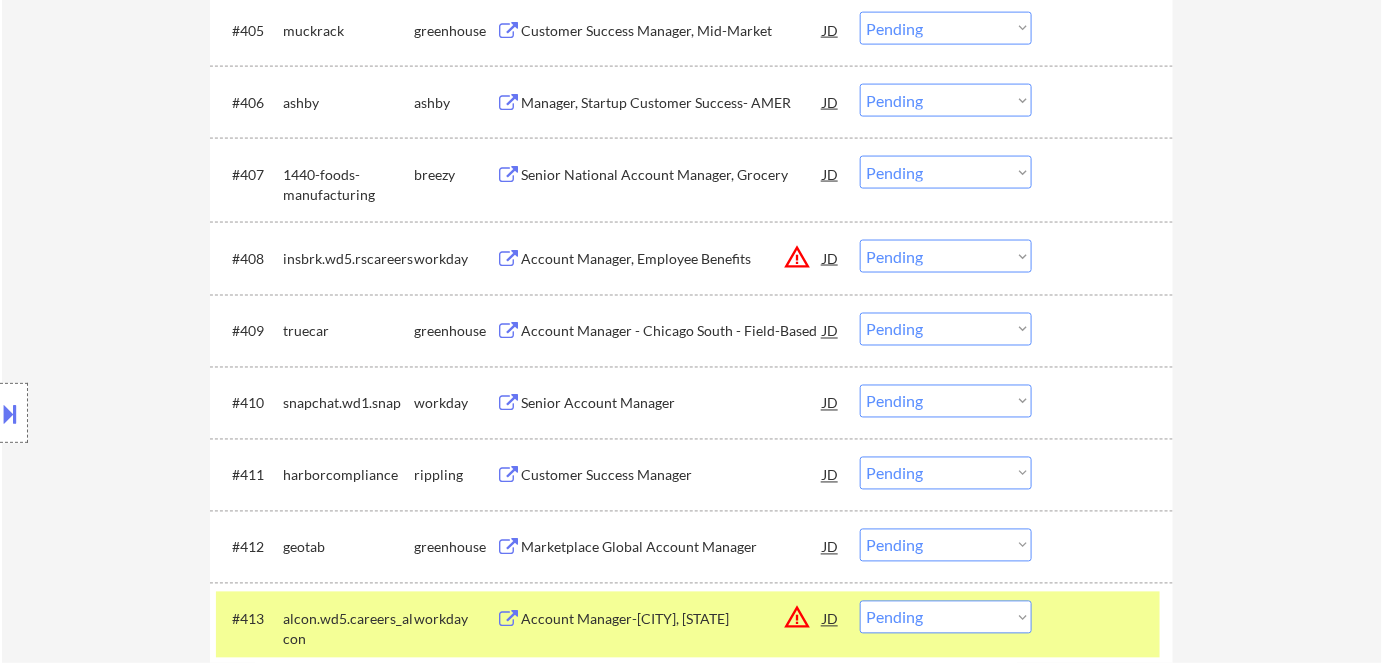 scroll, scrollTop: 1045, scrollLeft: 0, axis: vertical 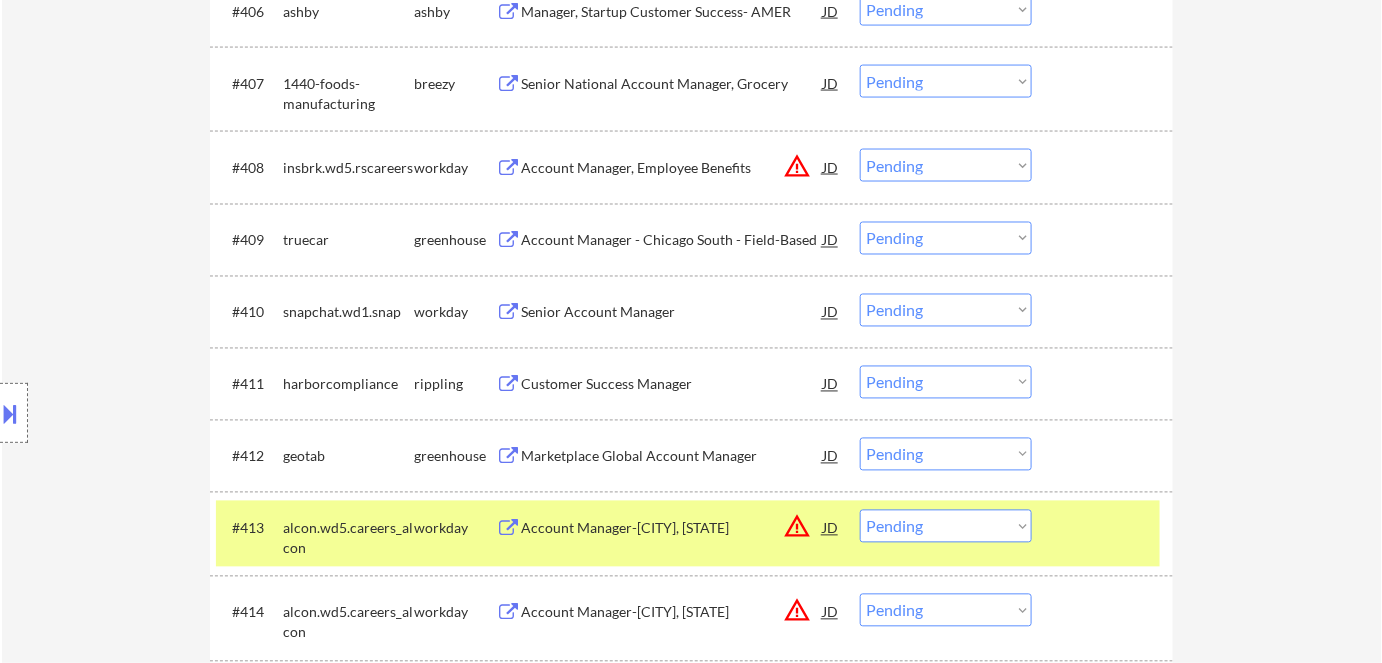 click on "Customer Success Manager" at bounding box center (672, 385) 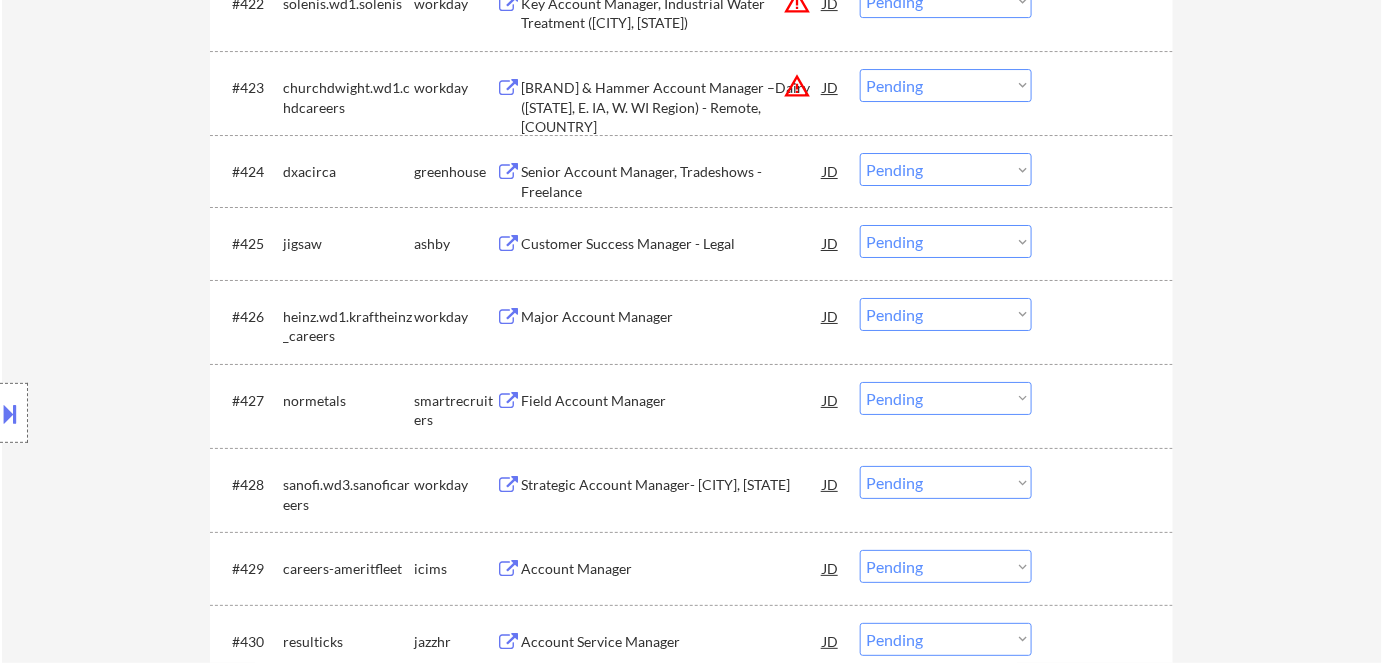 scroll, scrollTop: 2317, scrollLeft: 0, axis: vertical 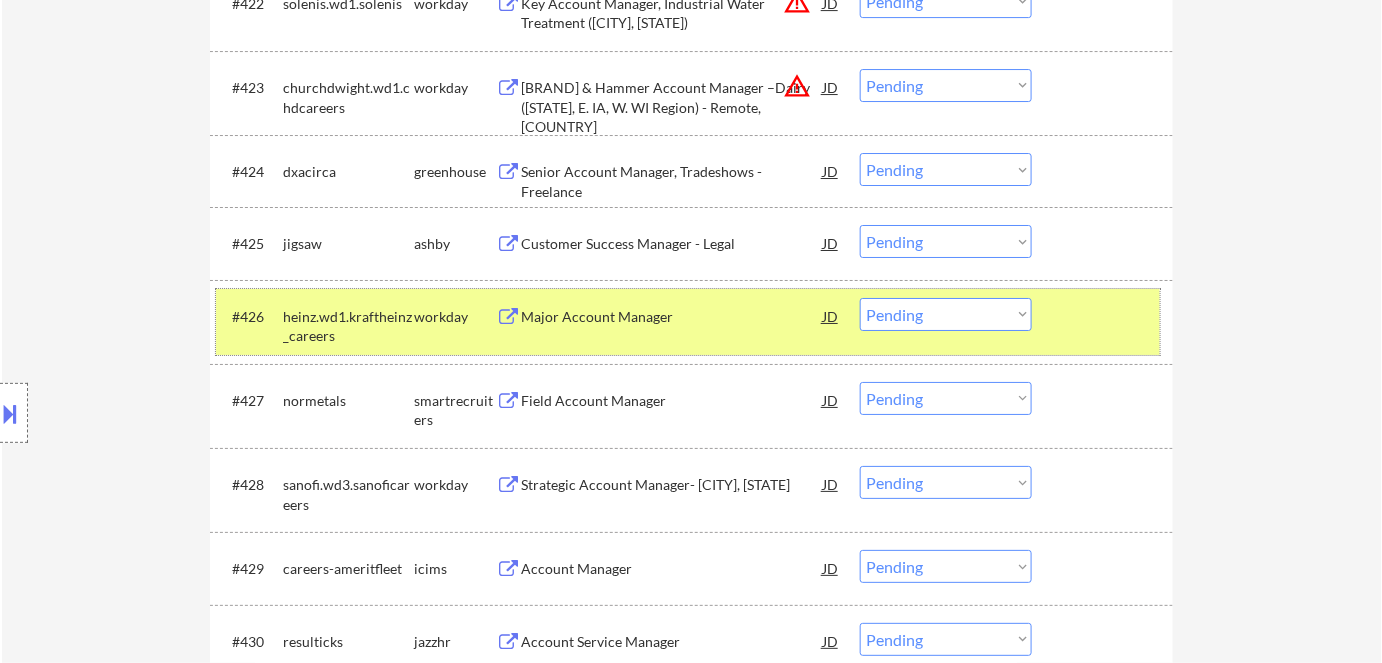 click on "#[NUMBER] [PERSON].wd[NUMBER].[COMPANY]_careers Major Account Manager JD Choose an option... Pending Applied Excluded (Questions) Excluded (Expired) Excluded (Location) Excluded (Bad Match) Excluded (Blocklist) Excluded (Salary) Excluded (Other)" at bounding box center [688, 322] 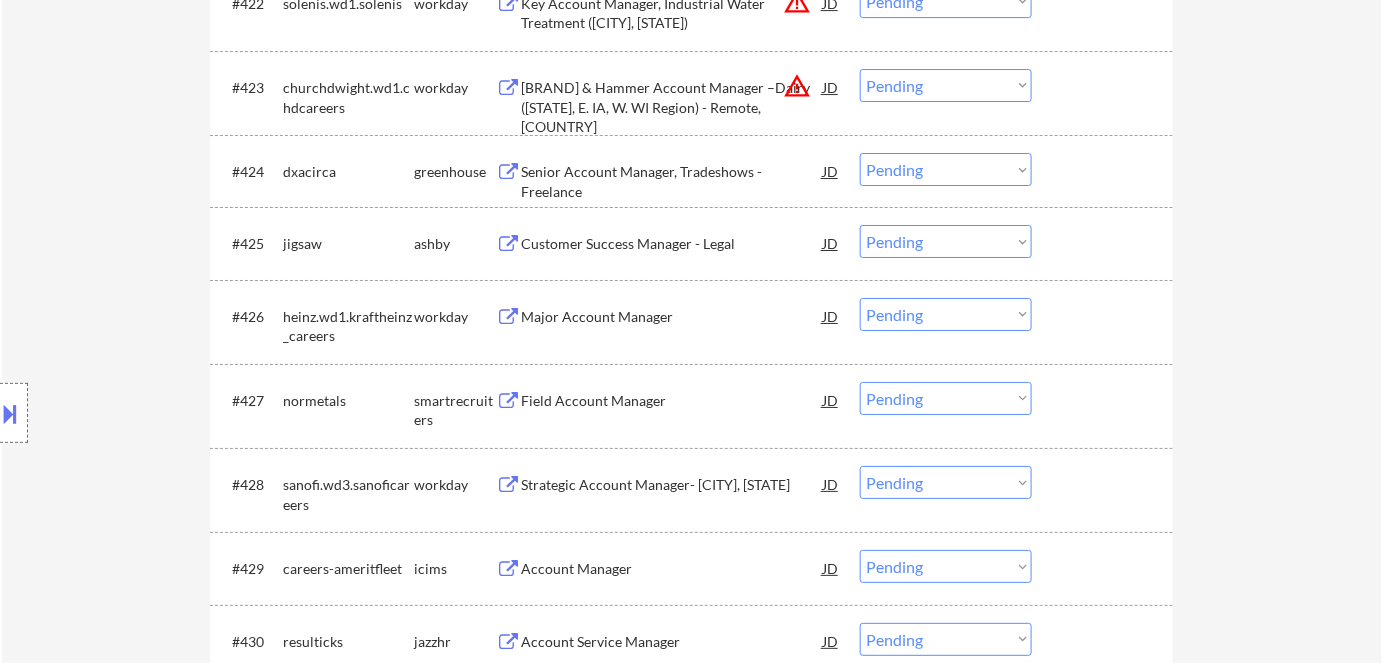 click on "Choose an option... Pending Applied Excluded (Questions) Excluded (Expired) Excluded (Location) Excluded (Bad Match) Excluded (Blocklist) Excluded (Salary) Excluded (Other)" at bounding box center [946, 314] 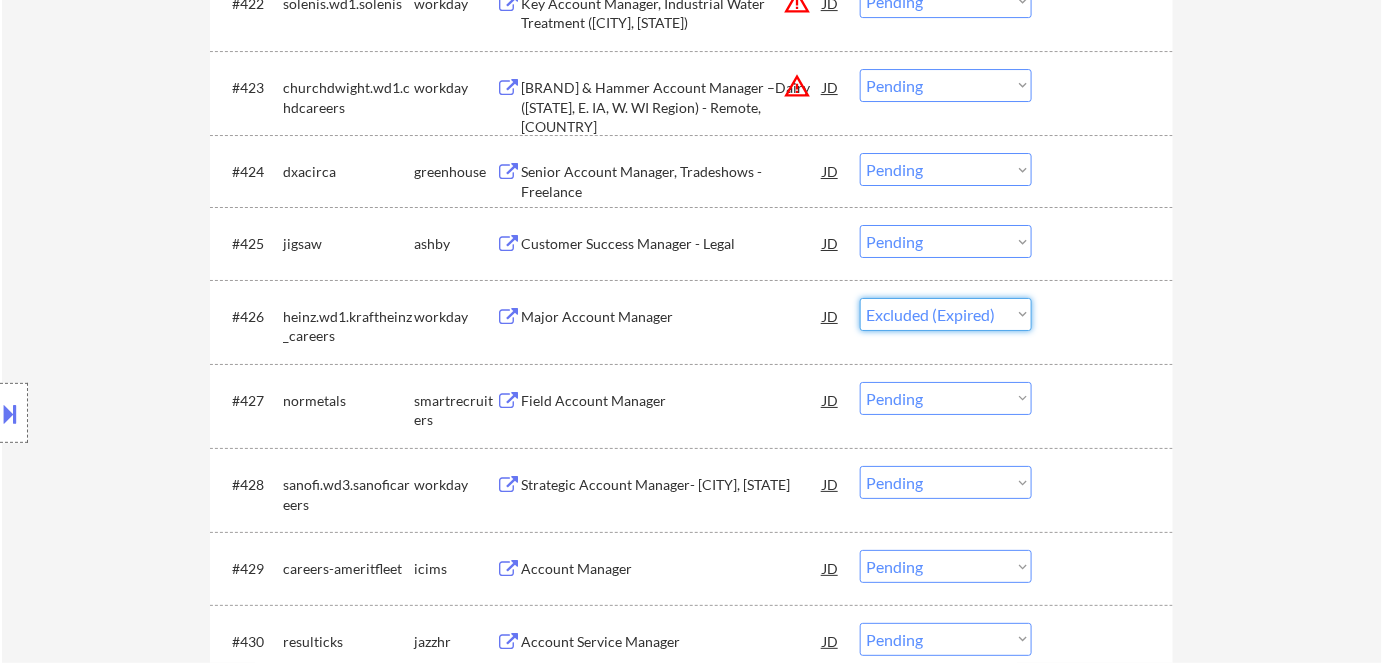 click on "Choose an option... Pending Applied Excluded (Questions) Excluded (Expired) Excluded (Location) Excluded (Bad Match) Excluded (Blocklist) Excluded (Salary) Excluded (Other)" at bounding box center [946, 314] 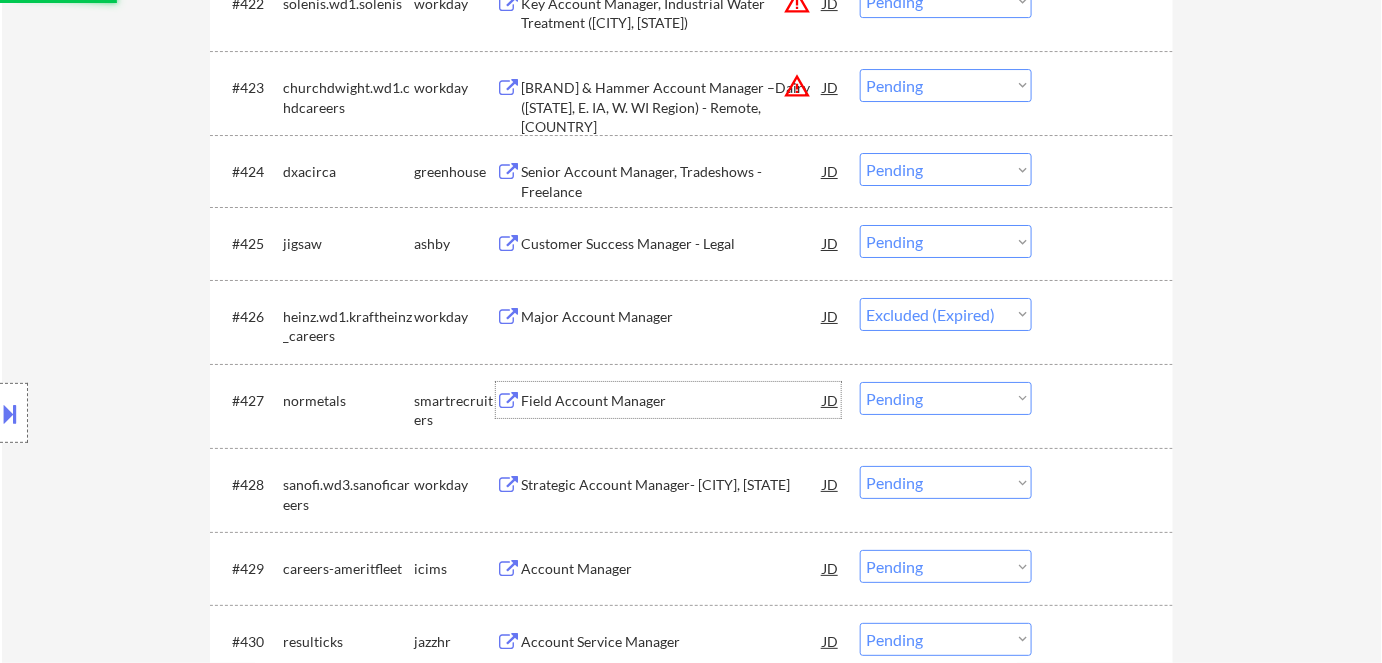 click on "Field Account Manager" at bounding box center (672, 401) 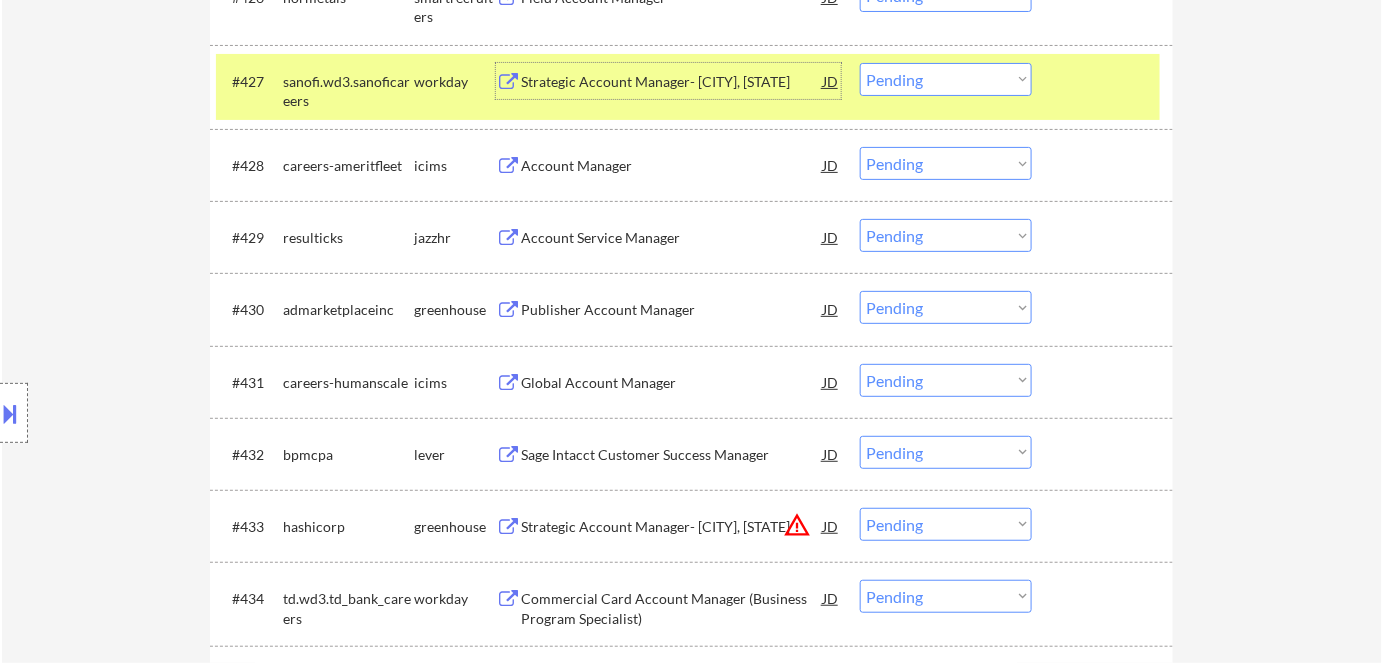 scroll, scrollTop: 2681, scrollLeft: 0, axis: vertical 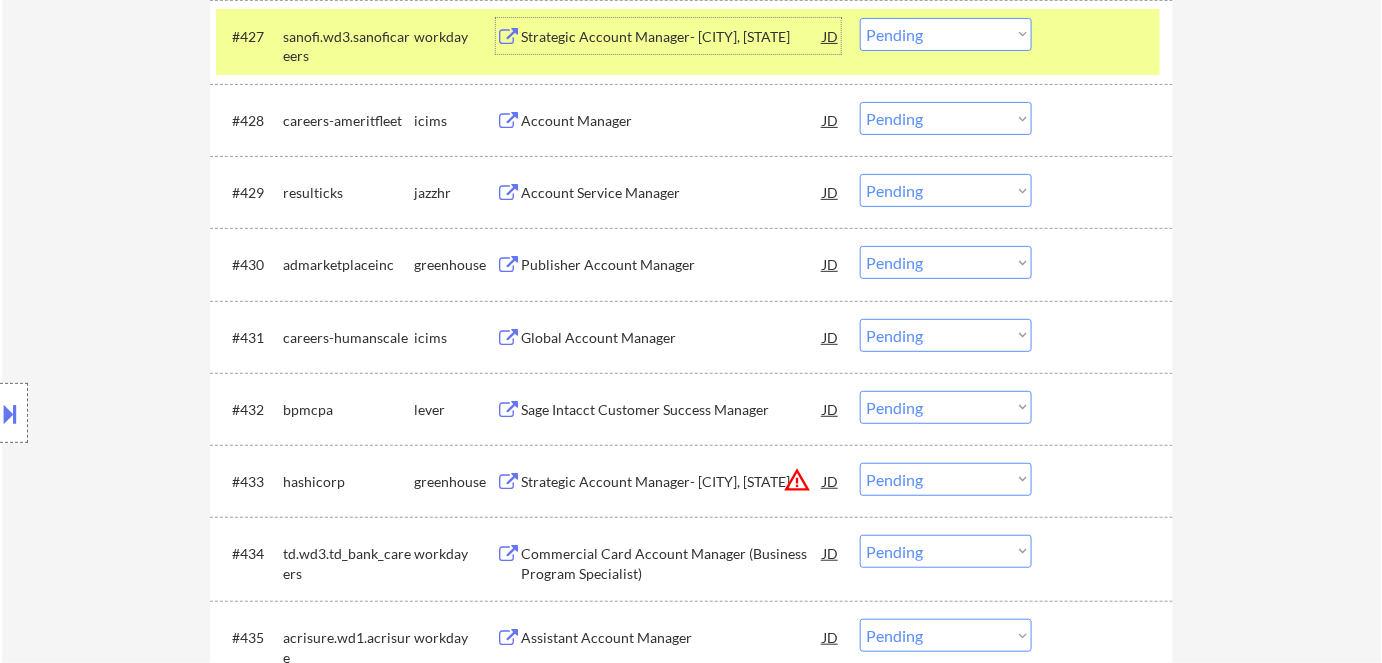 click on "Sage Intacct Customer Success Manager" at bounding box center [672, 410] 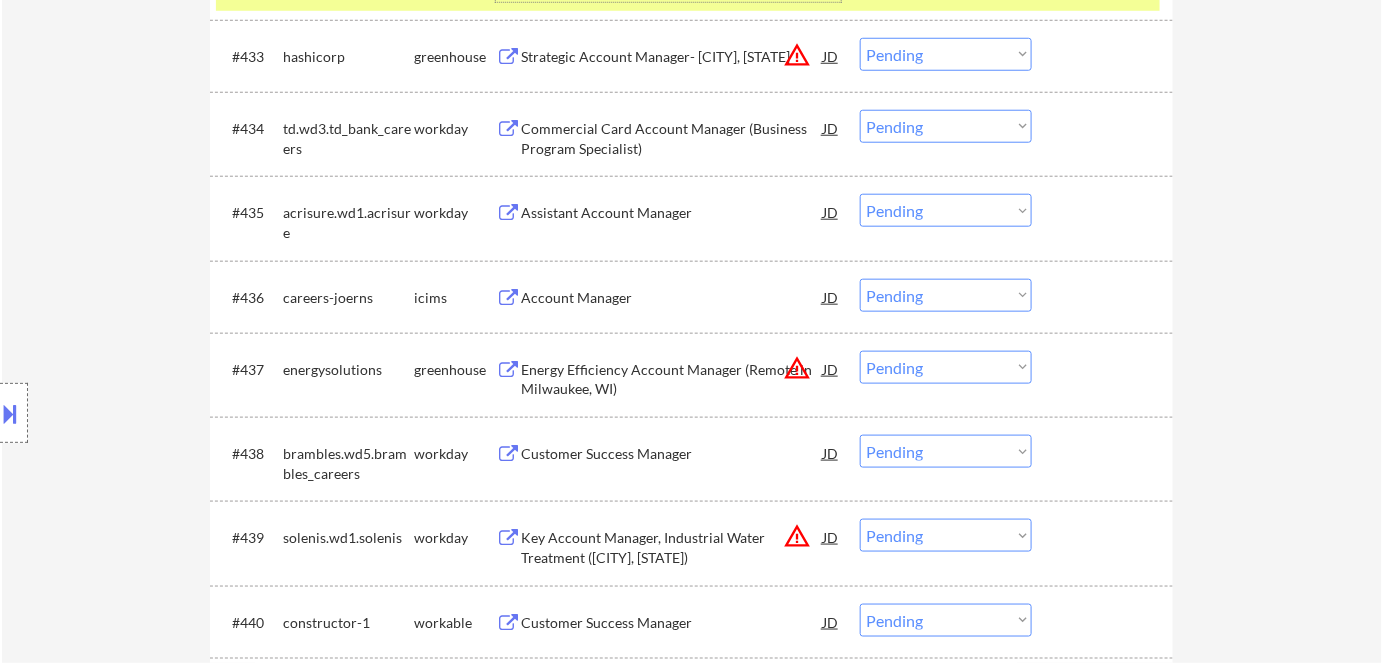 scroll, scrollTop: 3226, scrollLeft: 0, axis: vertical 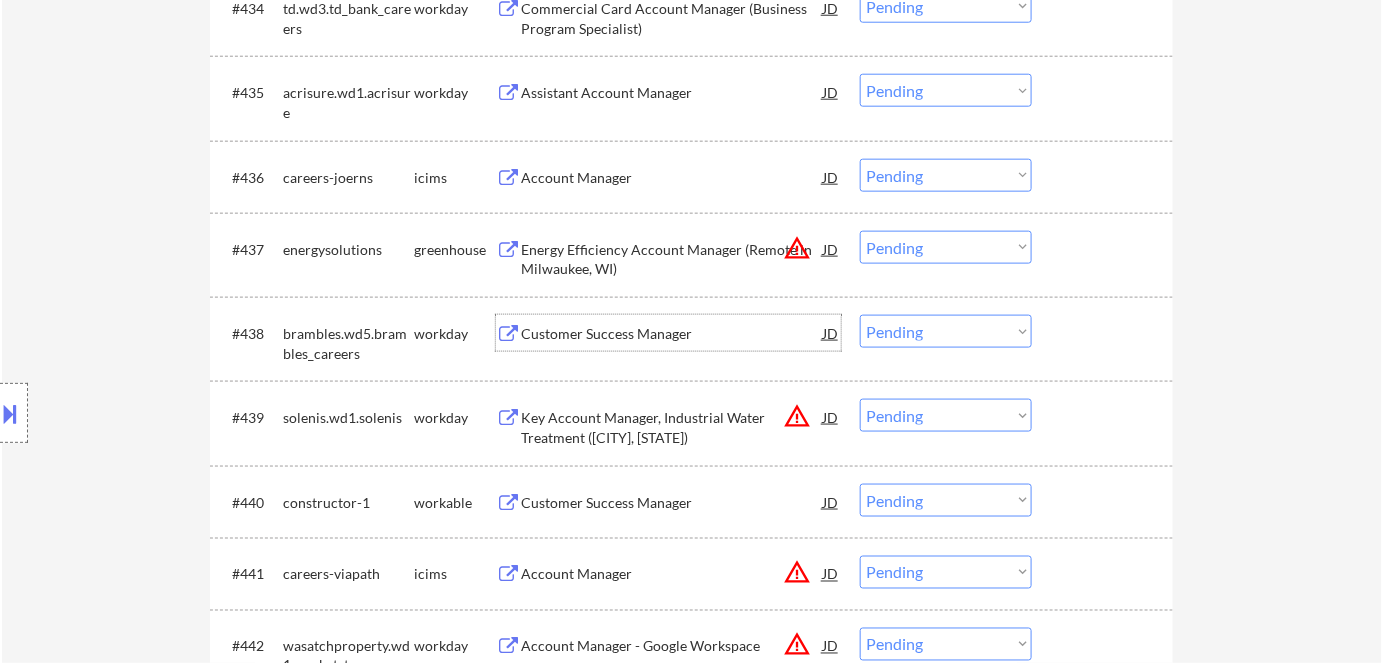 click on "Customer Success Manager" at bounding box center (672, 334) 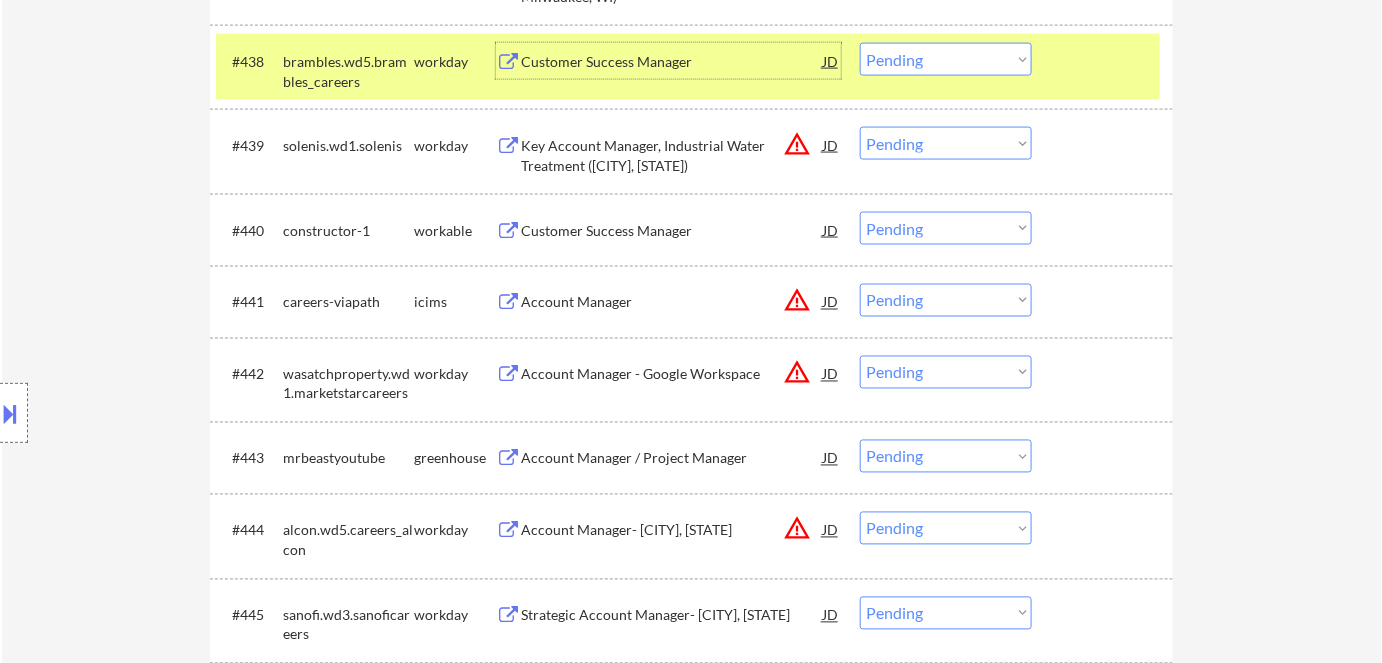 scroll, scrollTop: 3499, scrollLeft: 0, axis: vertical 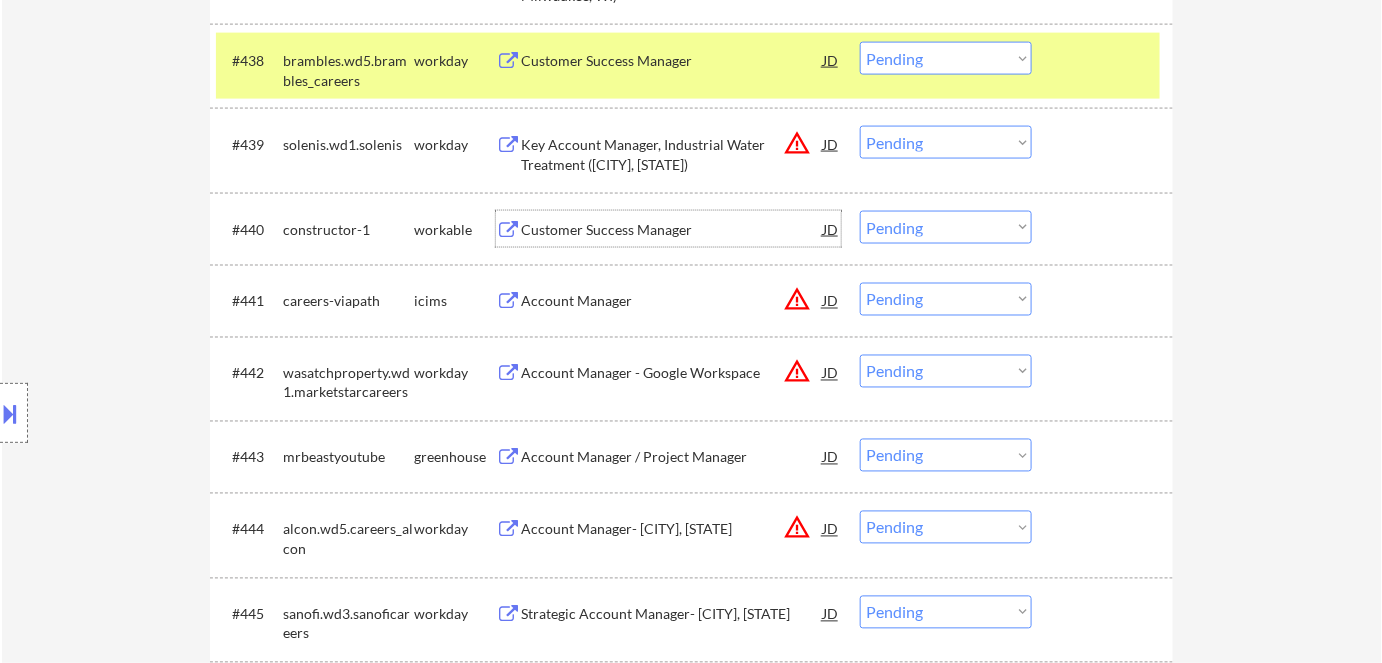 click on "Customer Success Manager" at bounding box center (672, 229) 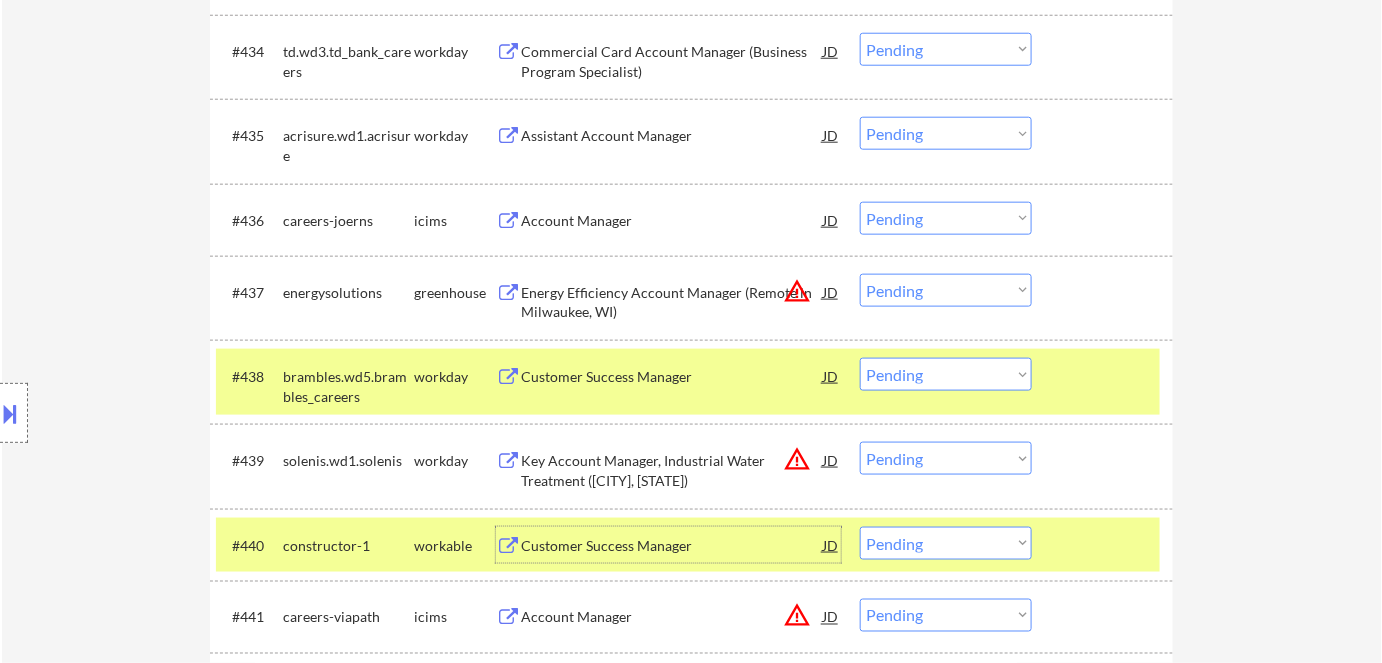 scroll, scrollTop: 3136, scrollLeft: 0, axis: vertical 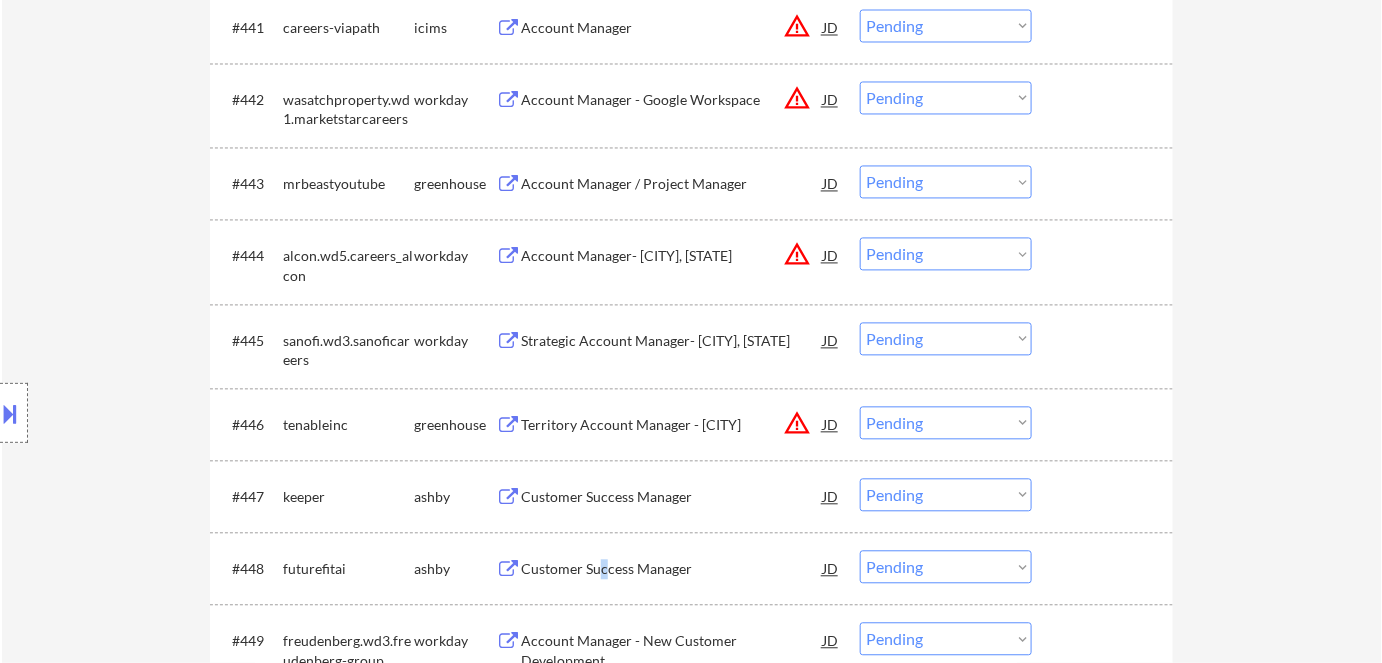 click on "Customer Success Manager" at bounding box center [672, 570] 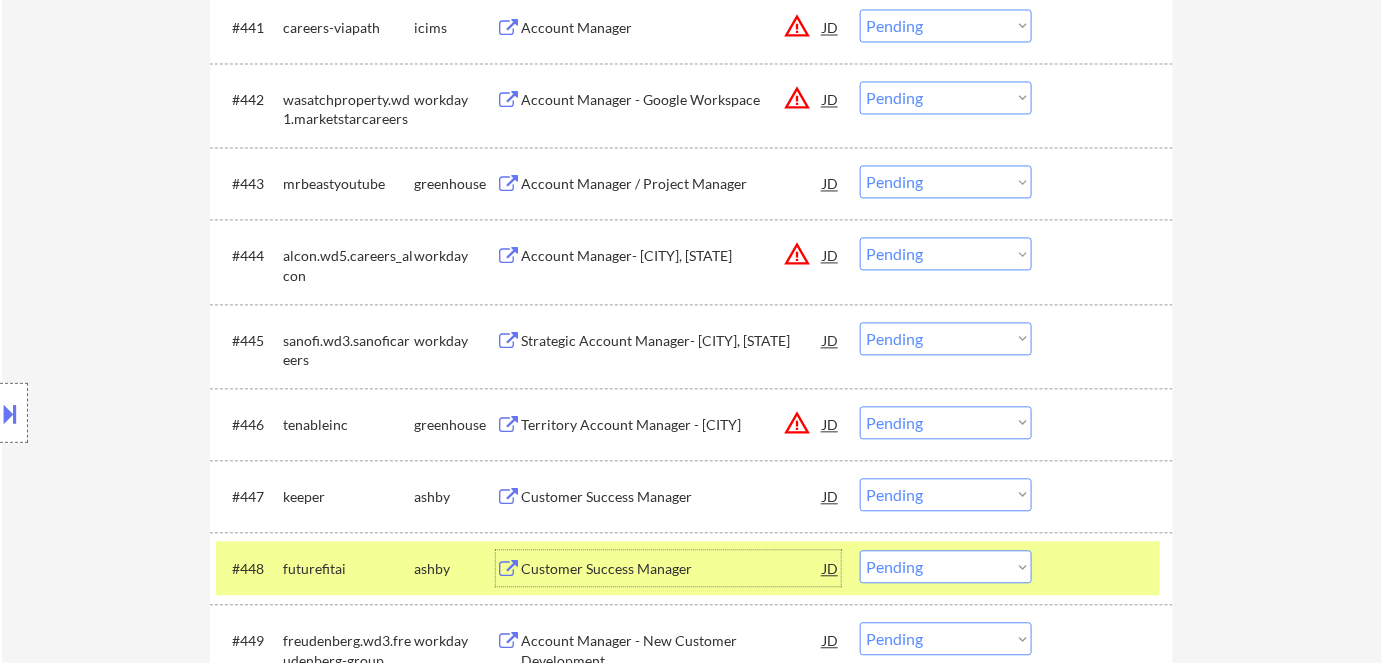 click on "Customer Success Manager" at bounding box center [672, 498] 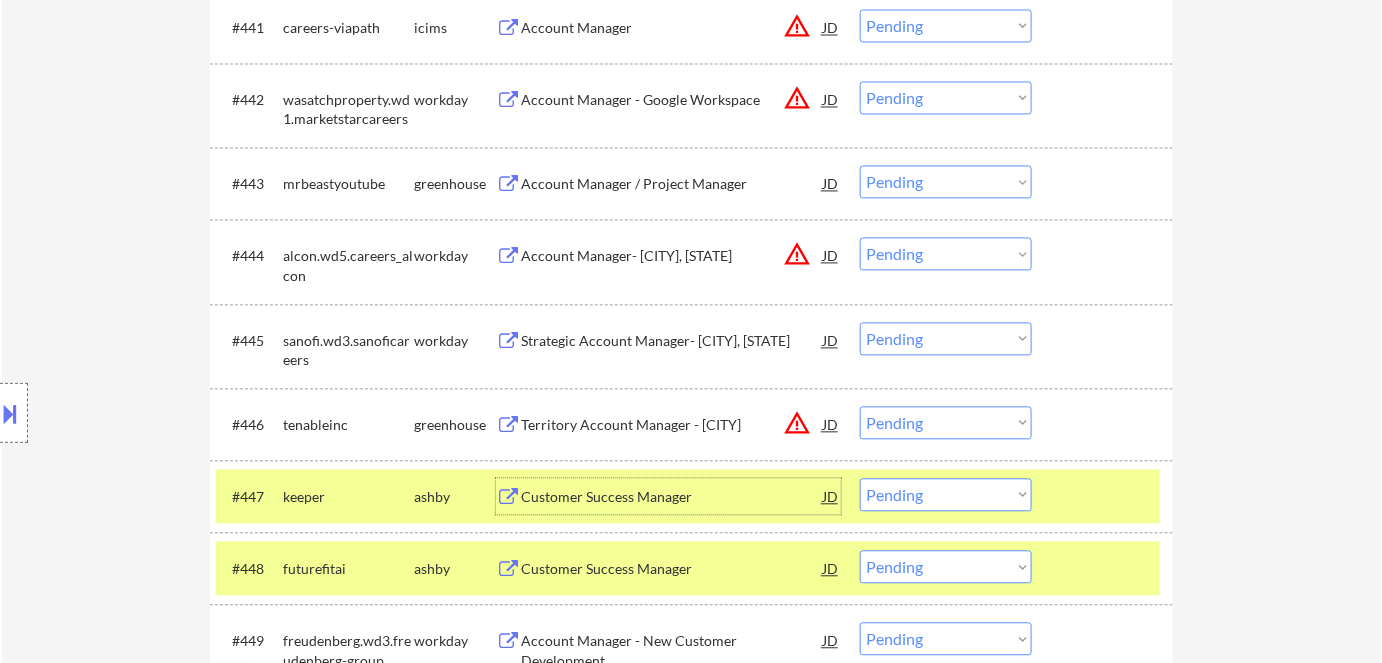 click on "Choose an option... Pending Applied Excluded (Questions) Excluded (Expired) Excluded (Location) Excluded (Bad Match) Excluded (Blocklist) Excluded (Salary) Excluded (Other)" at bounding box center (946, 495) 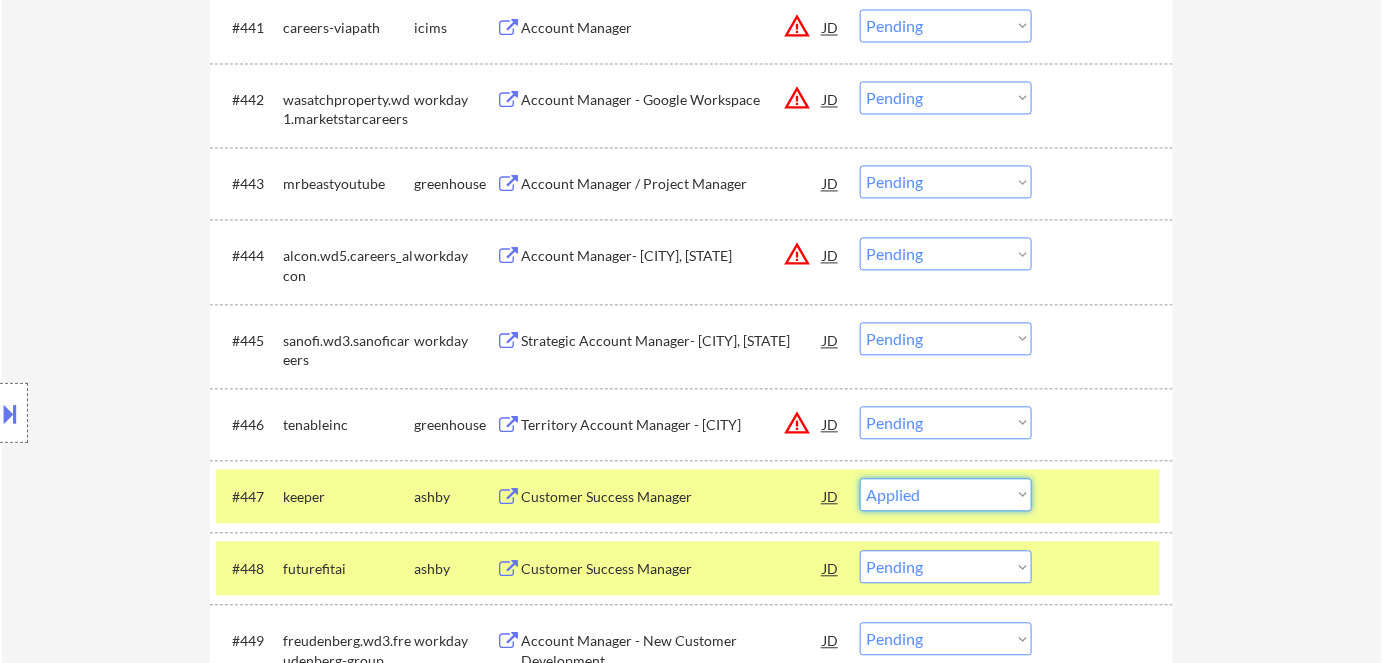 click on "Choose an option... Pending Applied Excluded (Questions) Excluded (Expired) Excluded (Location) Excluded (Bad Match) Excluded (Blocklist) Excluded (Salary) Excluded (Other)" at bounding box center [946, 495] 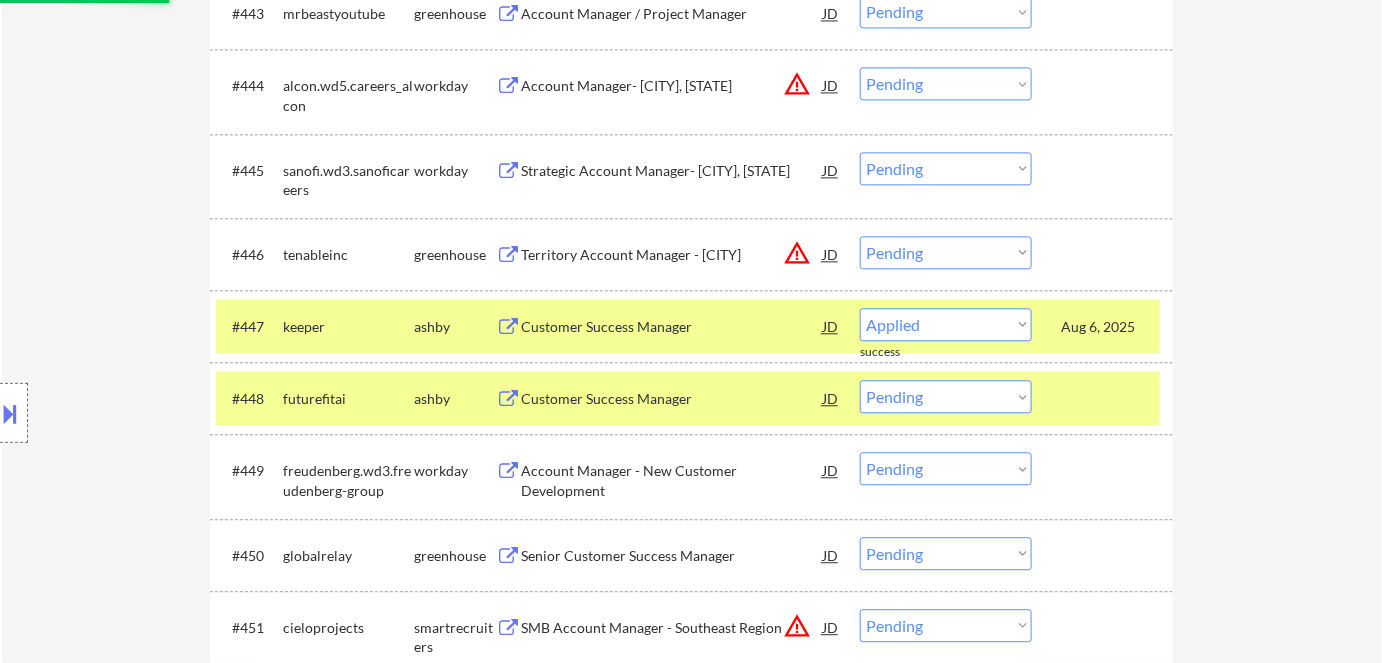 scroll, scrollTop: 3954, scrollLeft: 0, axis: vertical 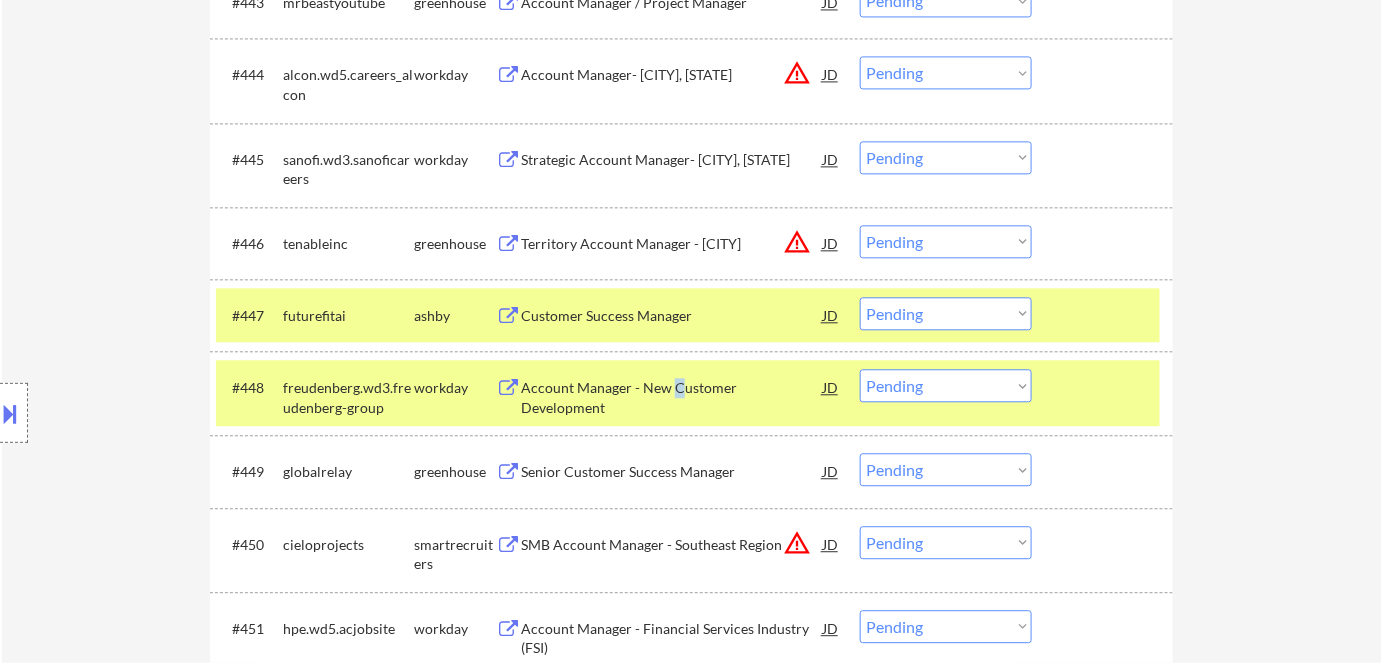 click on "Account Manager - New Customer Development" at bounding box center (672, 397) 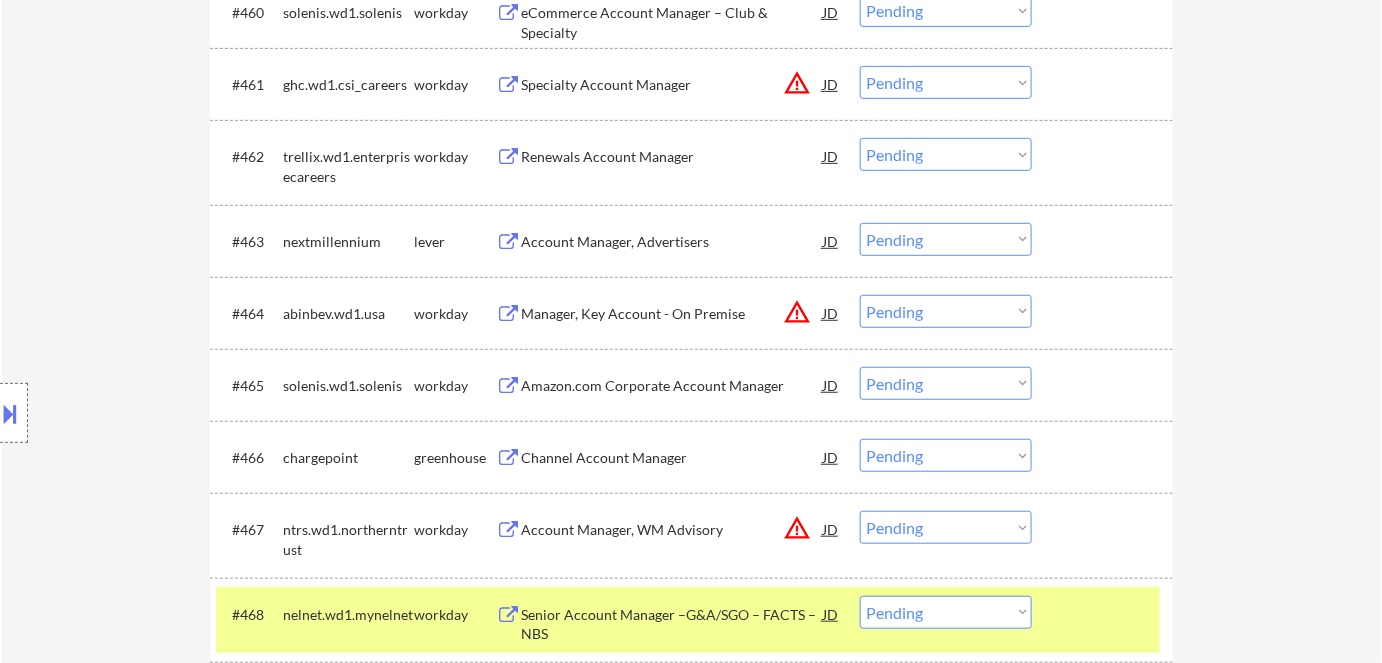 scroll, scrollTop: 5317, scrollLeft: 0, axis: vertical 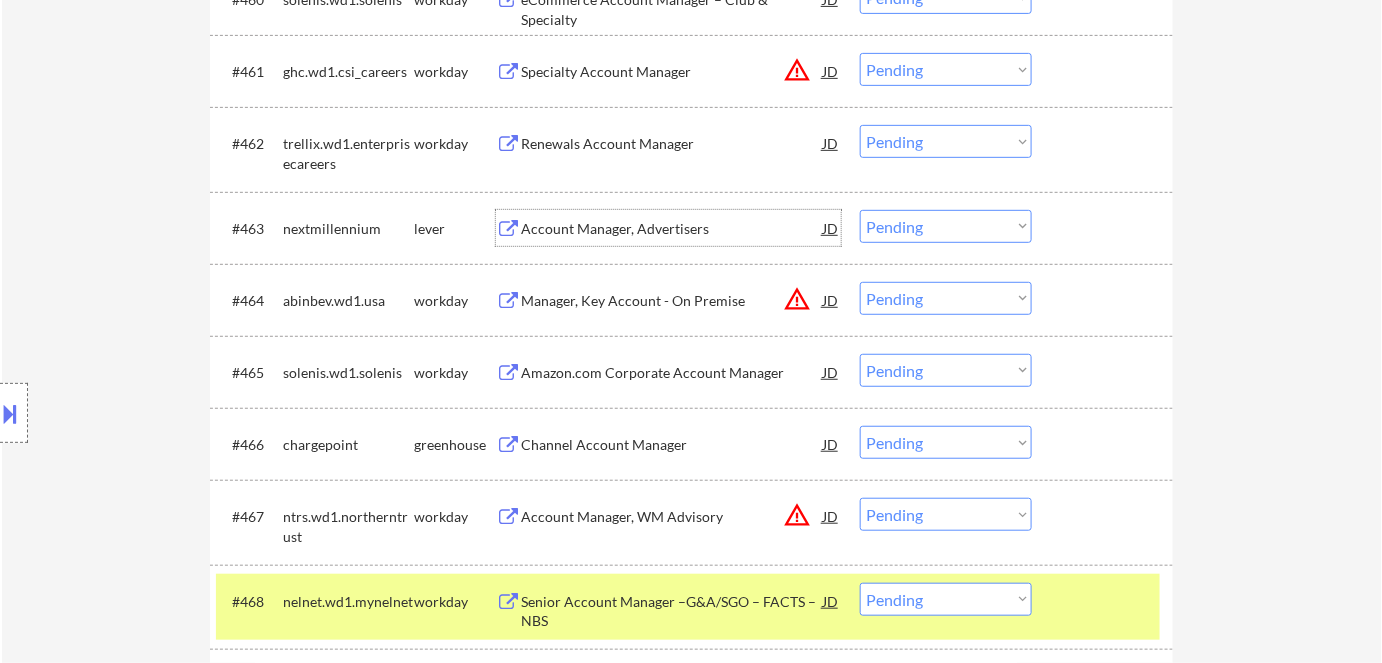 click on "Account Manager, Advertisers" at bounding box center [672, 228] 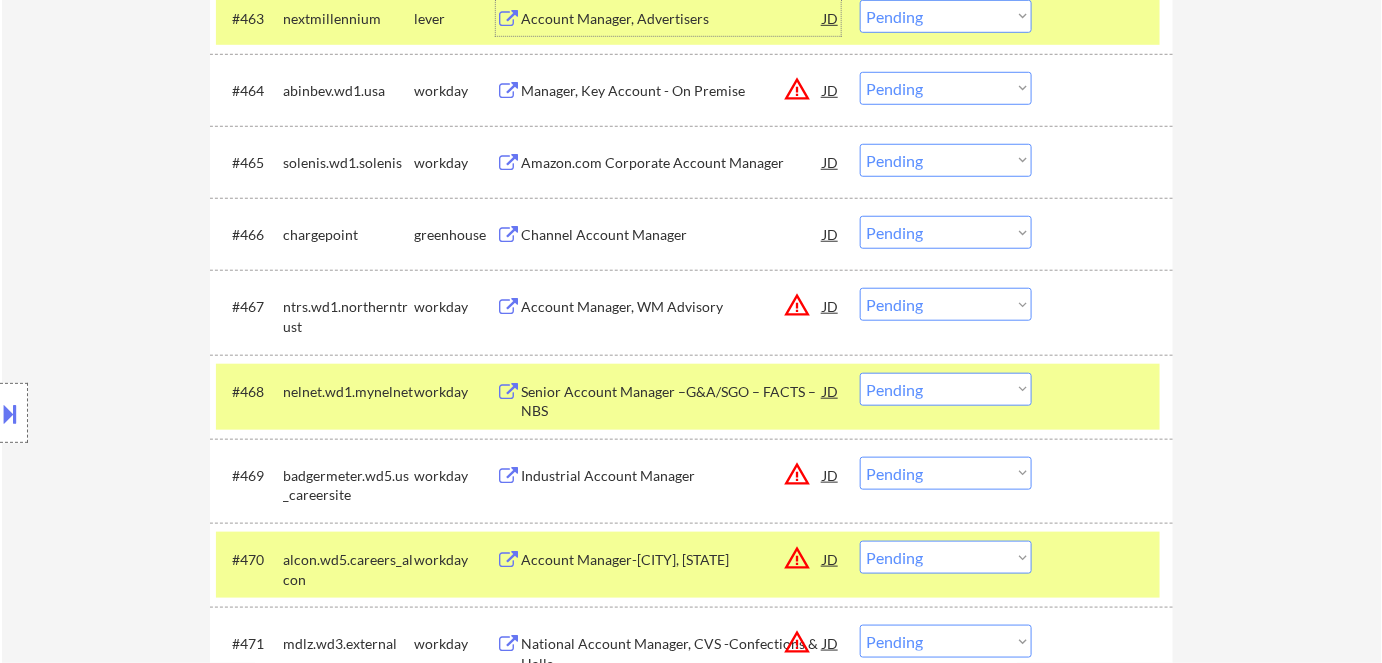 scroll, scrollTop: 5590, scrollLeft: 0, axis: vertical 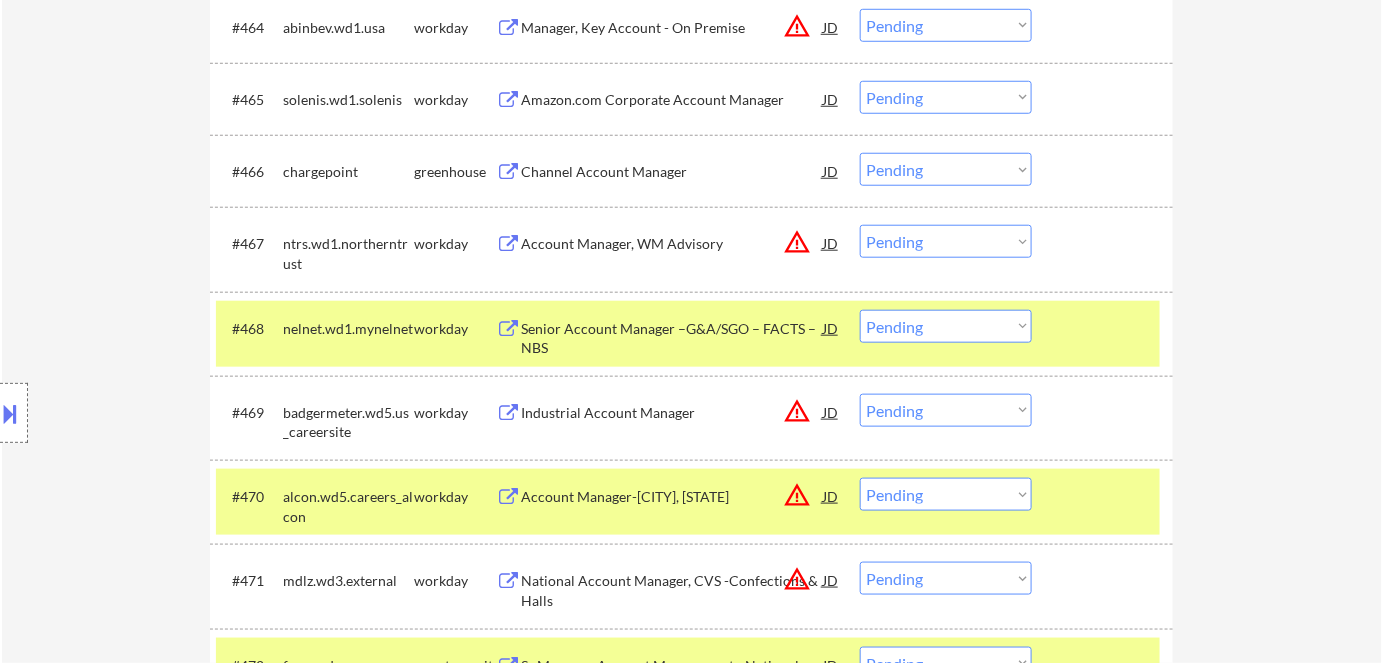 click on "Senior Account Manager –G&A/SGO – FACTS – NBS" at bounding box center [672, 338] 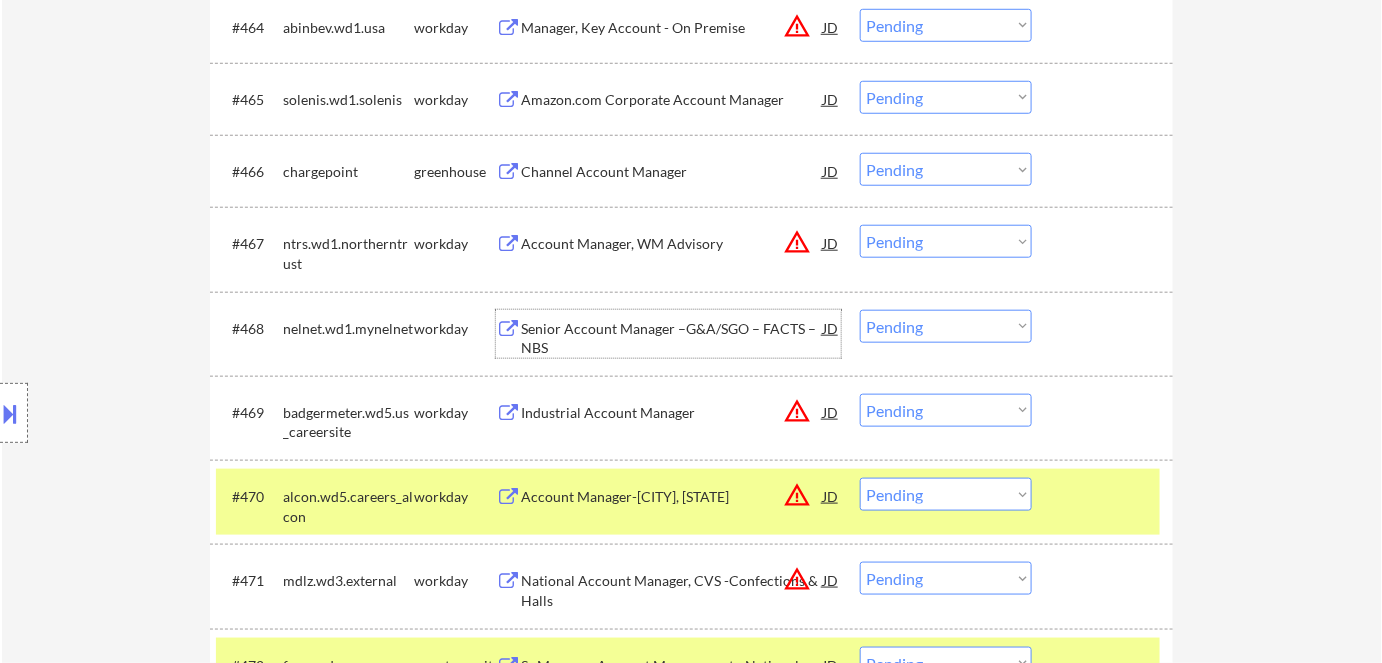 click on "Choose an option... Pending Applied Excluded (Questions) Excluded (Expired) Excluded (Location) Excluded (Bad Match) Excluded (Blocklist) Excluded (Salary) Excluded (Other)" at bounding box center (946, 326) 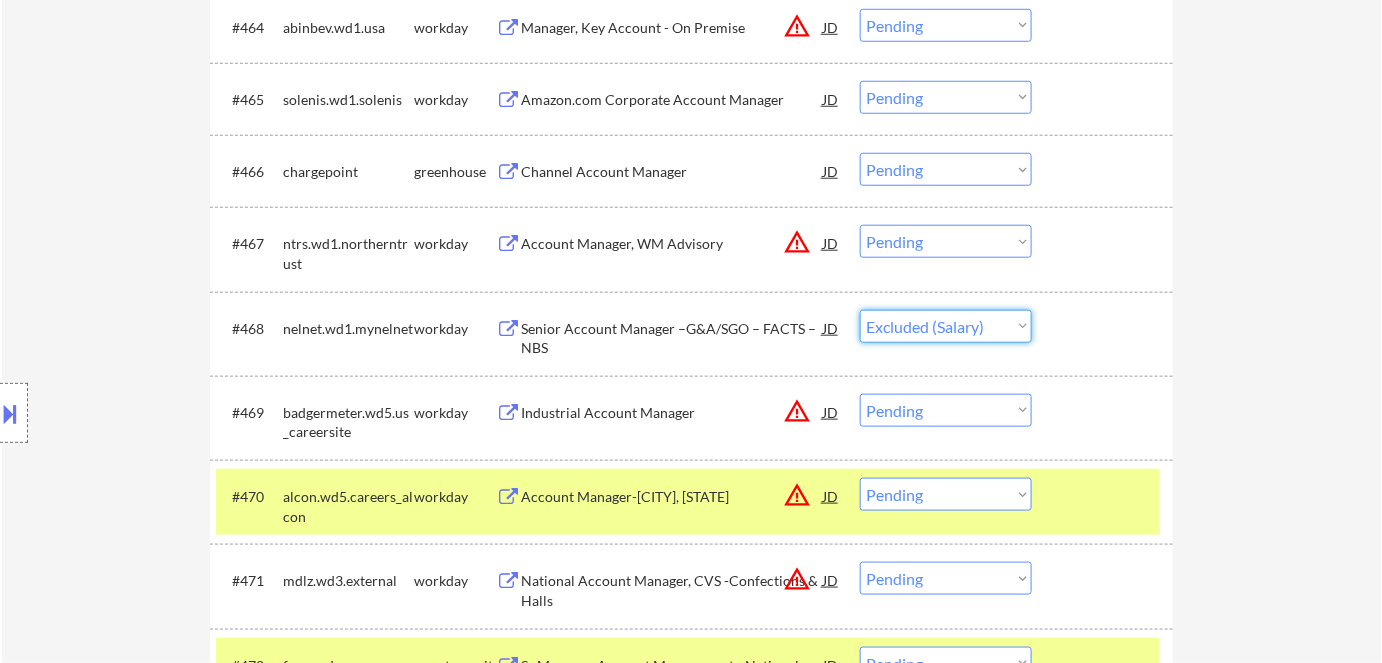 click on "Choose an option... Pending Applied Excluded (Questions) Excluded (Expired) Excluded (Location) Excluded (Bad Match) Excluded (Blocklist) Excluded (Salary) Excluded (Other)" at bounding box center [946, 326] 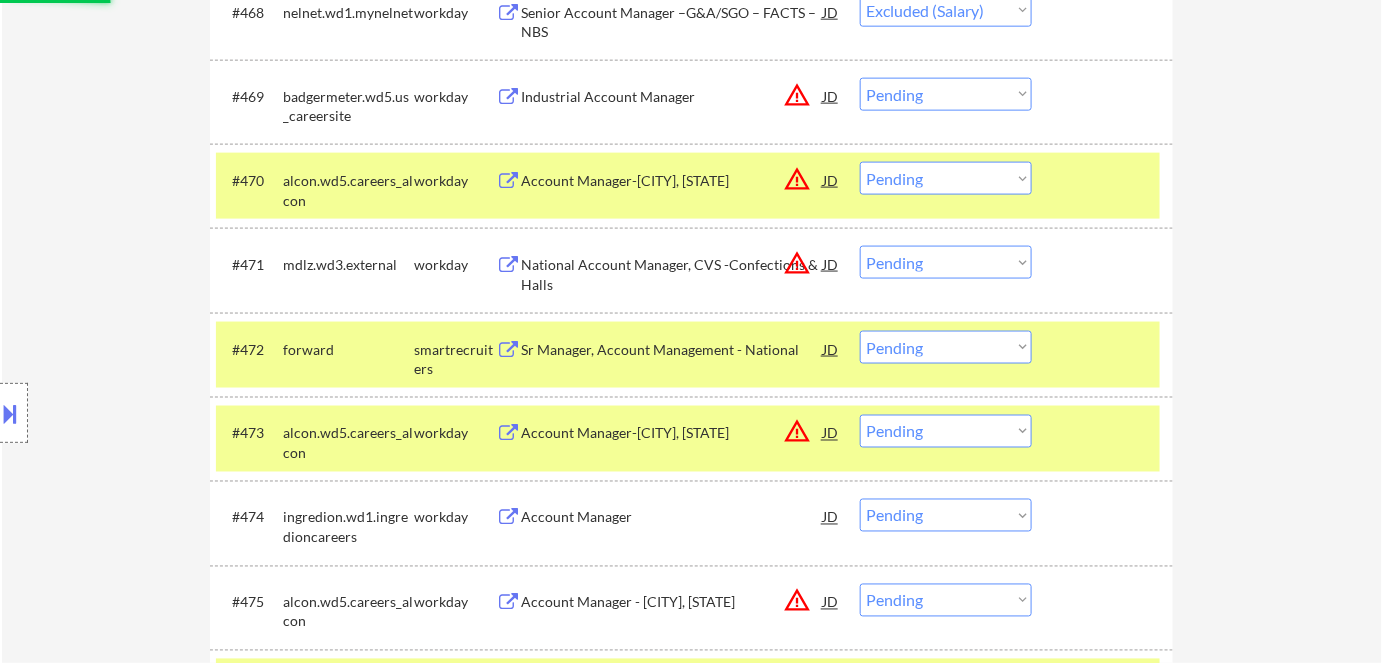 scroll, scrollTop: 5954, scrollLeft: 0, axis: vertical 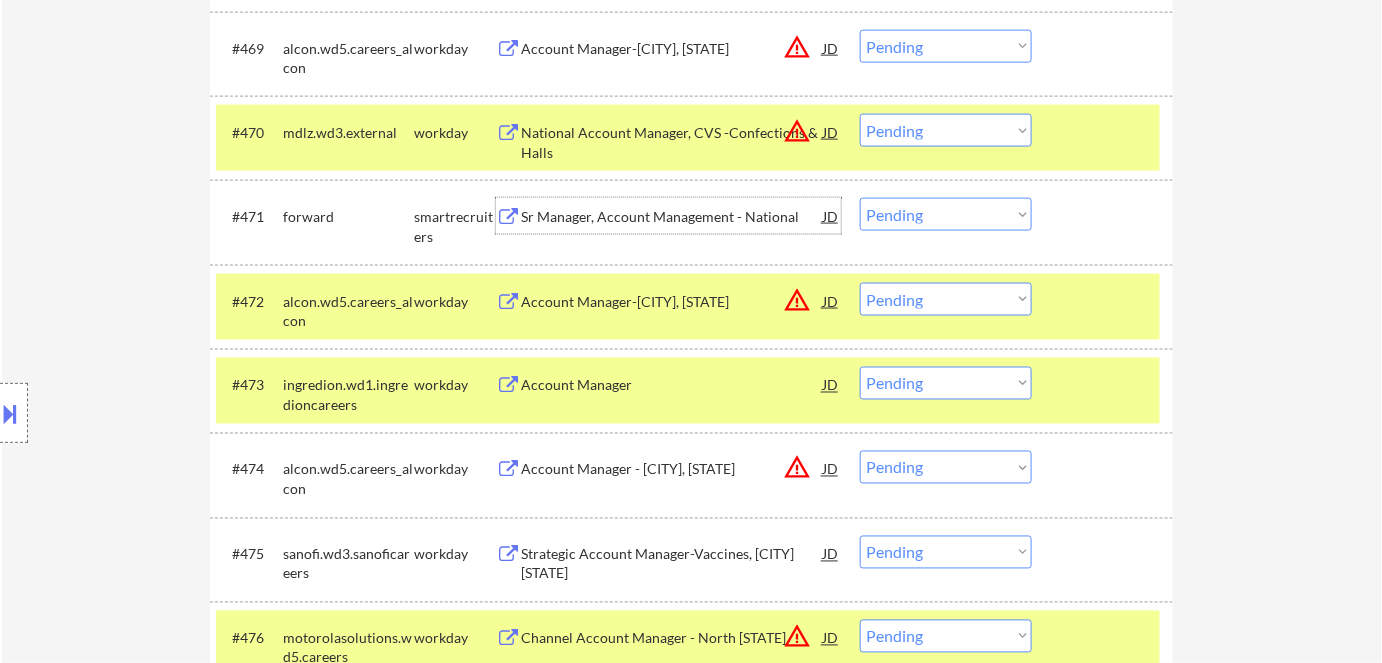 click on "Sr Manager, Account Management - National" at bounding box center [672, 217] 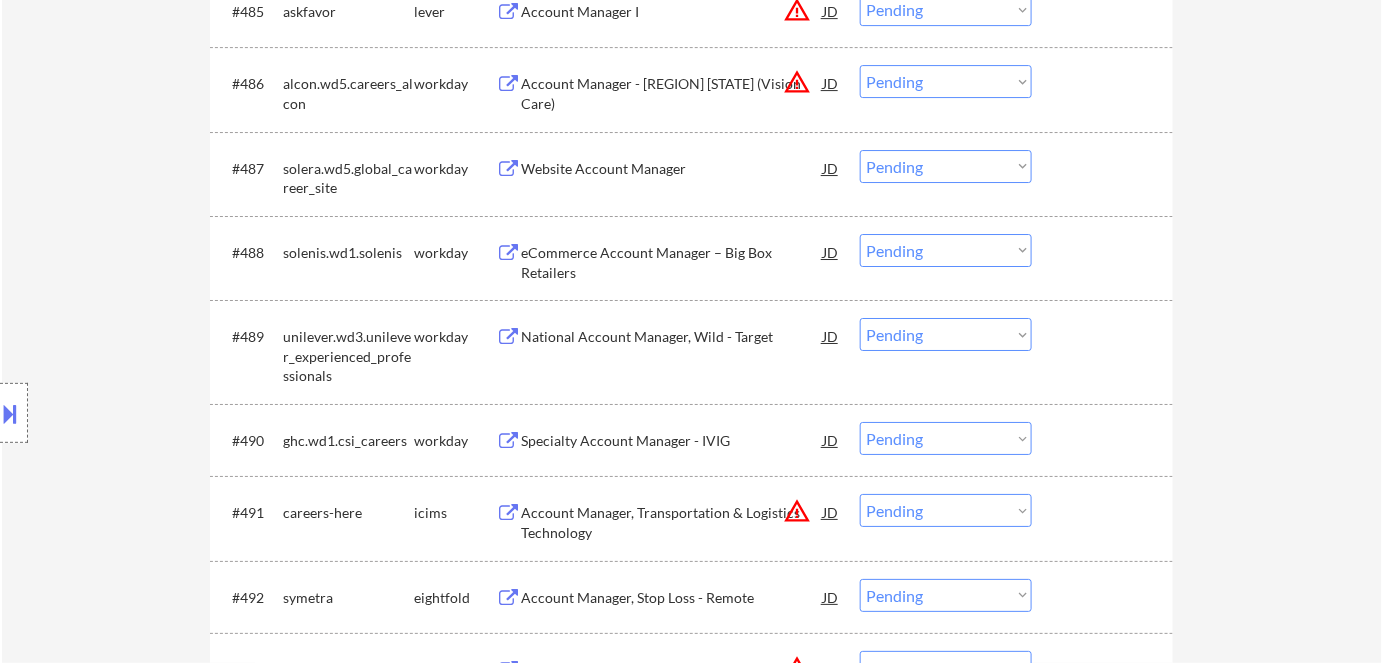 scroll, scrollTop: 7317, scrollLeft: 0, axis: vertical 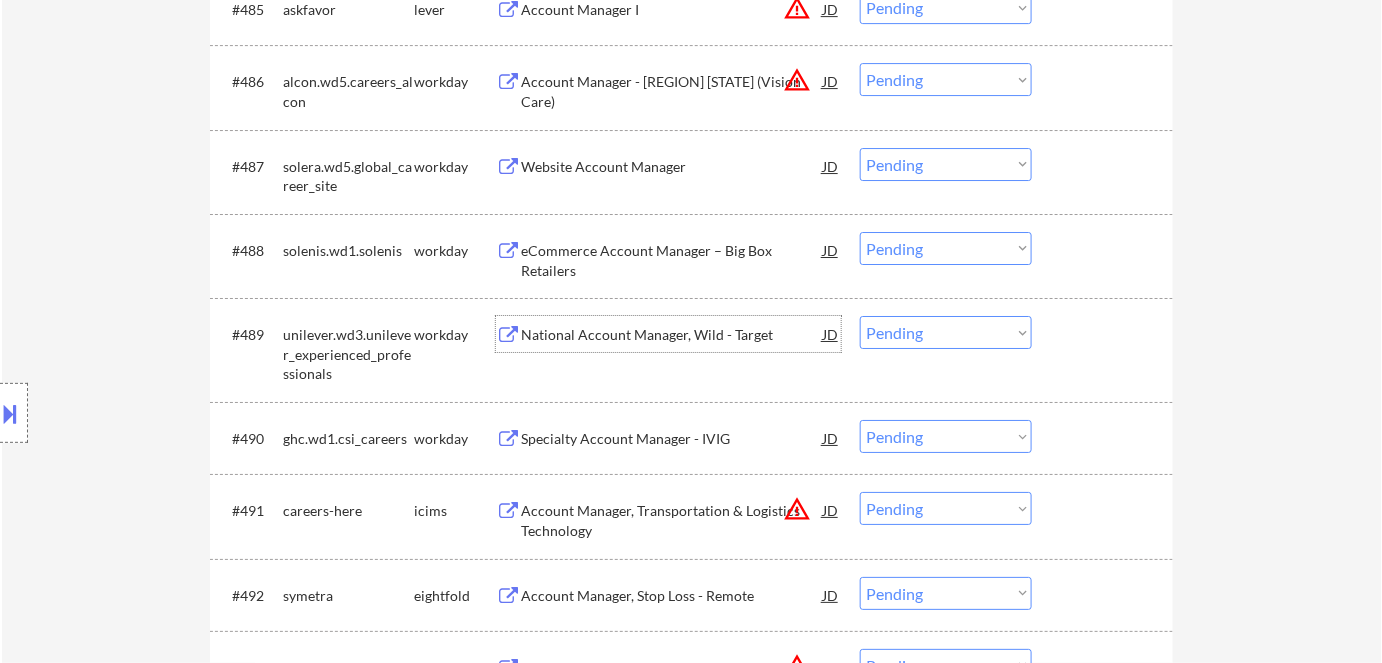 click on "National Account Manager, Wild - Target" at bounding box center [672, 334] 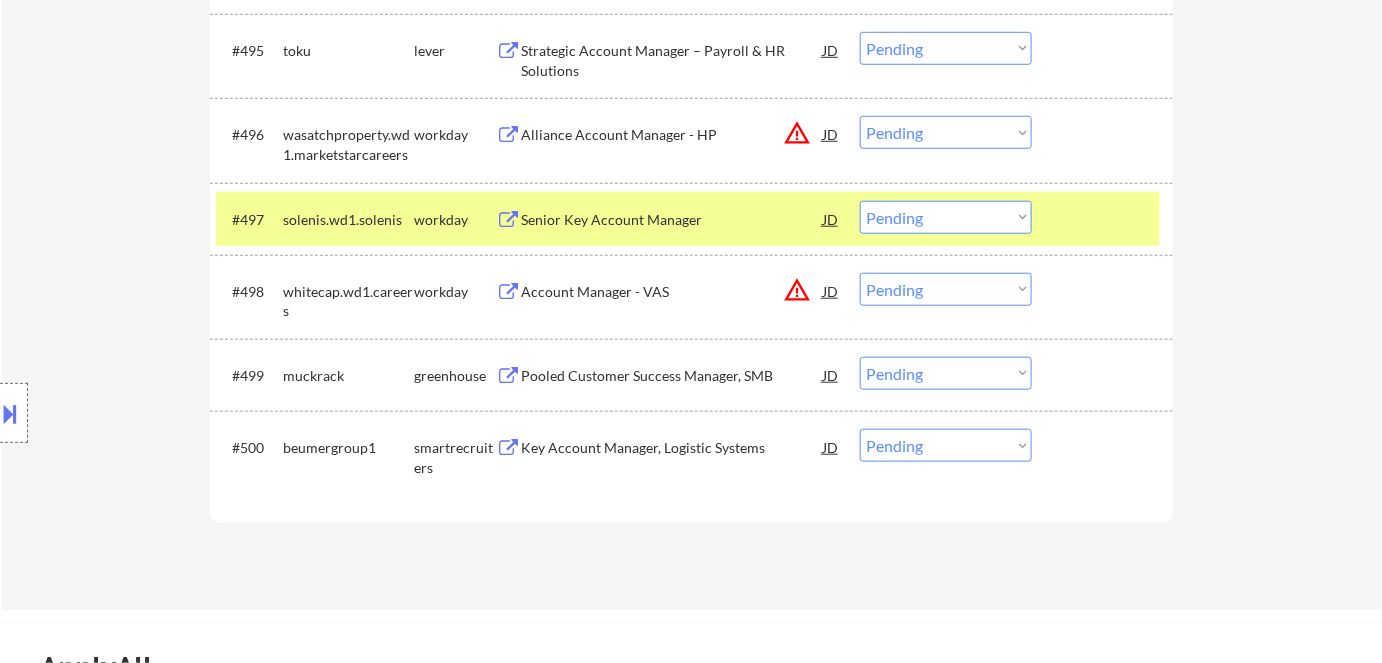 scroll, scrollTop: 8045, scrollLeft: 0, axis: vertical 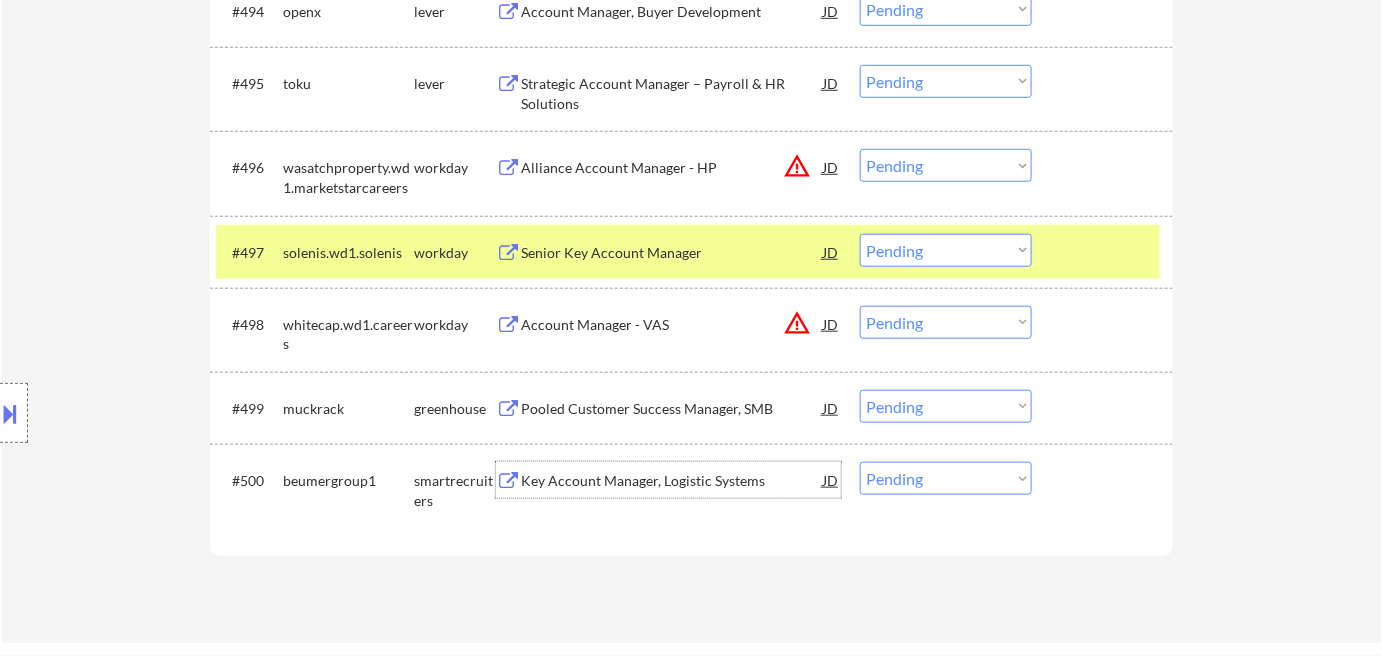 click on "Key Account Manager, Logistic Systems" at bounding box center [672, 481] 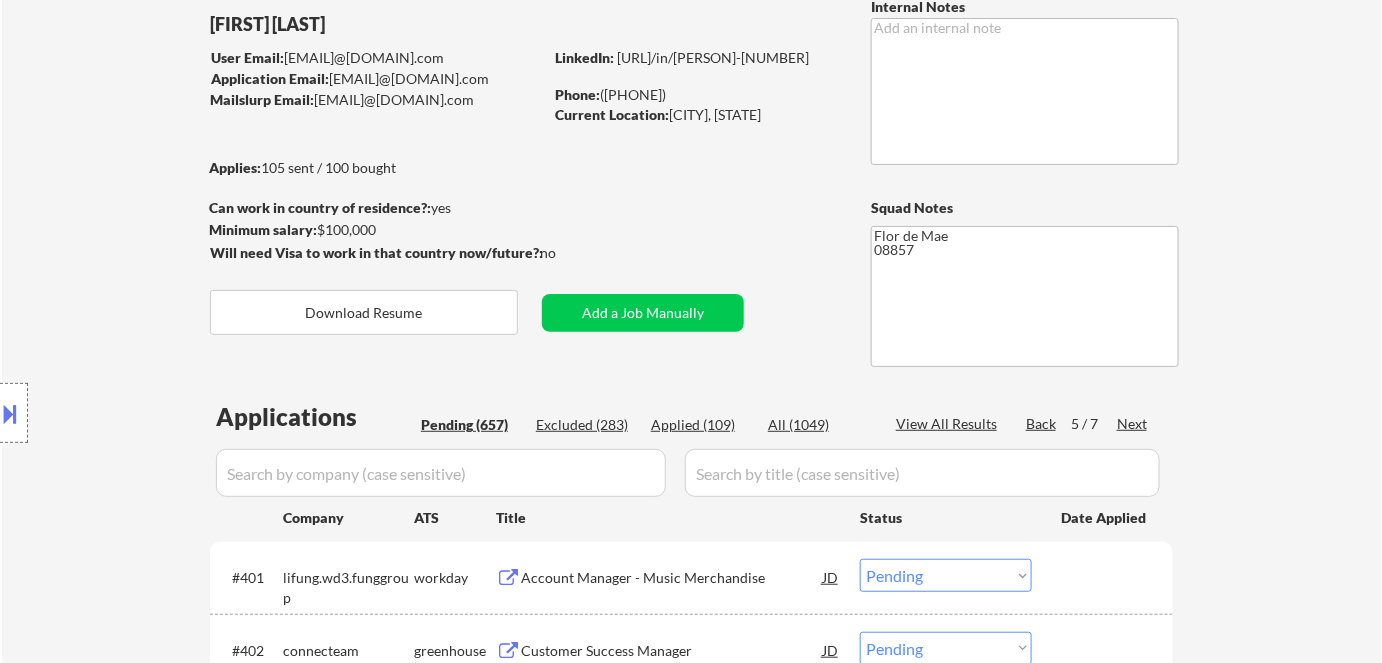 scroll, scrollTop: 138, scrollLeft: 0, axis: vertical 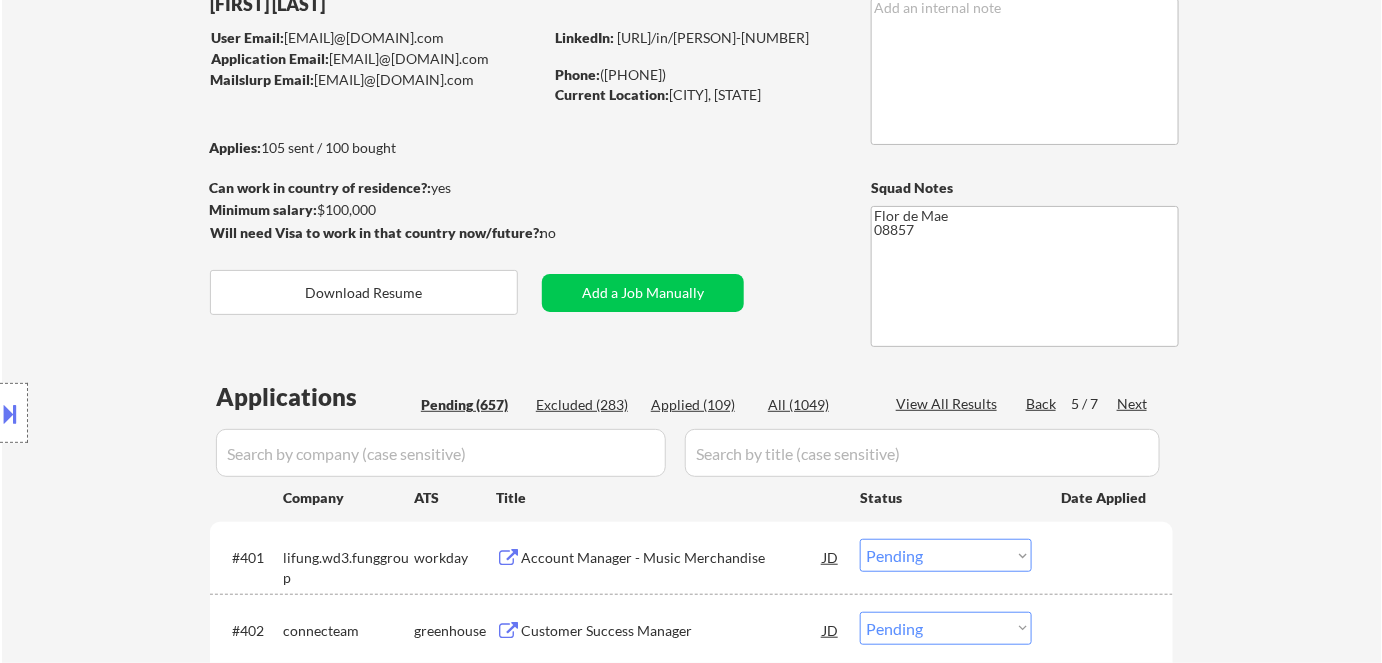 click on "Next" at bounding box center (1133, 404) 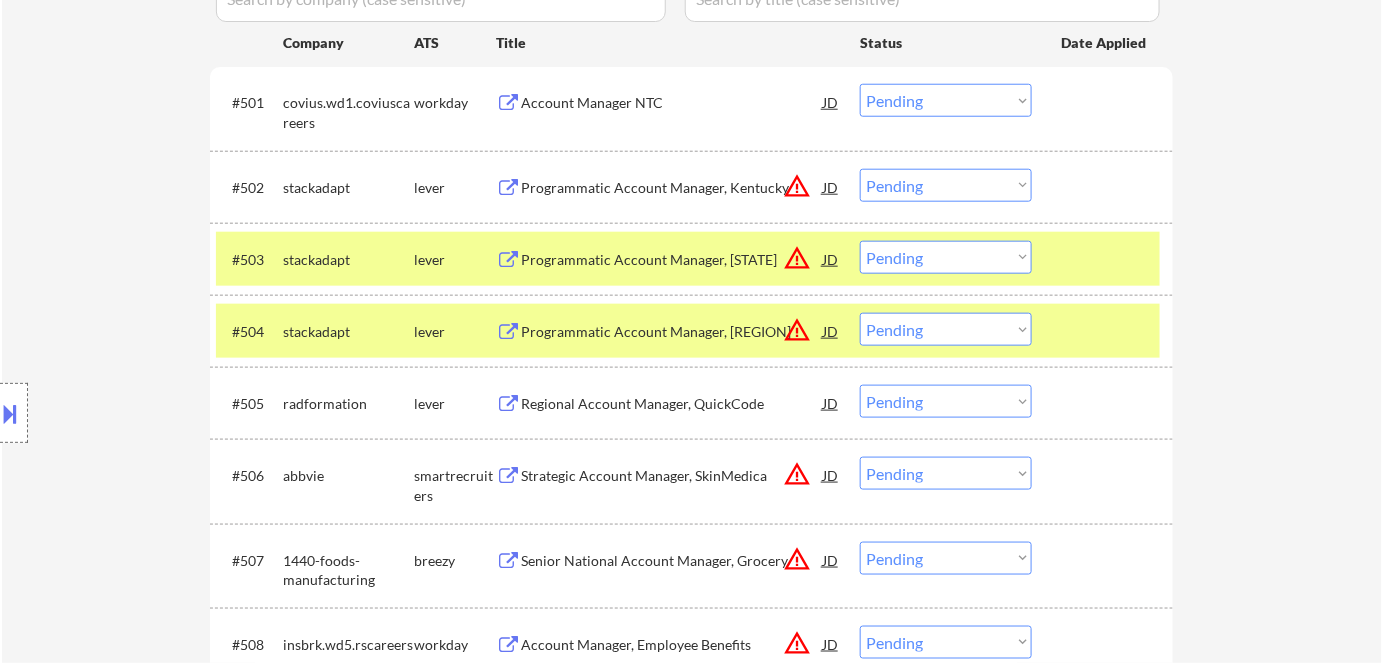 scroll, scrollTop: 592, scrollLeft: 0, axis: vertical 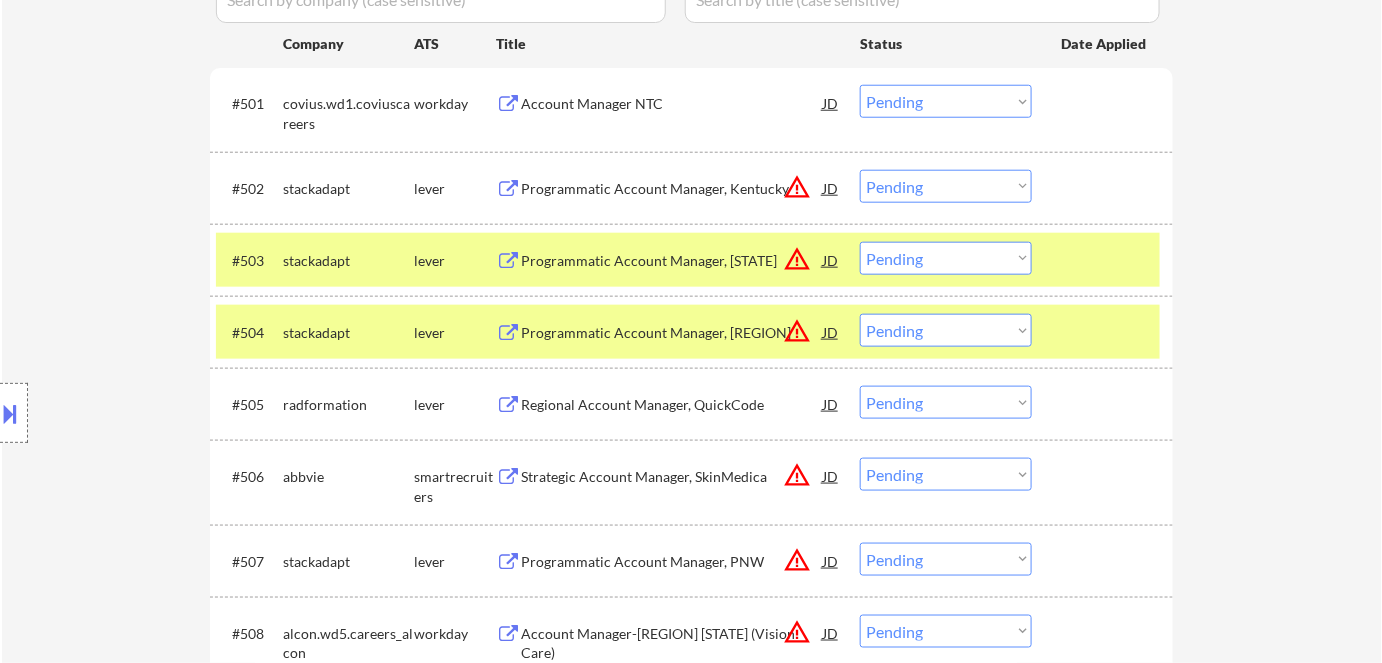 click on "Account Manager NTC" at bounding box center [672, 104] 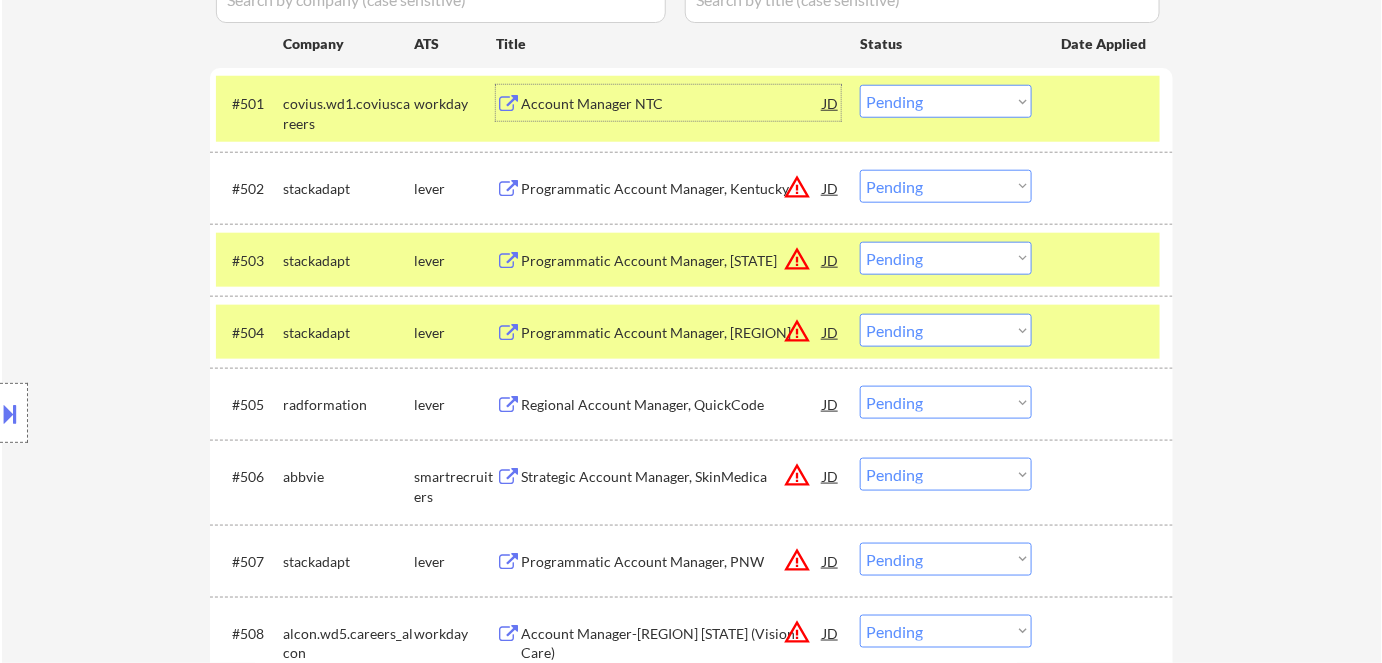 click on "Choose an option... Pending Applied Excluded (Questions) Excluded (Expired) Excluded (Location) Excluded (Bad Match) Excluded (Blocklist) Excluded (Salary) Excluded (Other)" at bounding box center [946, 101] 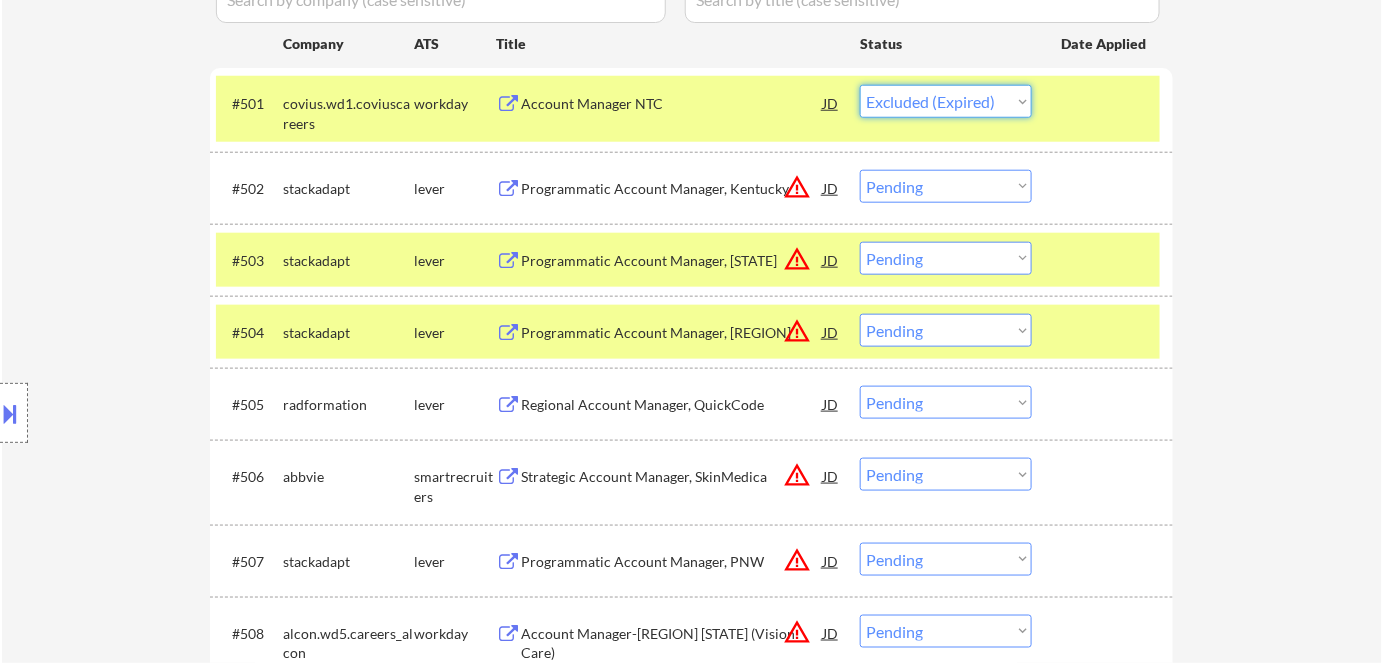 click on "Choose an option... Pending Applied Excluded (Questions) Excluded (Expired) Excluded (Location) Excluded (Bad Match) Excluded (Blocklist) Excluded (Salary) Excluded (Other)" at bounding box center (946, 101) 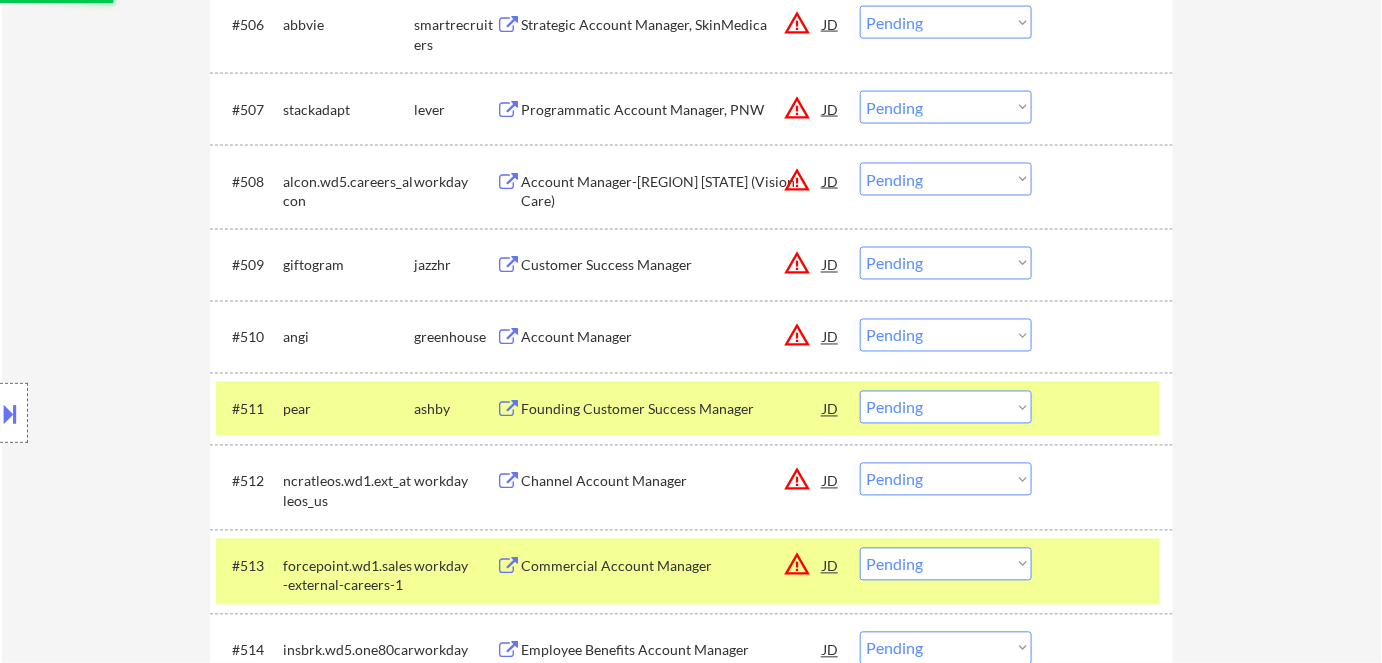 scroll, scrollTop: 1047, scrollLeft: 0, axis: vertical 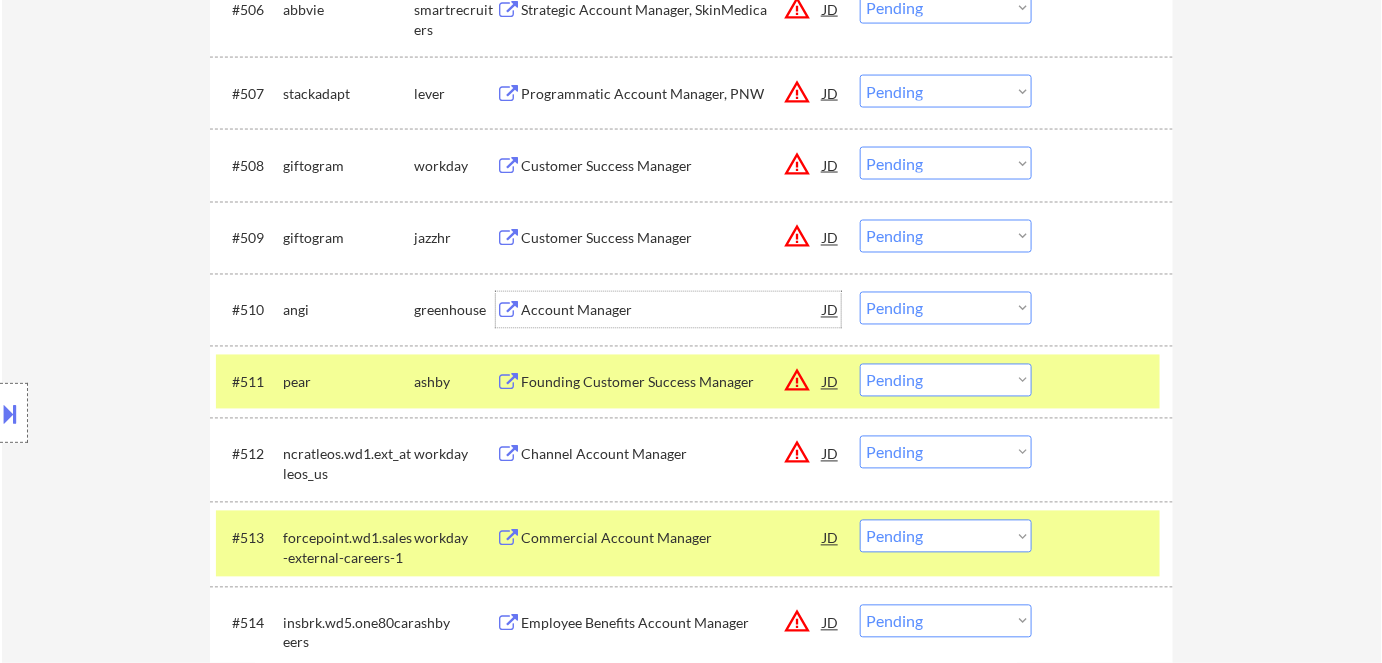 click on "Account Manager" at bounding box center (672, 311) 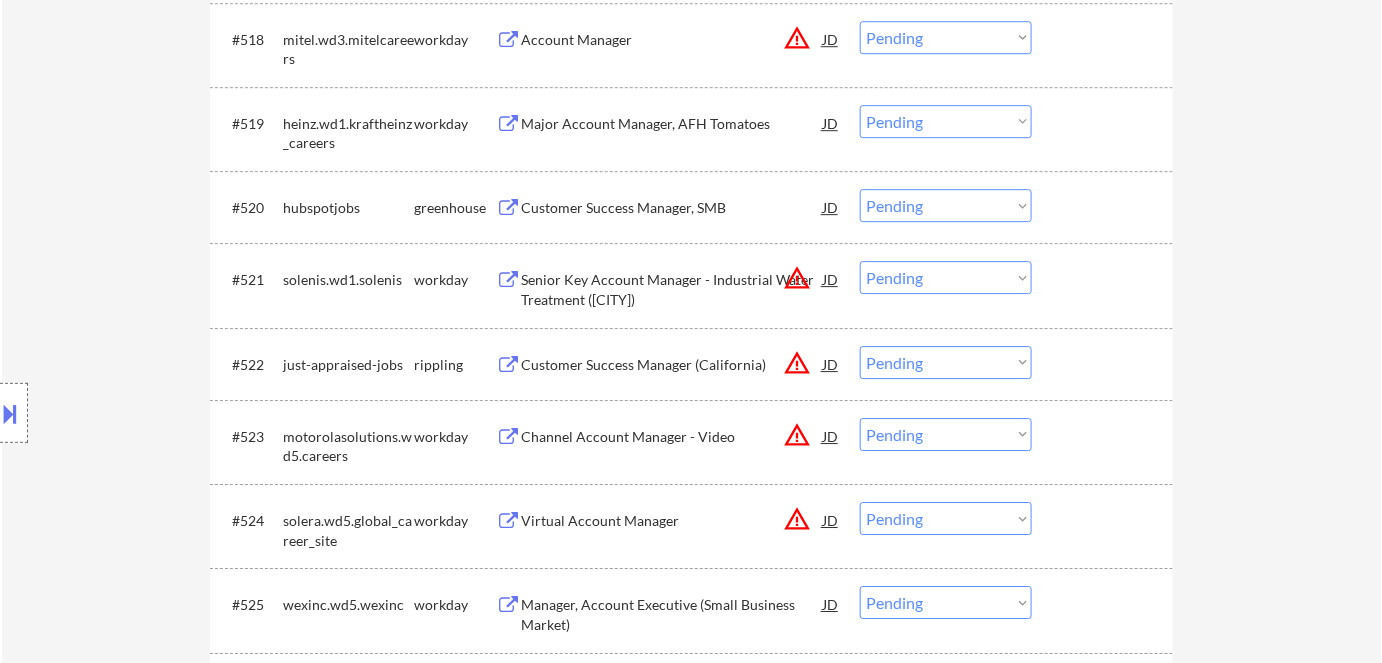 scroll, scrollTop: 1865, scrollLeft: 0, axis: vertical 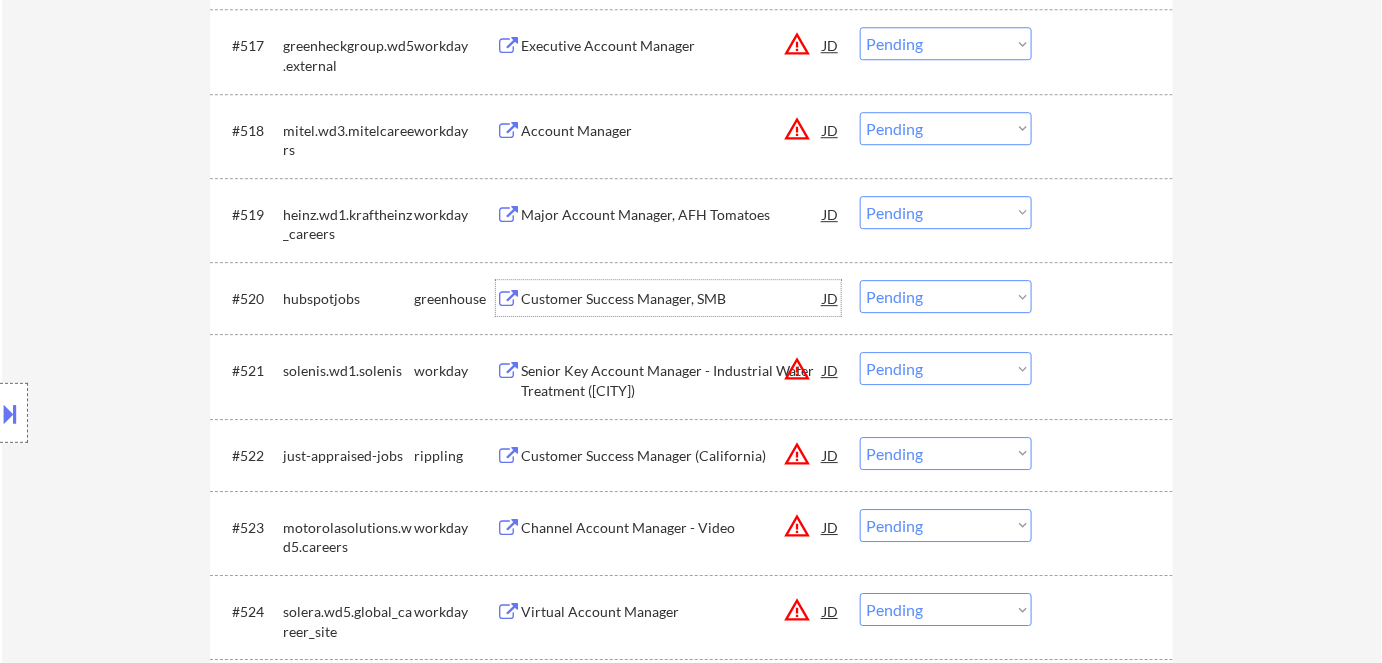 click on "Customer Success Manager, SMB" at bounding box center (672, 298) 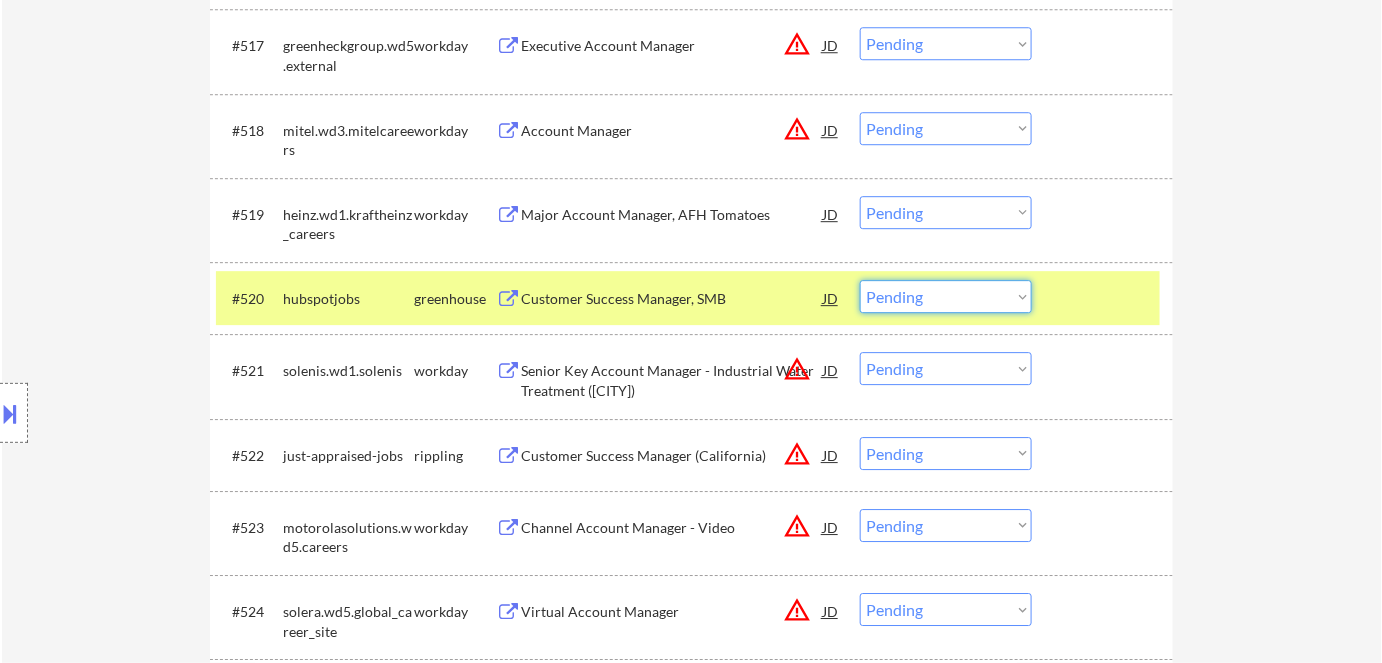 click on "Choose an option... Pending Applied Excluded (Questions) Excluded (Expired) Excluded (Location) Excluded (Bad Match) Excluded (Blocklist) Excluded (Salary) Excluded (Other)" at bounding box center [946, 296] 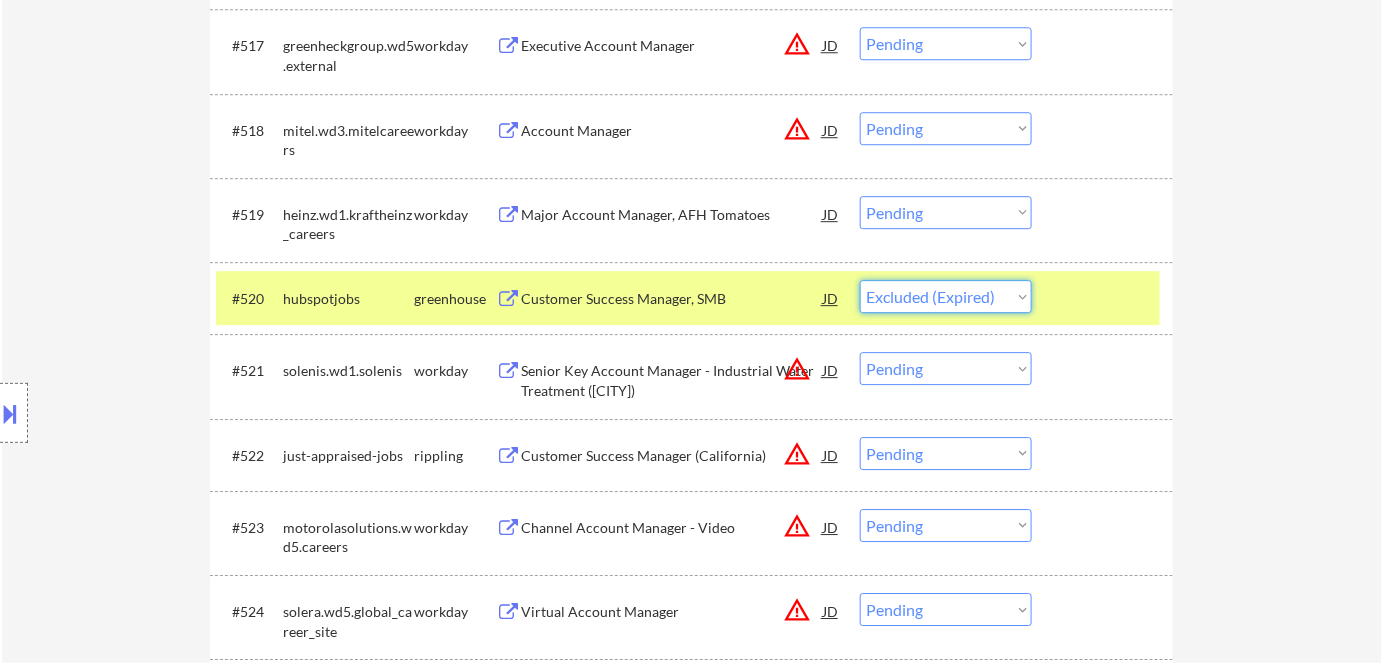 click on "Choose an option... Pending Applied Excluded (Questions) Excluded (Expired) Excluded (Location) Excluded (Bad Match) Excluded (Blocklist) Excluded (Salary) Excluded (Other)" at bounding box center [946, 296] 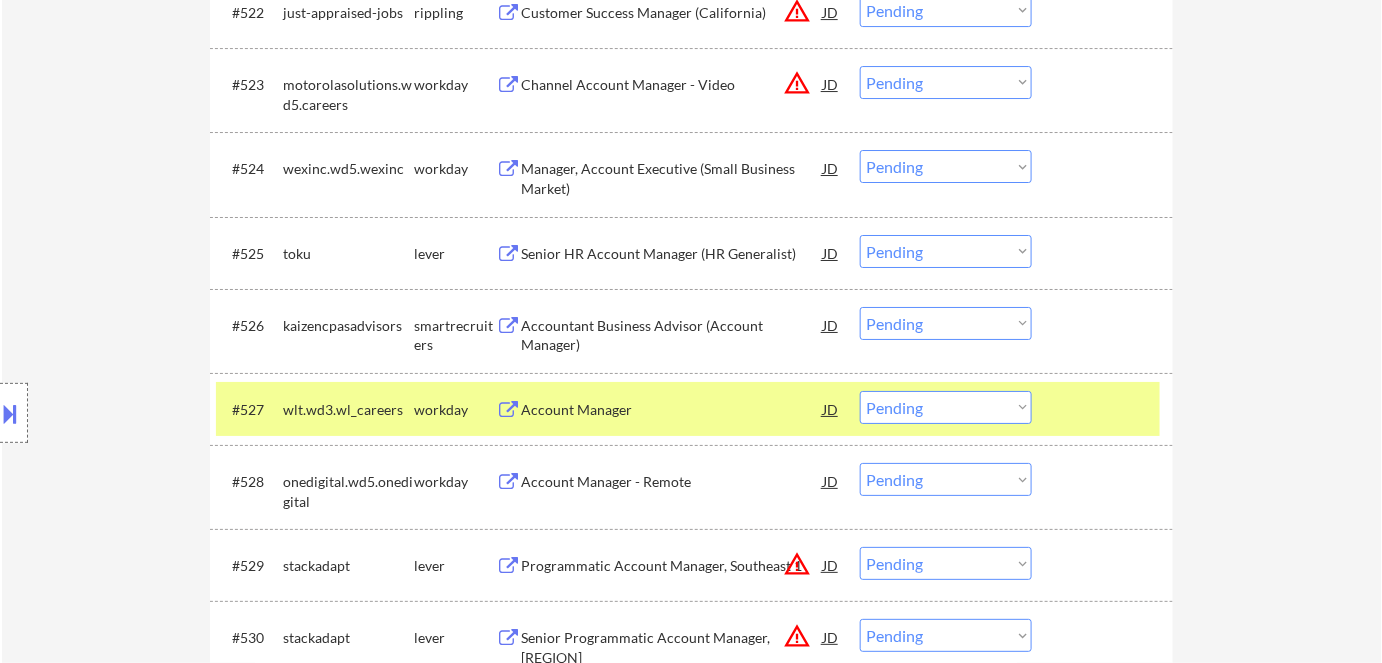 scroll, scrollTop: 2410, scrollLeft: 0, axis: vertical 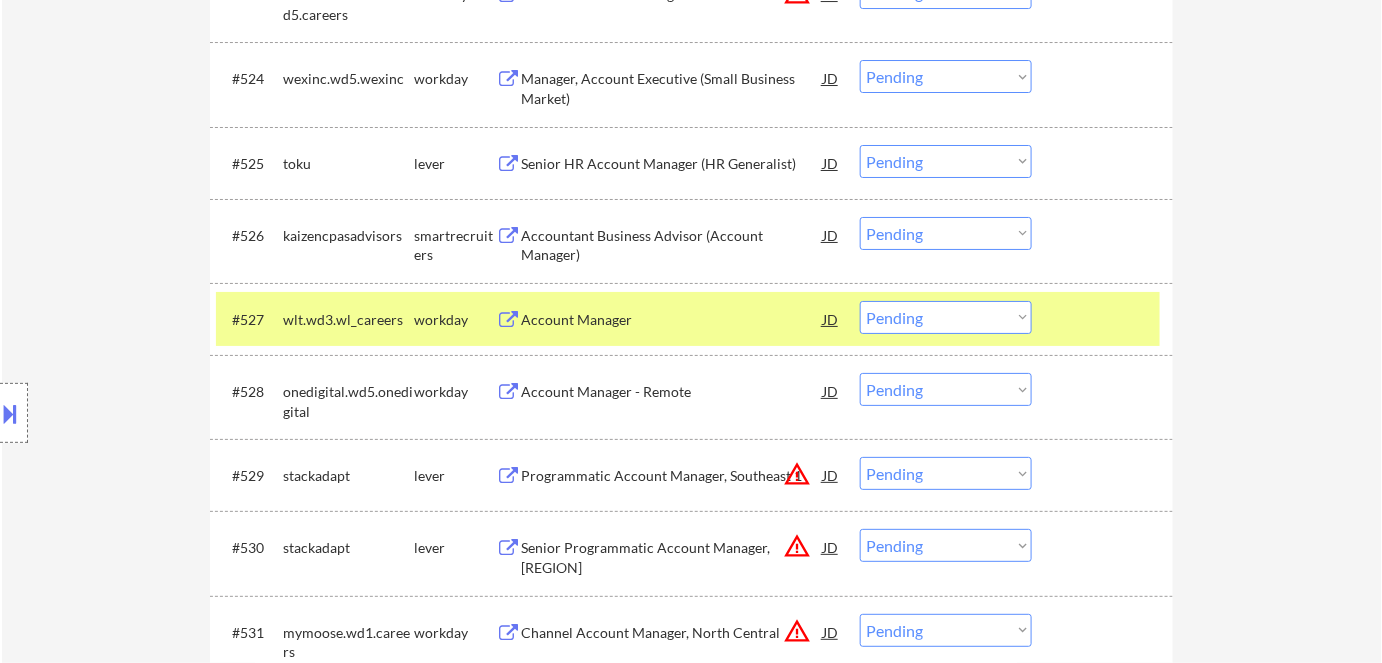 click on "Account Manager" at bounding box center (672, 320) 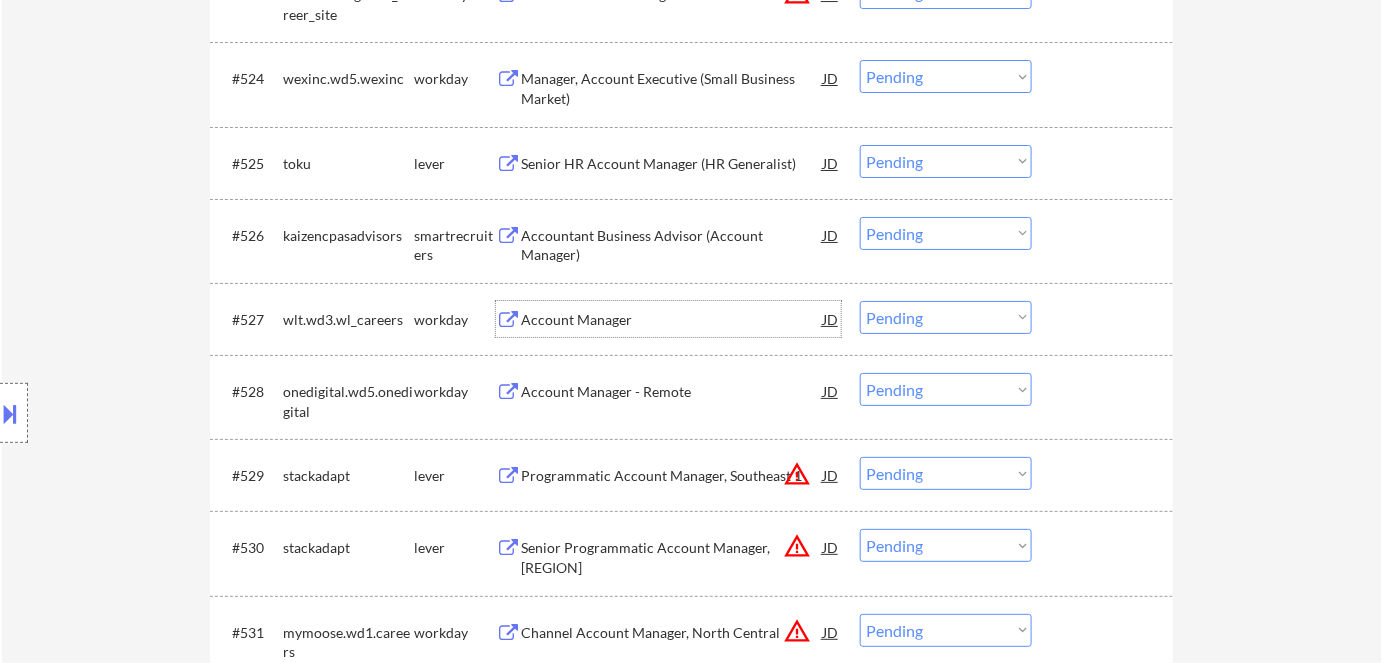 click on "Account Manager - Remote" at bounding box center [672, 392] 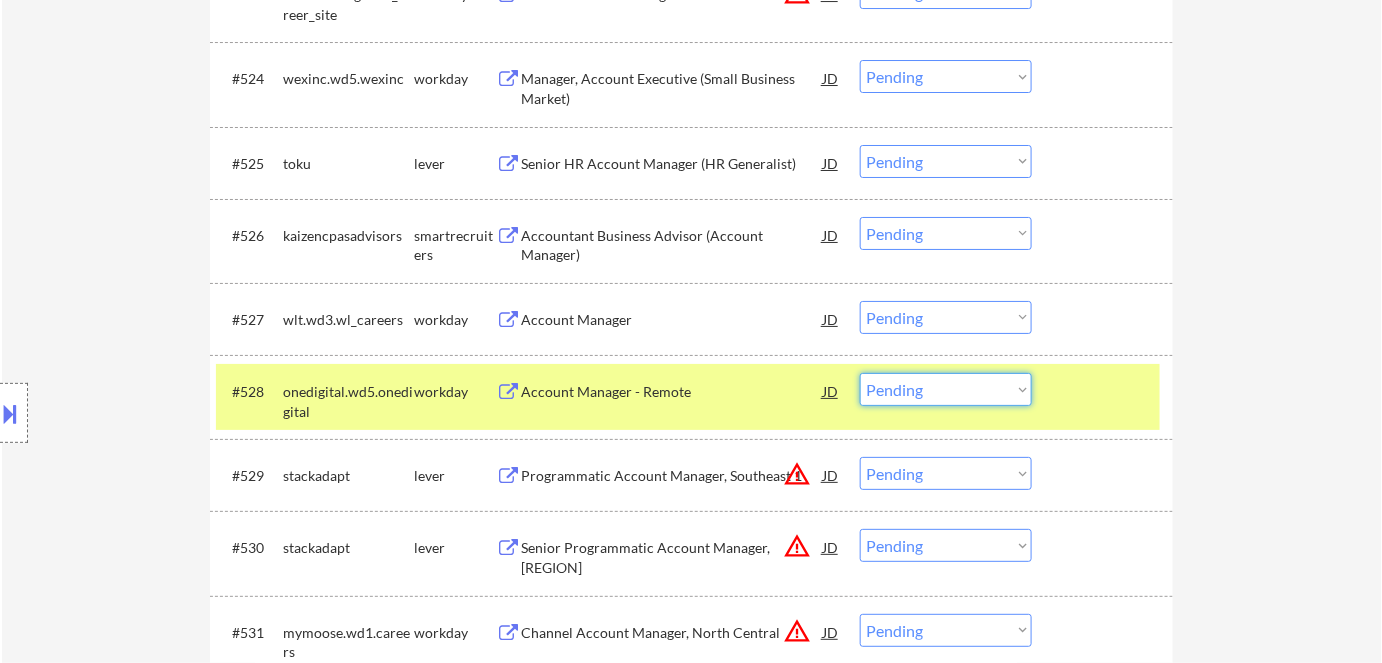 click on "Choose an option... Pending Applied Excluded (Questions) Excluded (Expired) Excluded (Location) Excluded (Bad Match) Excluded (Blocklist) Excluded (Salary) Excluded (Other)" at bounding box center (946, 389) 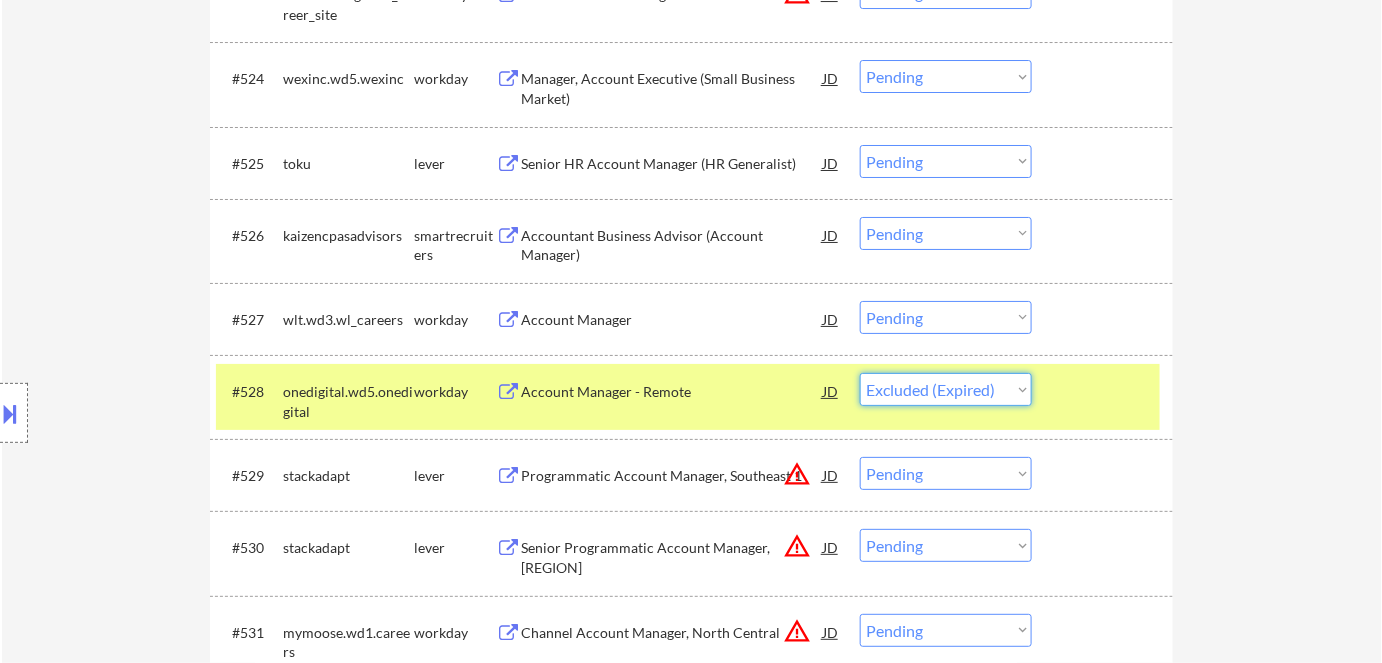 click on "Choose an option... Pending Applied Excluded (Questions) Excluded (Expired) Excluded (Location) Excluded (Bad Match) Excluded (Blocklist) Excluded (Salary) Excluded (Other)" at bounding box center [946, 389] 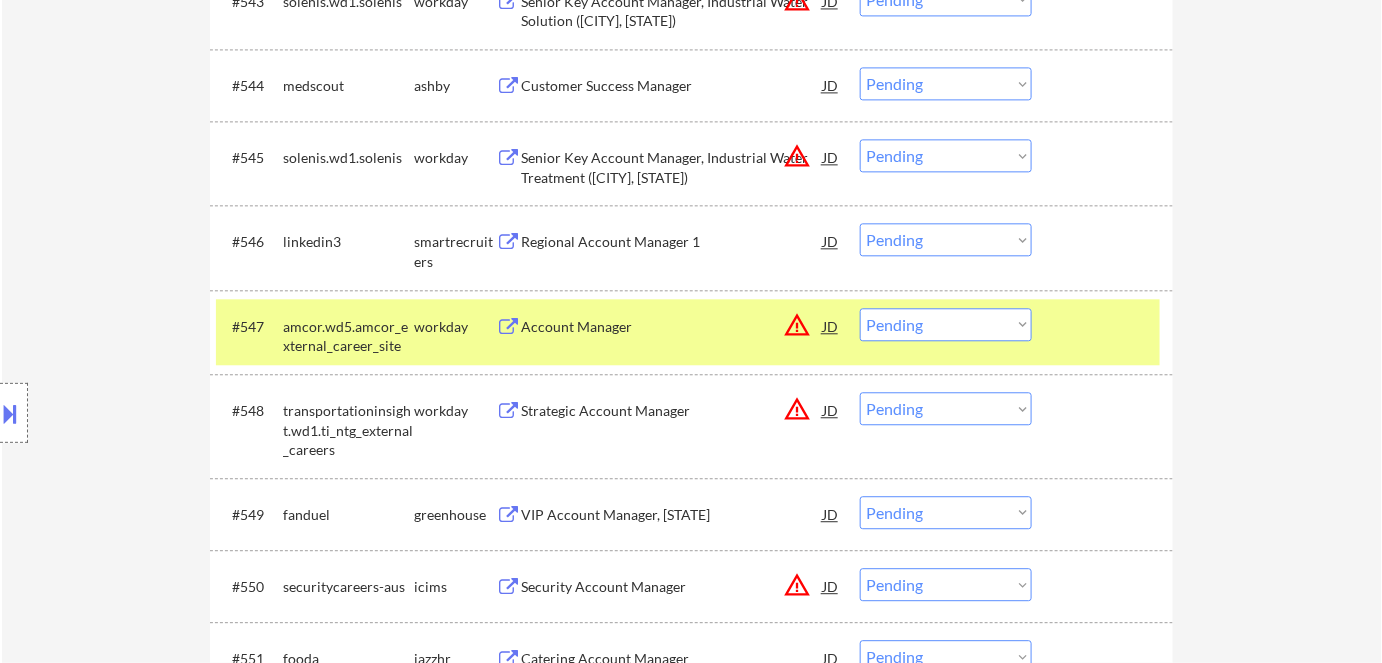scroll, scrollTop: 3956, scrollLeft: 0, axis: vertical 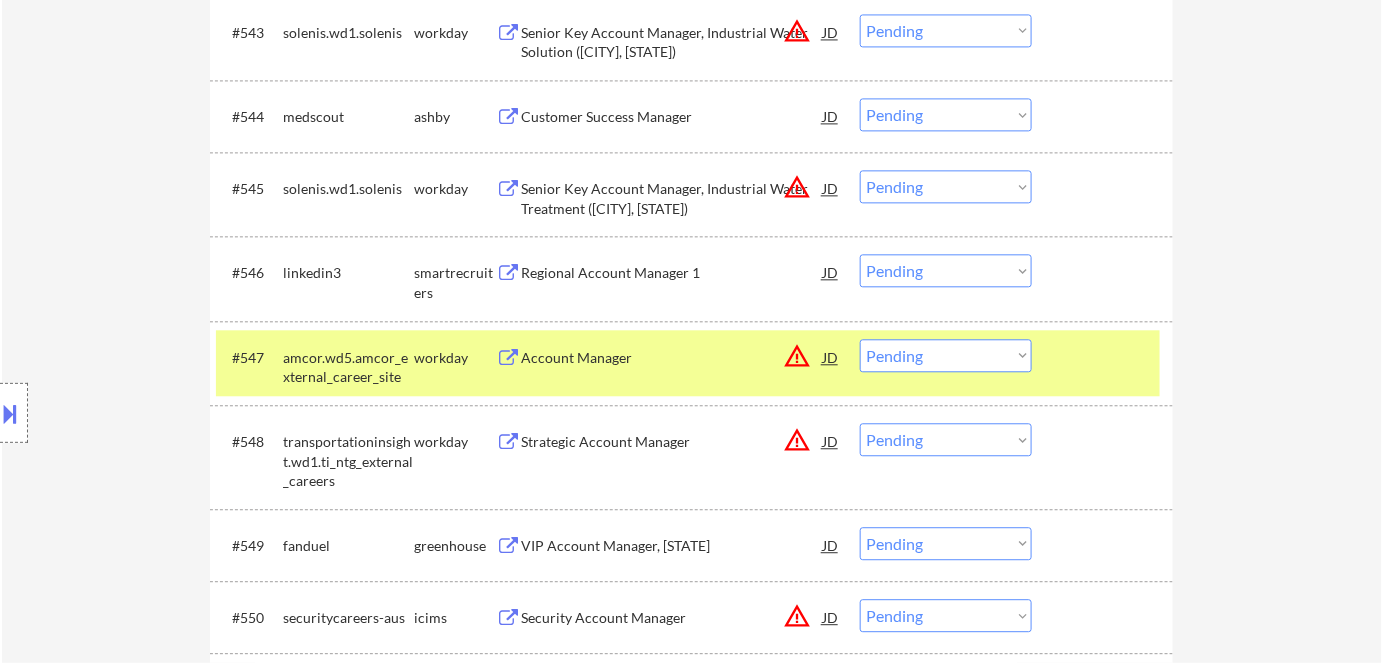 click on "Customer Success Manager" at bounding box center [672, 116] 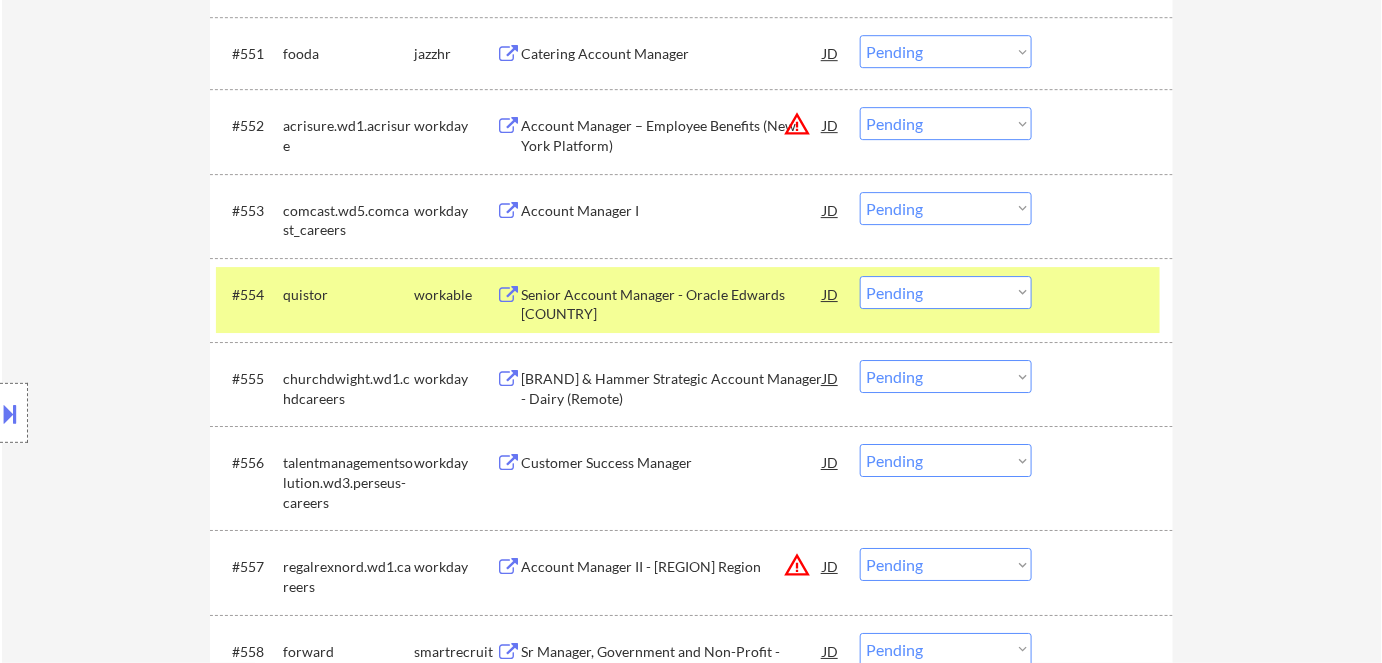 scroll, scrollTop: 4683, scrollLeft: 0, axis: vertical 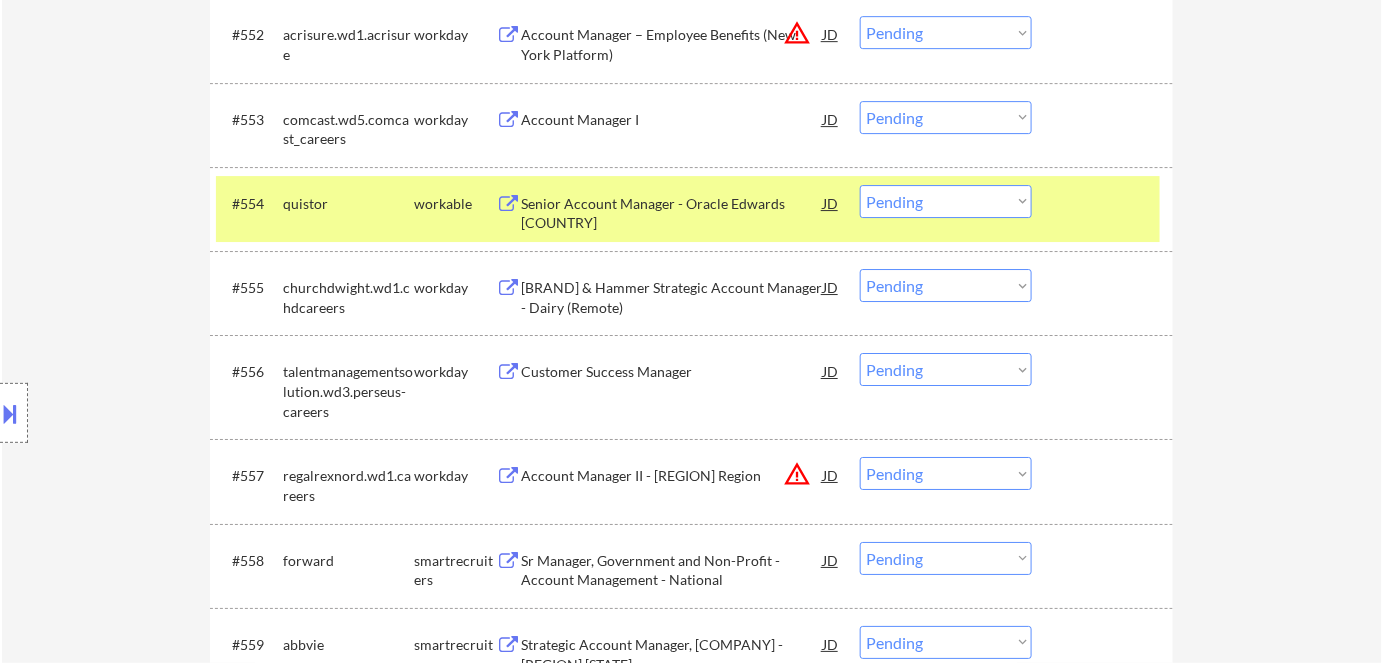 click on "Customer Success Manager" at bounding box center (672, 372) 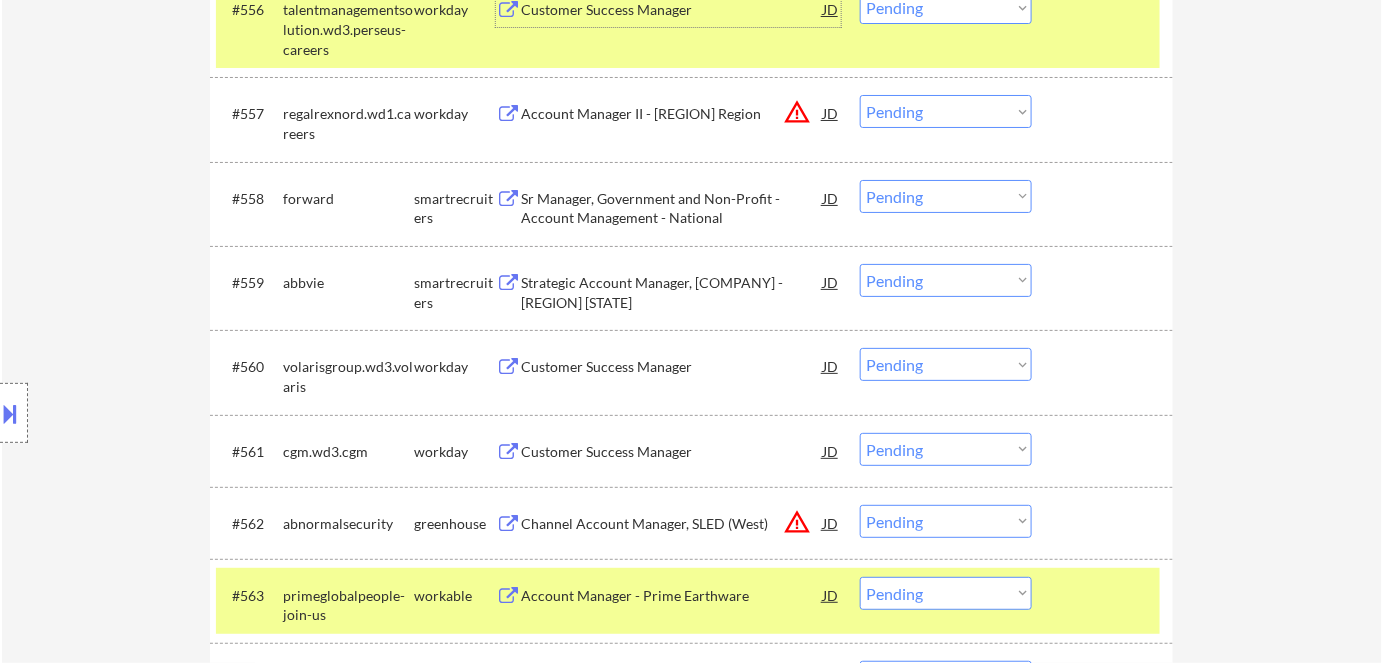 scroll, scrollTop: 5047, scrollLeft: 0, axis: vertical 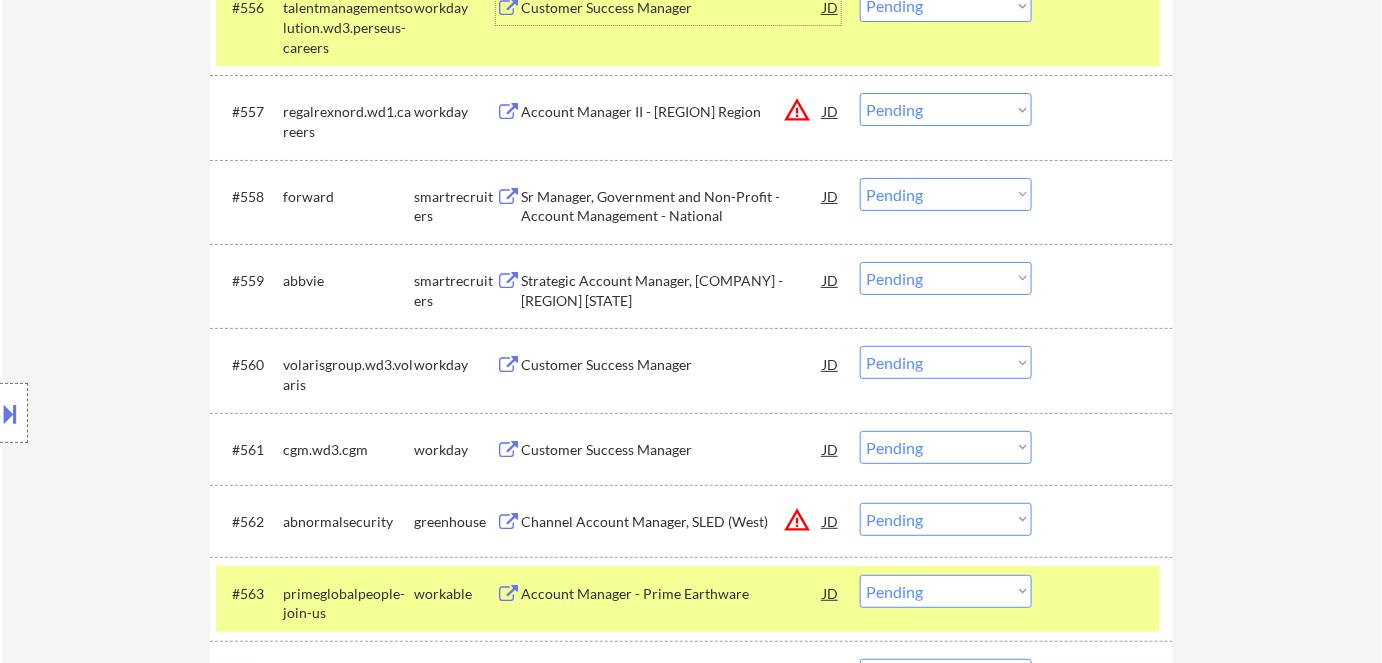 click on "#[NUMBER] [COMPANY].wd[NUMBER].[COMPANY] Customer Success Manager JD warning_amber Choose an option... Pending Applied Excluded (Questions) Excluded (Expired) Excluded (Location) Excluded (Bad Match) Excluded (Blocklist) Excluded (Salary) Excluded (Other)" at bounding box center [688, 449] 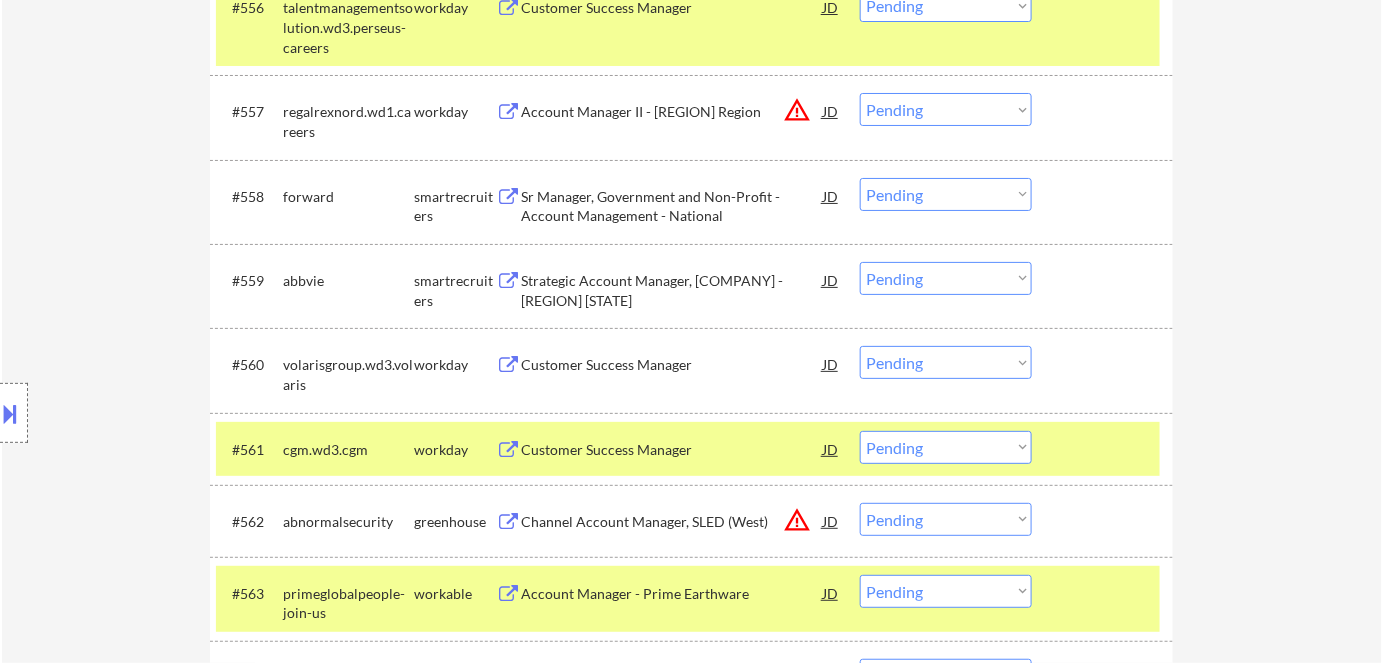 click on "Customer Success Manager" at bounding box center [672, 450] 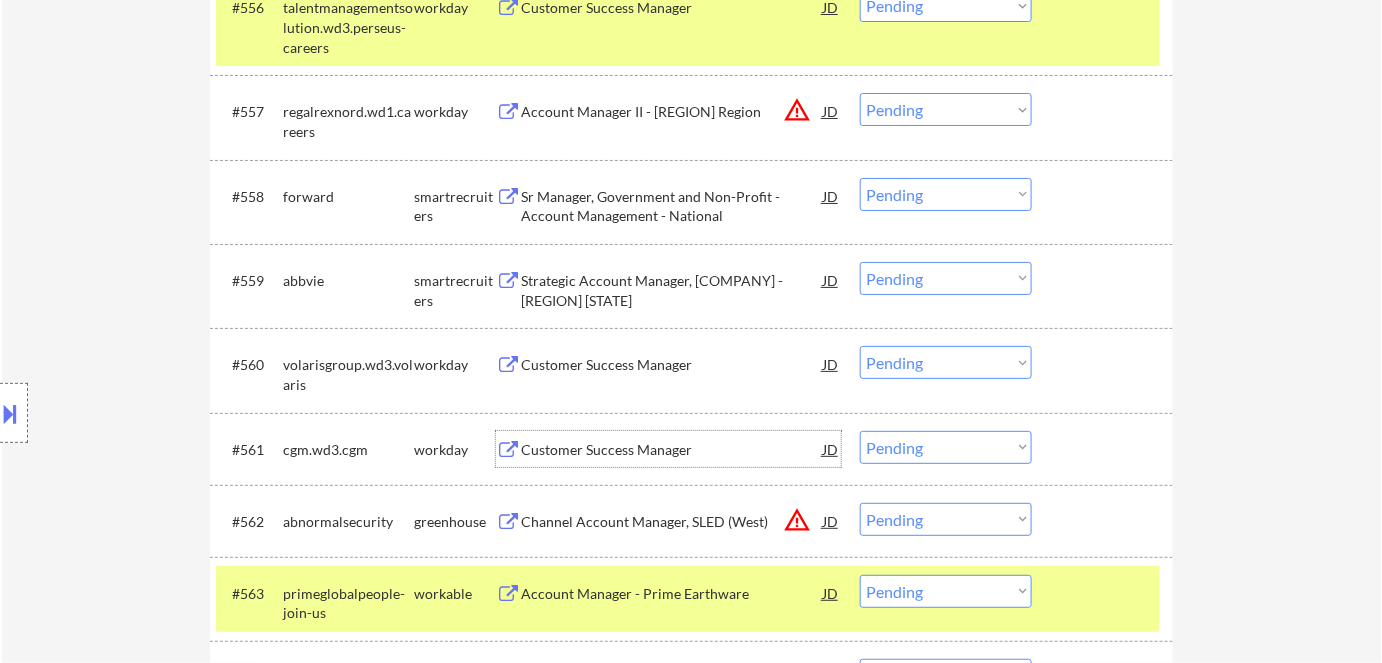 click on "Customer Success Manager" at bounding box center (672, 365) 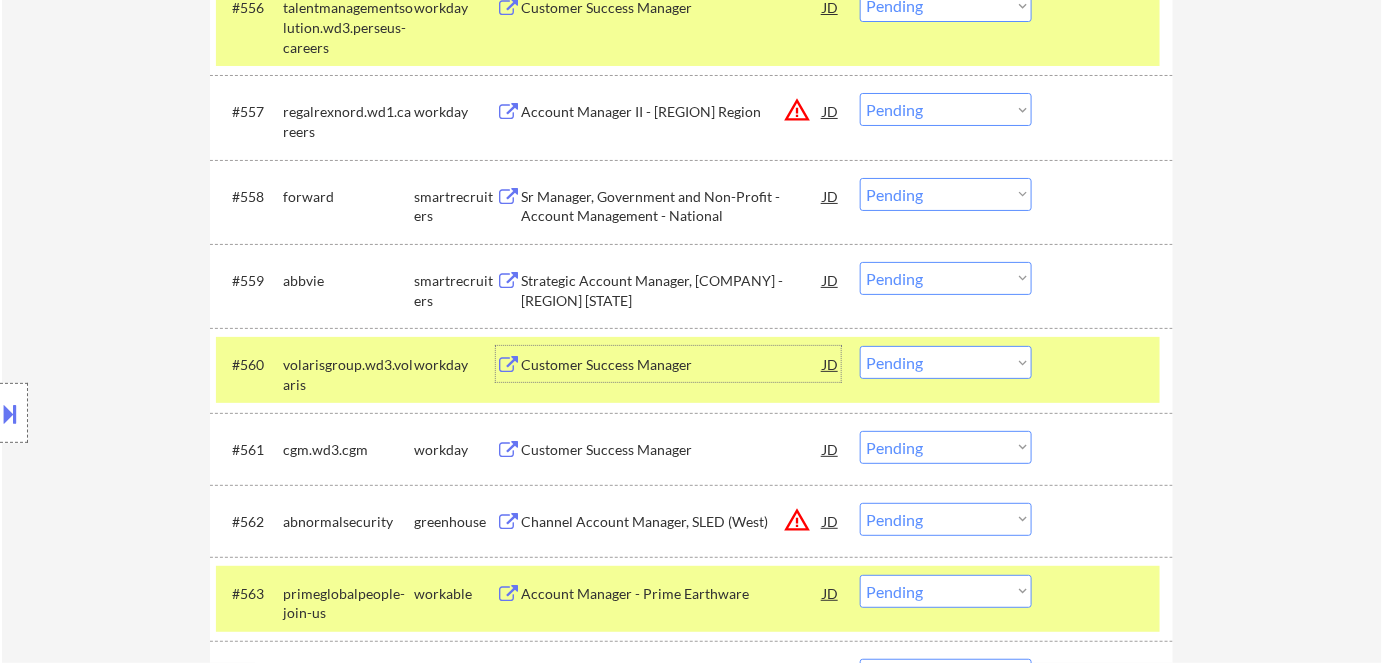 click on "Choose an option... Pending Applied Excluded (Questions) Excluded (Expired) Excluded (Location) Excluded (Bad Match) Excluded (Blocklist) Excluded (Salary) Excluded (Other)" at bounding box center (946, 362) 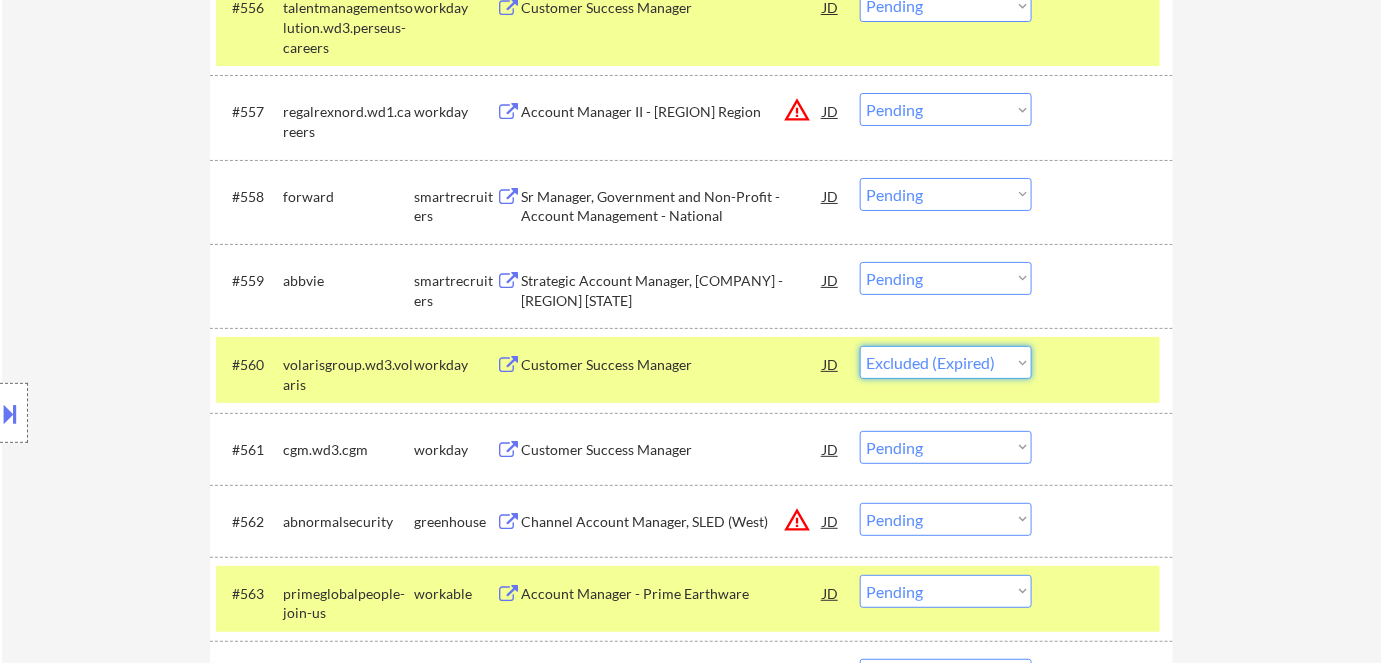click on "Choose an option... Pending Applied Excluded (Questions) Excluded (Expired) Excluded (Location) Excluded (Bad Match) Excluded (Blocklist) Excluded (Salary) Excluded (Other)" at bounding box center [946, 362] 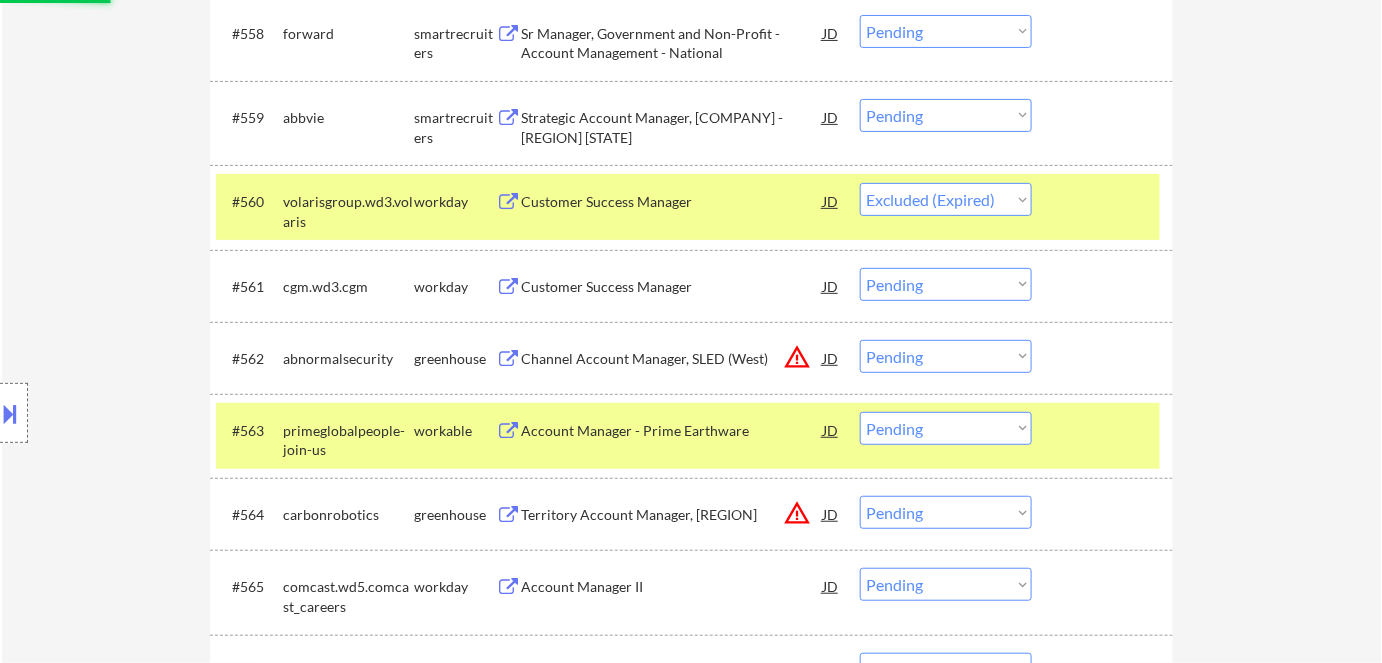 scroll, scrollTop: 5320, scrollLeft: 0, axis: vertical 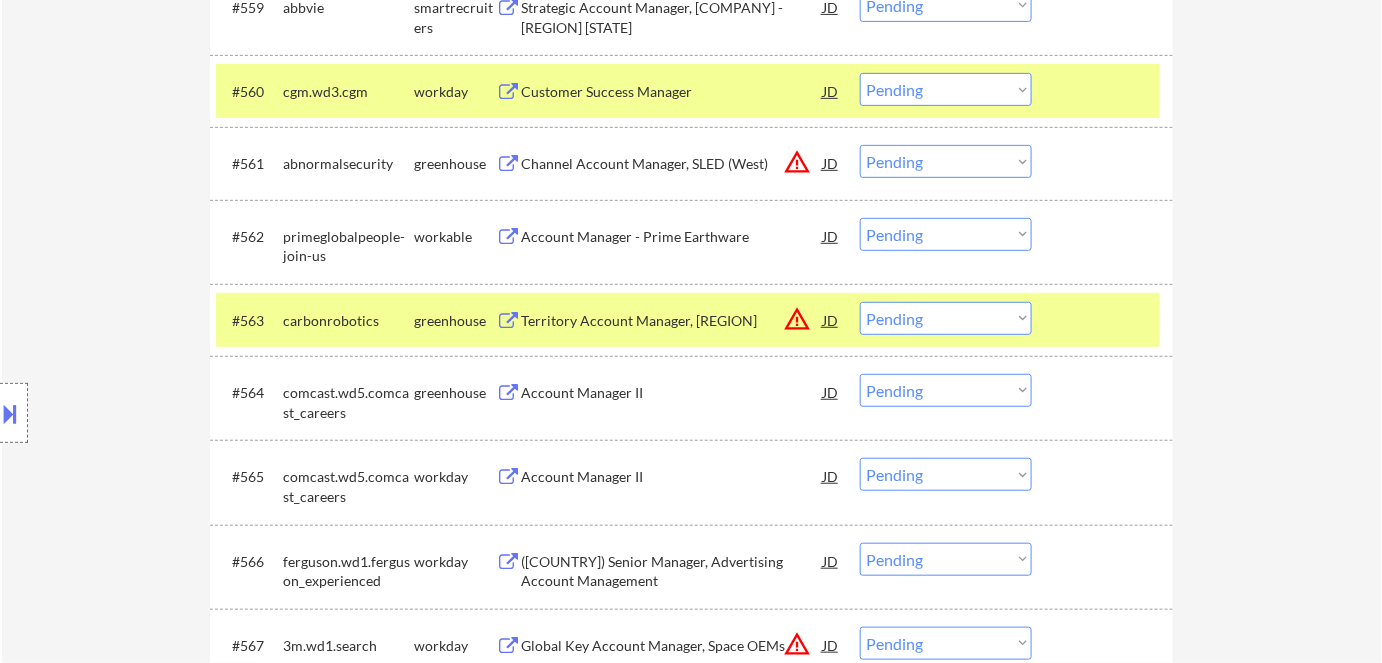 click on "Account Manager - Prime Earthware" at bounding box center (672, 237) 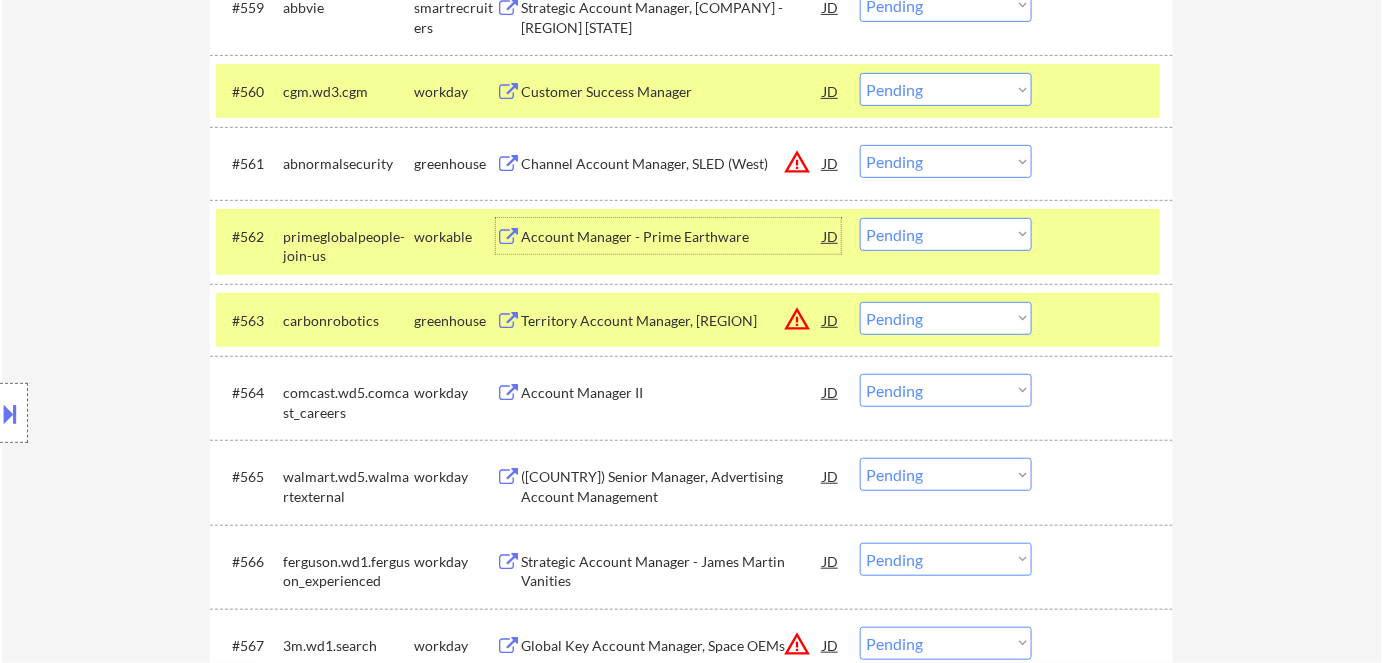 drag, startPoint x: 920, startPoint y: 230, endPoint x: 925, endPoint y: 245, distance: 15.811388 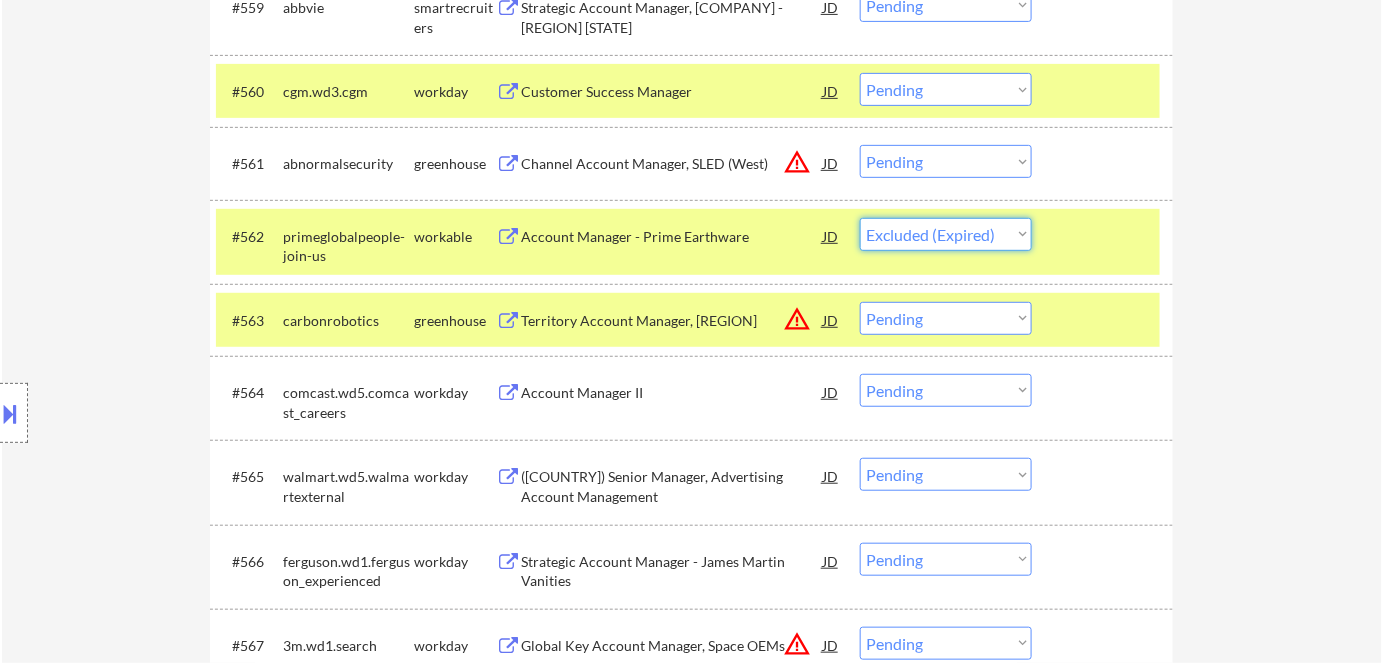 click on "Choose an option... Pending Applied Excluded (Questions) Excluded (Expired) Excluded (Location) Excluded (Bad Match) Excluded (Blocklist) Excluded (Salary) Excluded (Other)" at bounding box center (946, 234) 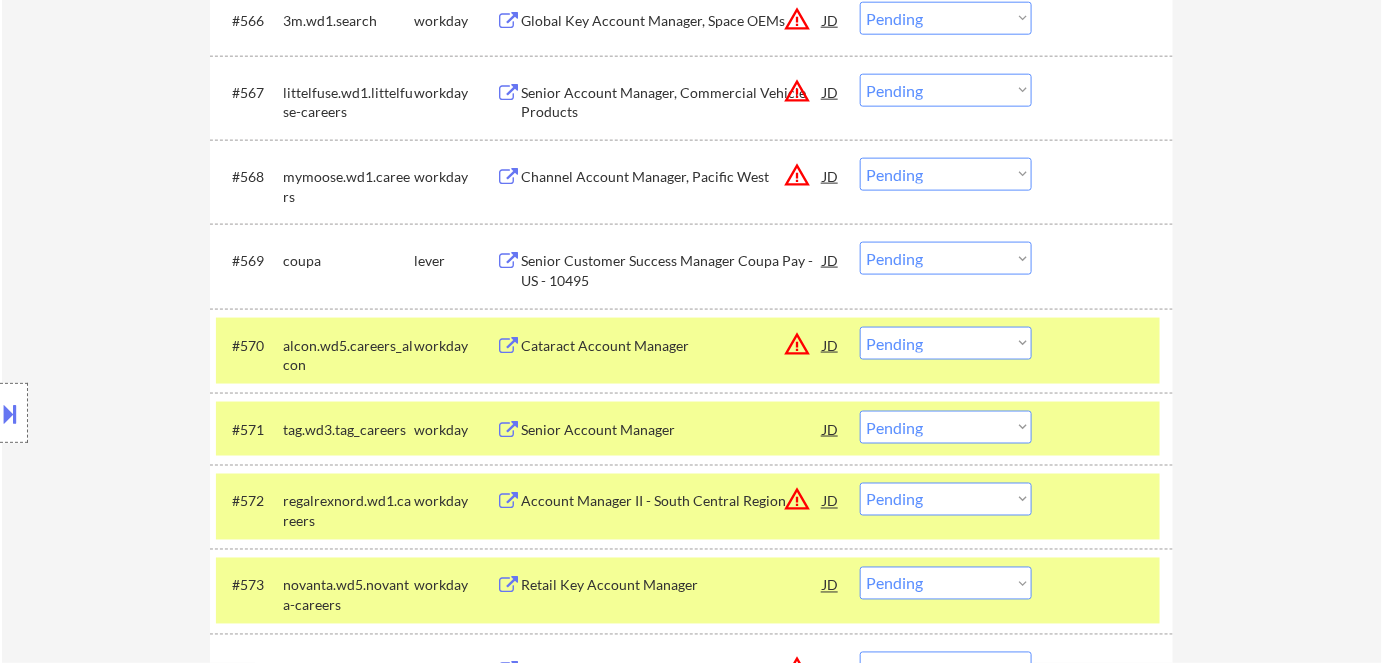 scroll, scrollTop: 5865, scrollLeft: 0, axis: vertical 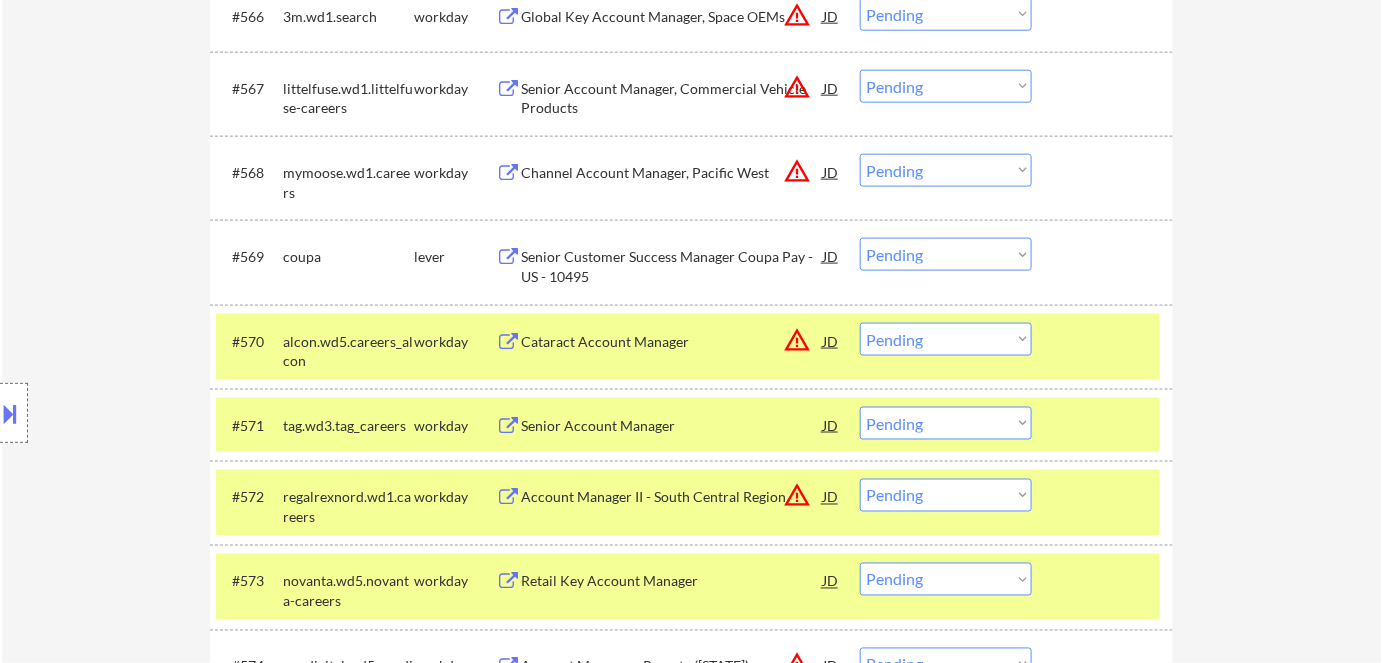 click on "Senior Customer Success Manager Coupa Pay - US - 10495" at bounding box center [672, 266] 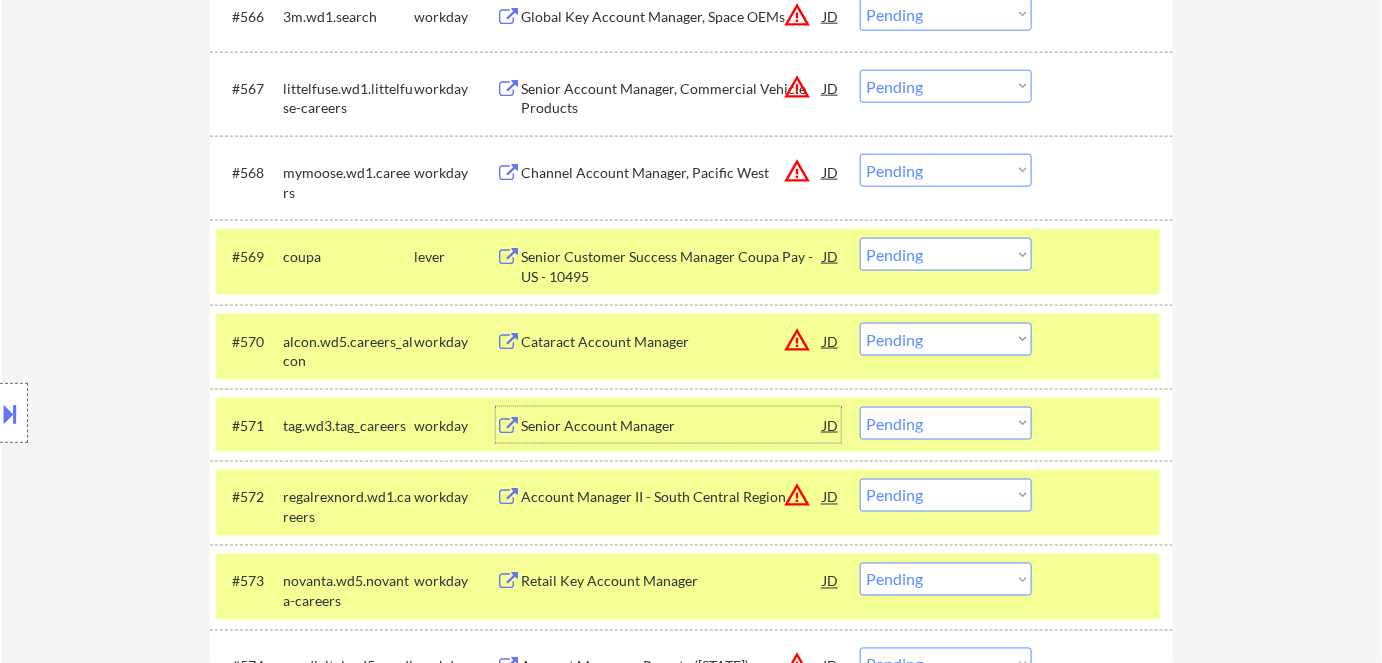 click on "Senior Account Manager" at bounding box center (672, 425) 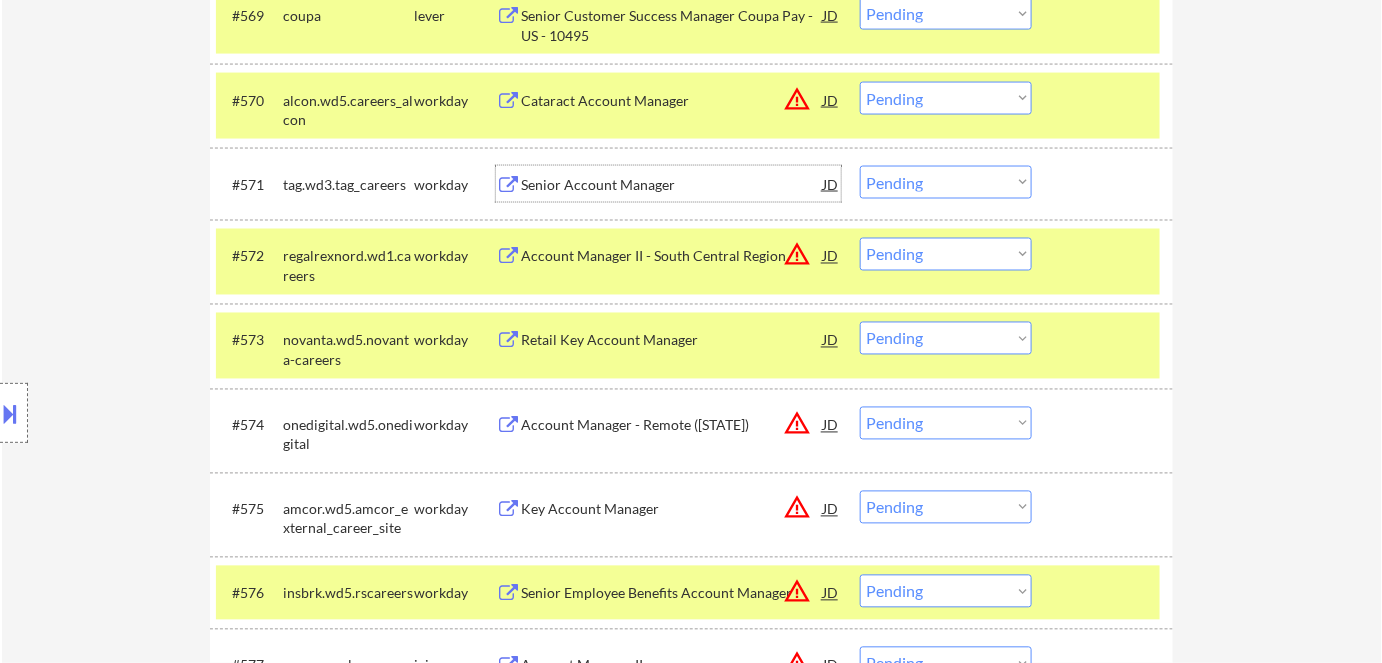 scroll, scrollTop: 6138, scrollLeft: 0, axis: vertical 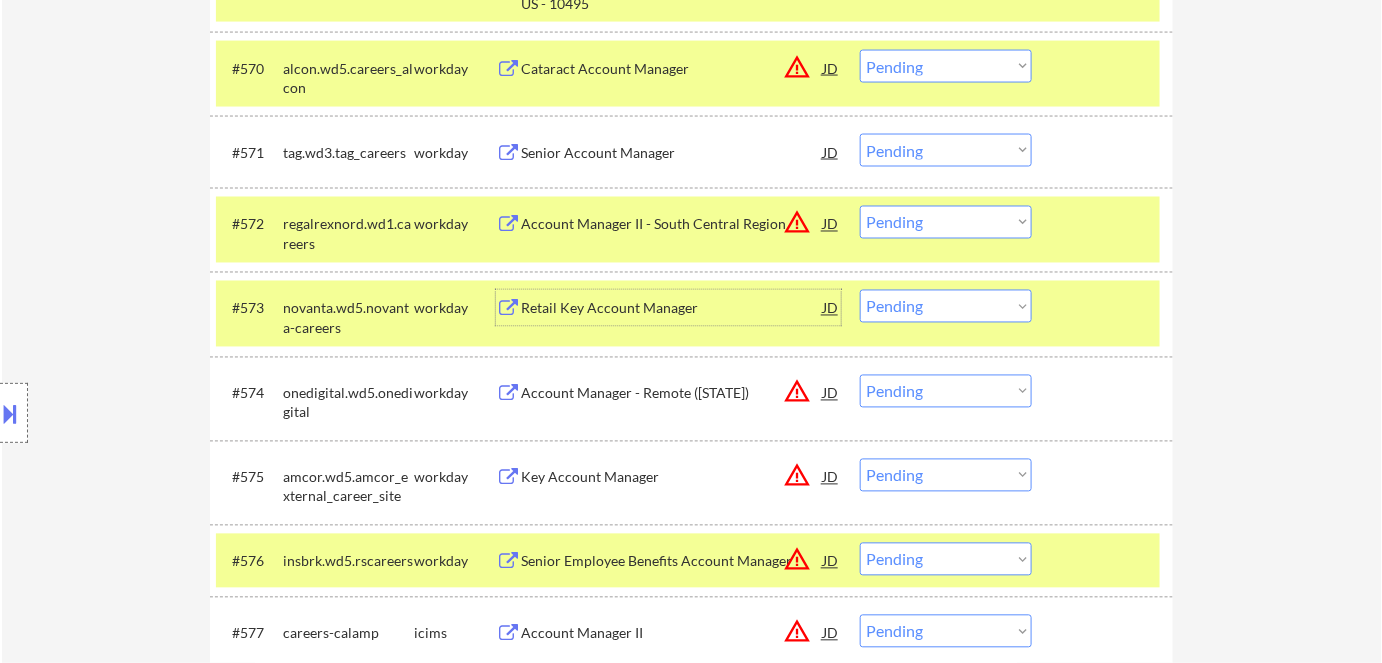 click on "Retail Key Account Manager" at bounding box center (672, 309) 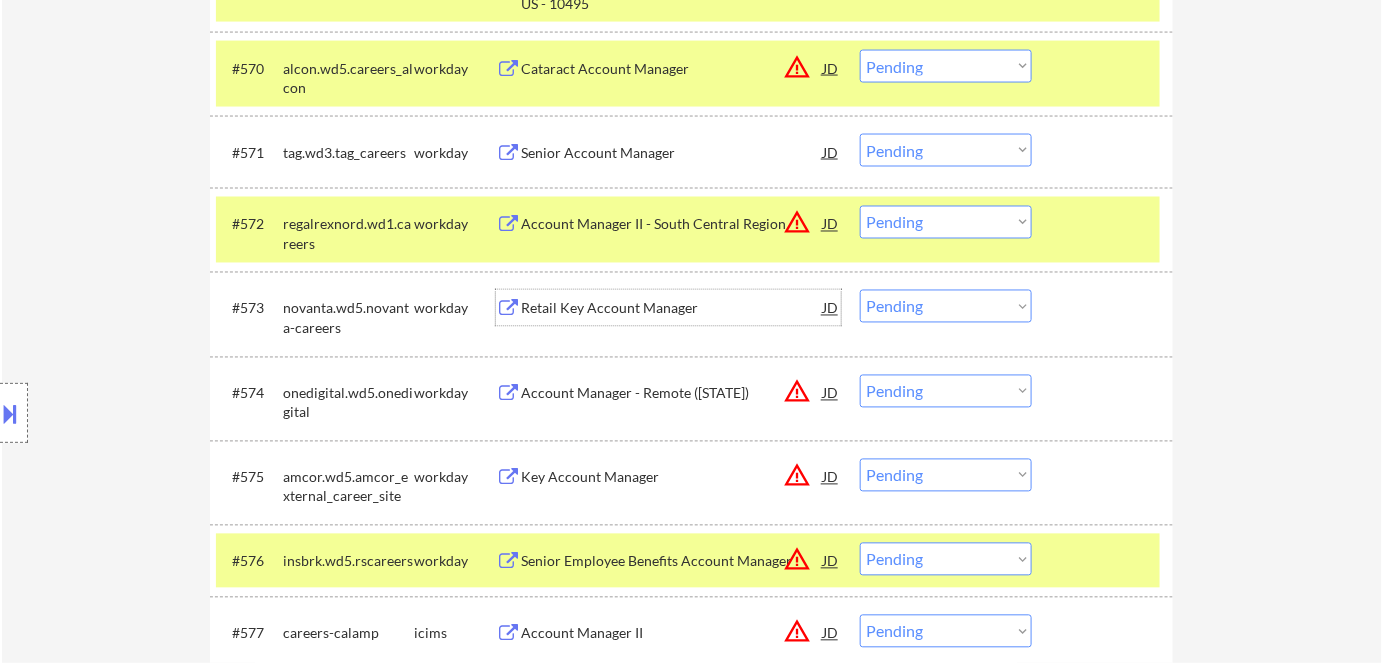 click on "Choose an option... Pending Applied Excluded (Questions) Excluded (Expired) Excluded (Location) Excluded (Bad Match) Excluded (Blocklist) Excluded (Salary) Excluded (Other)" at bounding box center (946, 306) 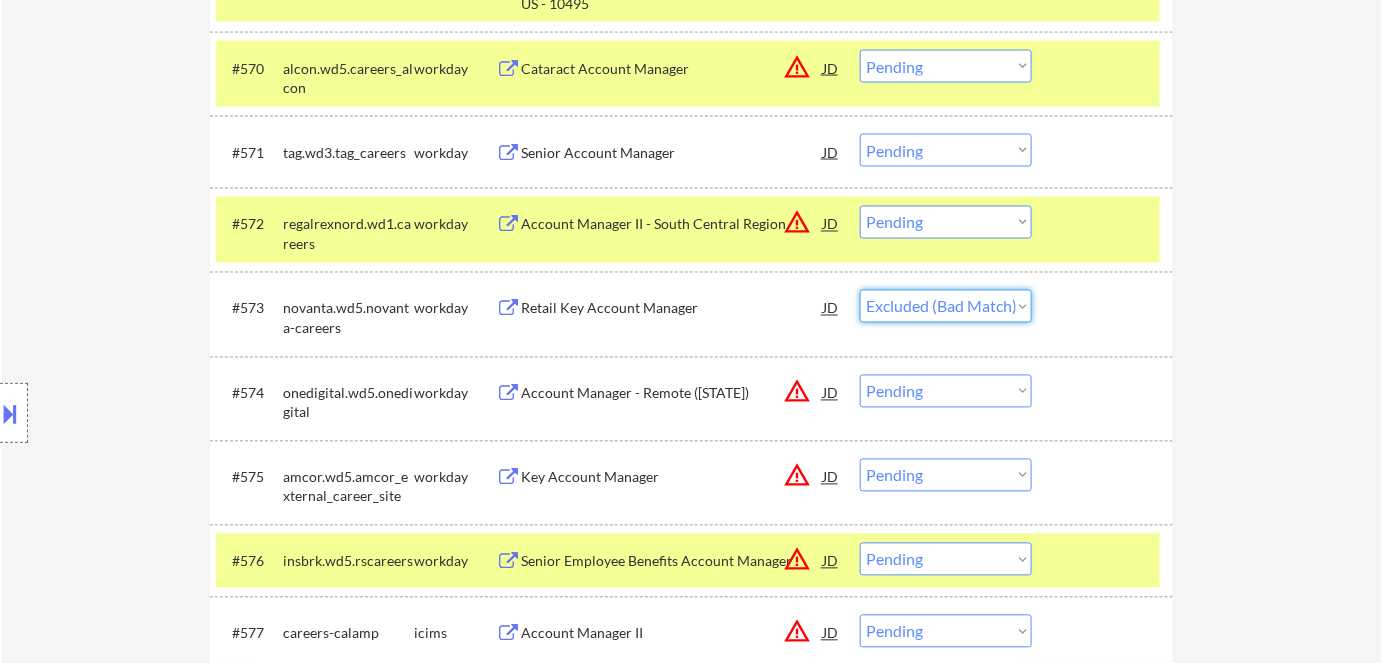 click on "Choose an option... Pending Applied Excluded (Questions) Excluded (Expired) Excluded (Location) Excluded (Bad Match) Excluded (Blocklist) Excluded (Salary) Excluded (Other)" at bounding box center (946, 306) 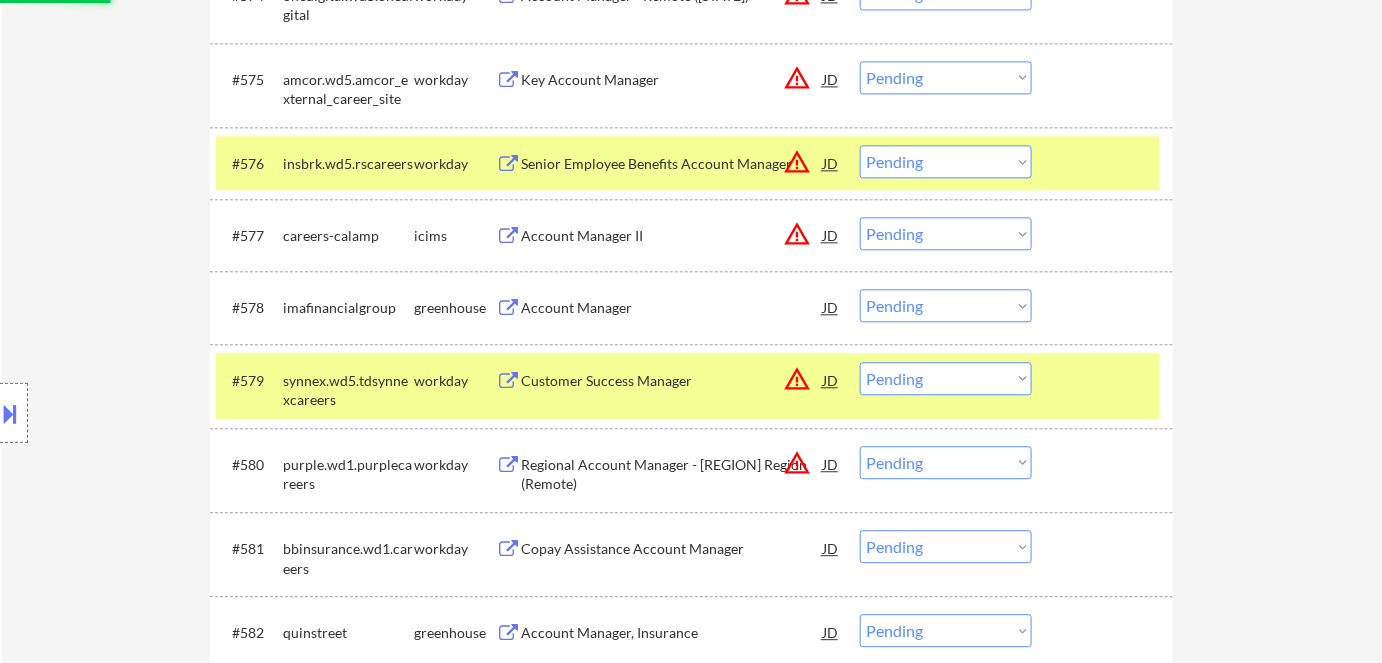 scroll, scrollTop: 6592, scrollLeft: 0, axis: vertical 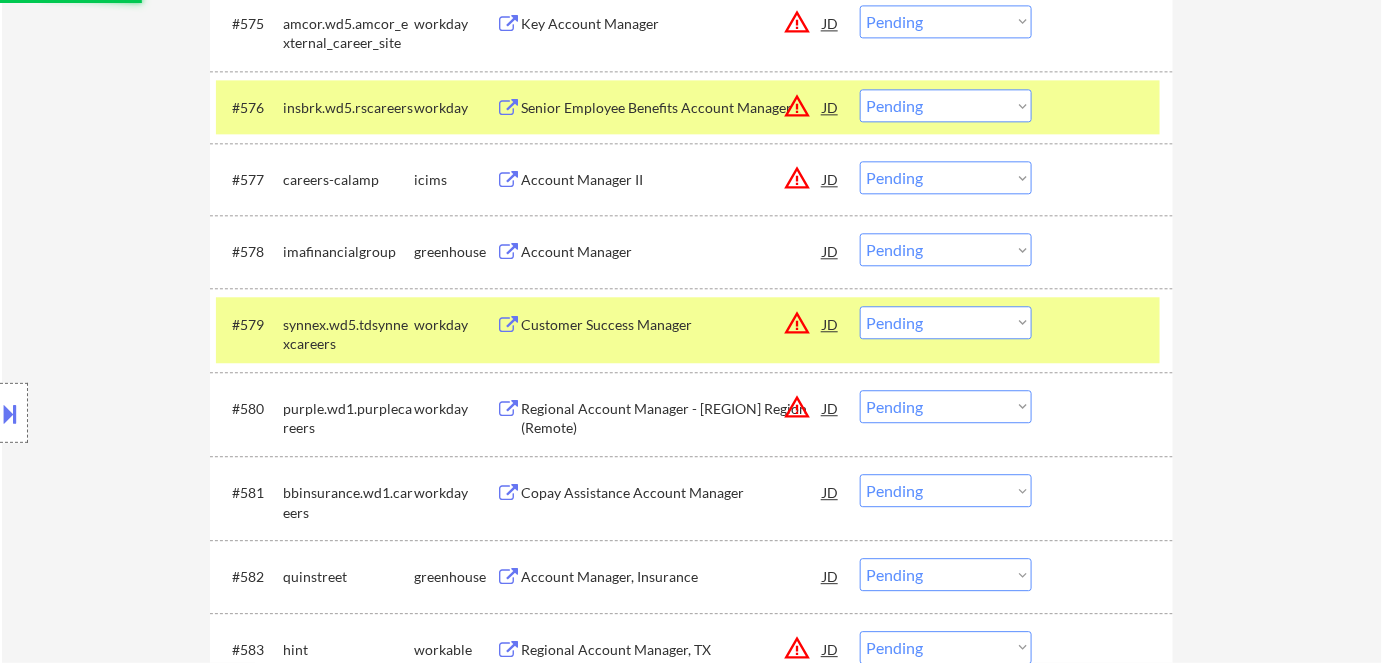 click on "Account Manager" at bounding box center [672, 251] 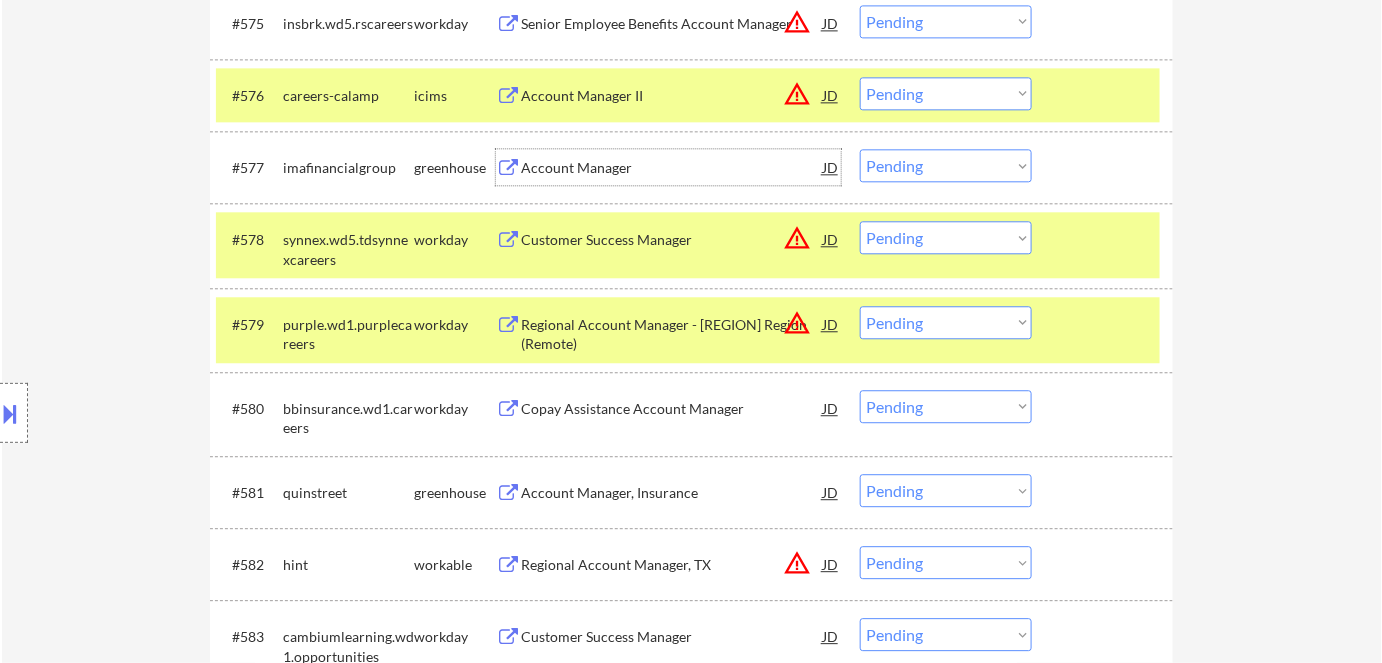 click on "Account Manager" at bounding box center (672, 168) 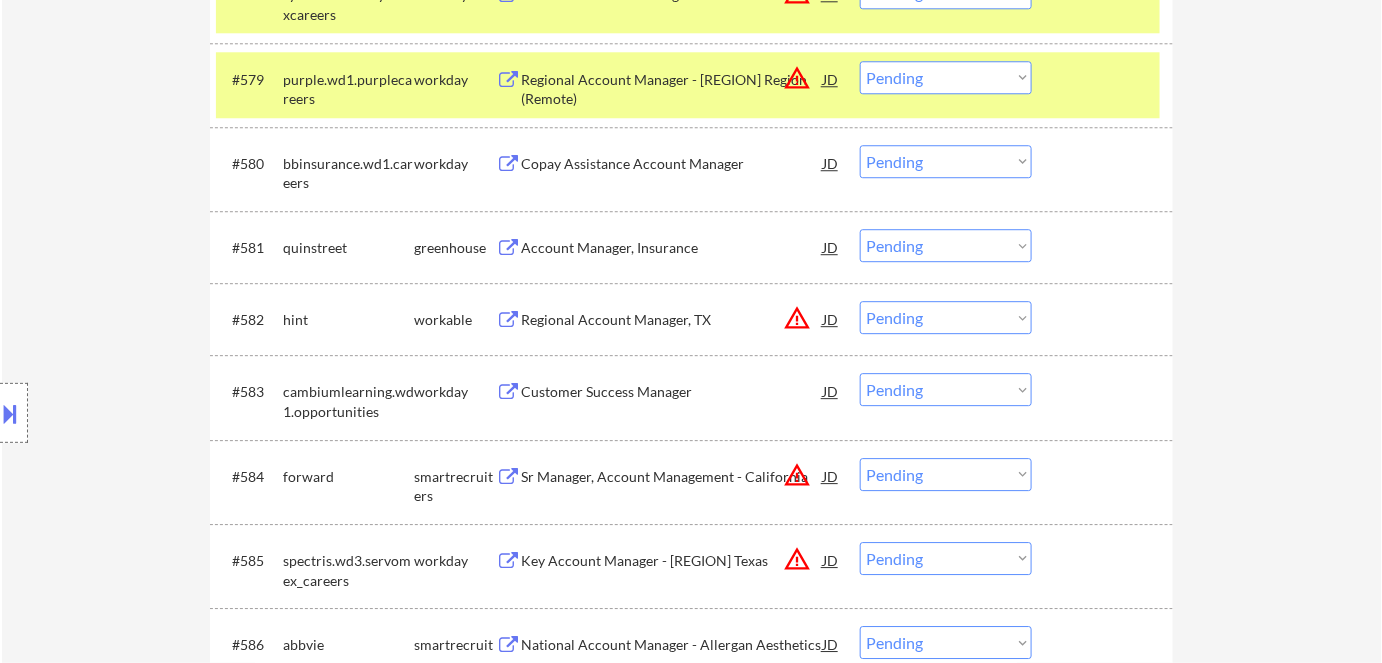 scroll, scrollTop: 6865, scrollLeft: 0, axis: vertical 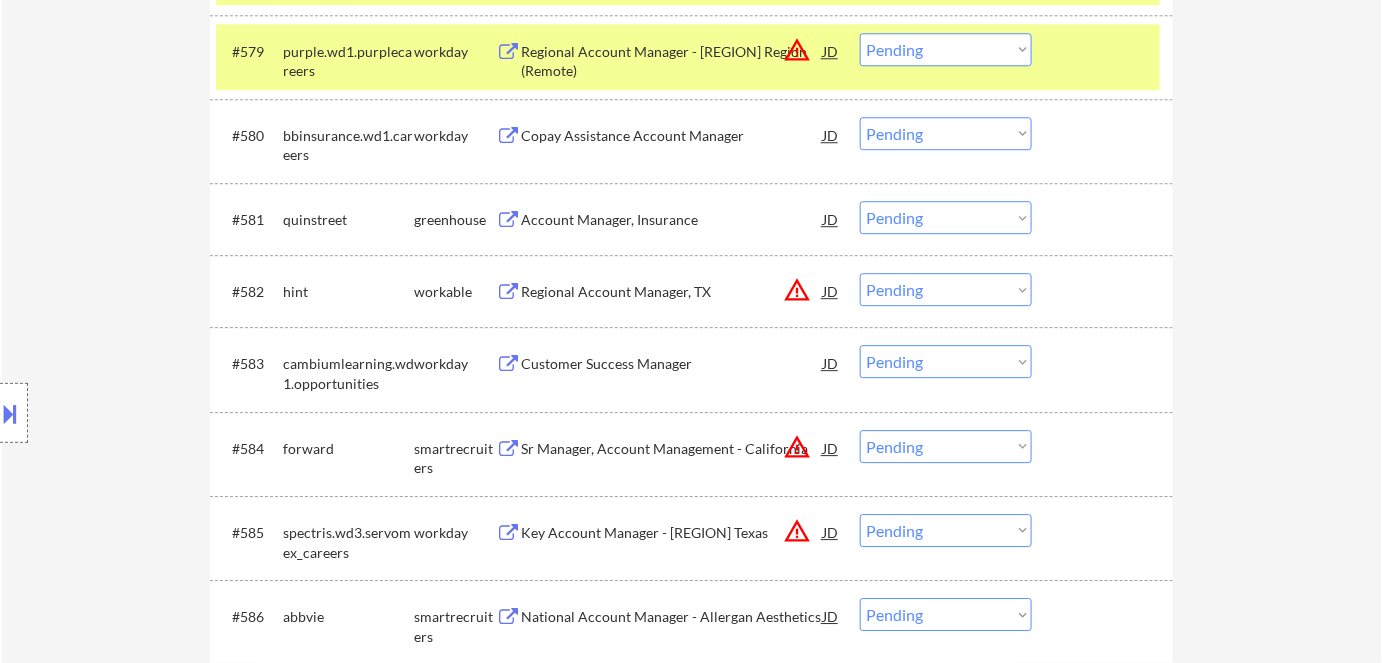 click on "Customer Success Manager" at bounding box center [672, 363] 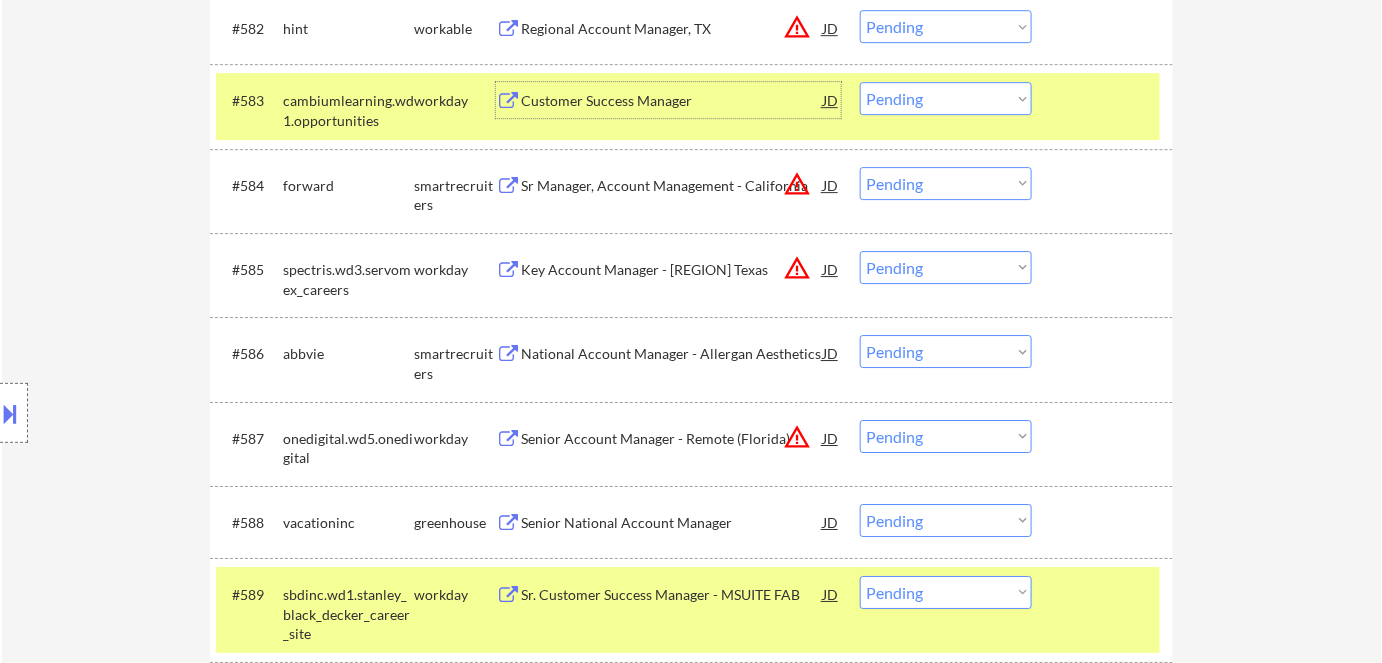 scroll, scrollTop: 7138, scrollLeft: 0, axis: vertical 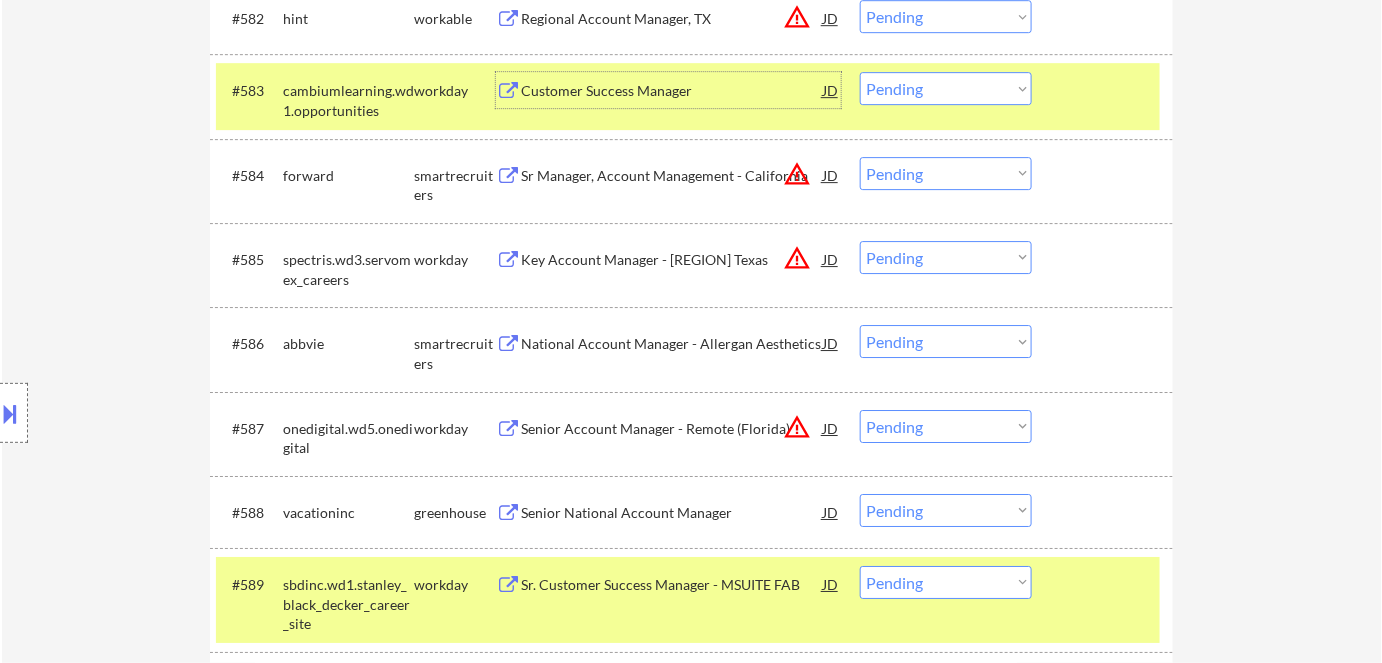 click on "Senior National Account Manager" at bounding box center [672, 513] 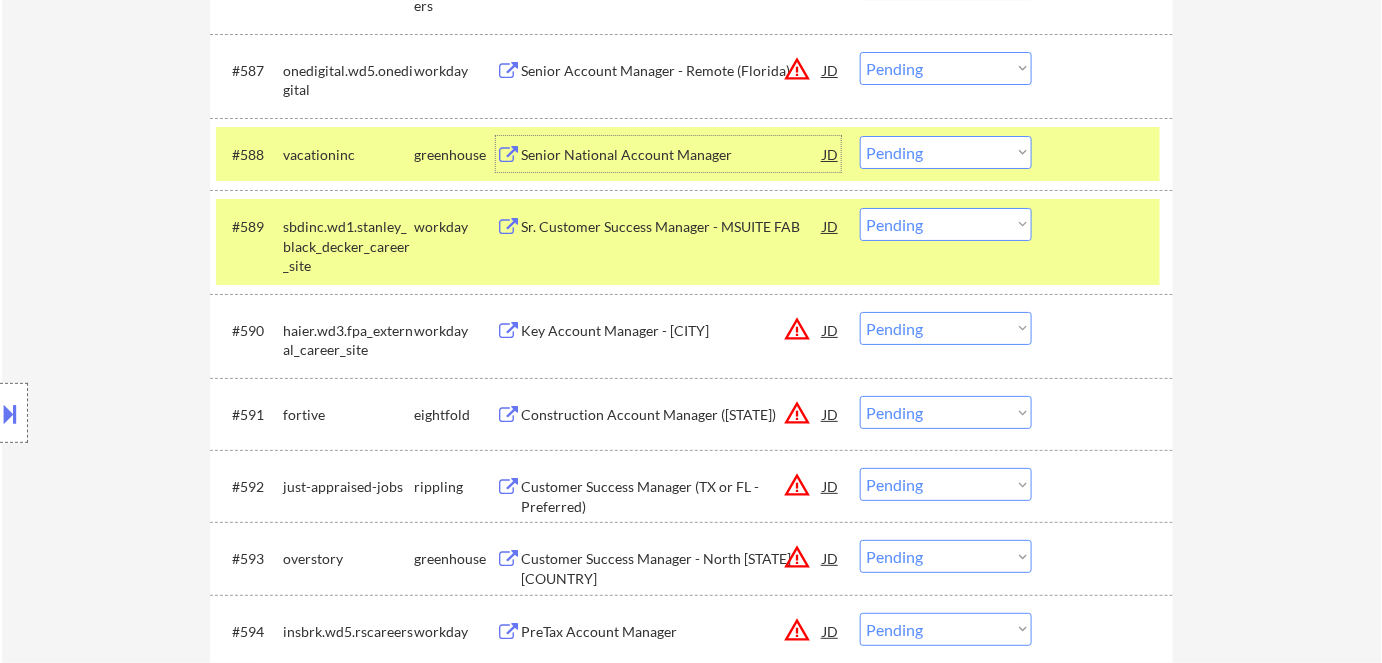 scroll, scrollTop: 7501, scrollLeft: 0, axis: vertical 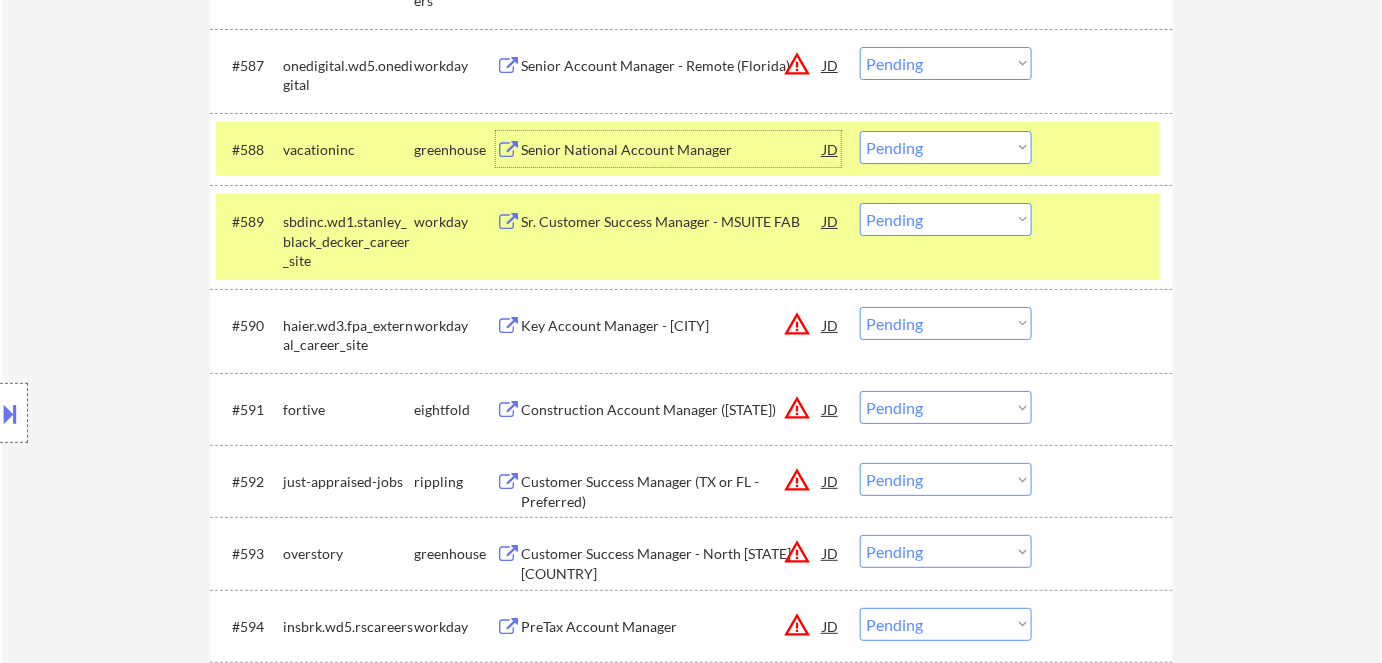 click on "Sr. Customer Success Manager - MSUITE FAB" at bounding box center (672, 222) 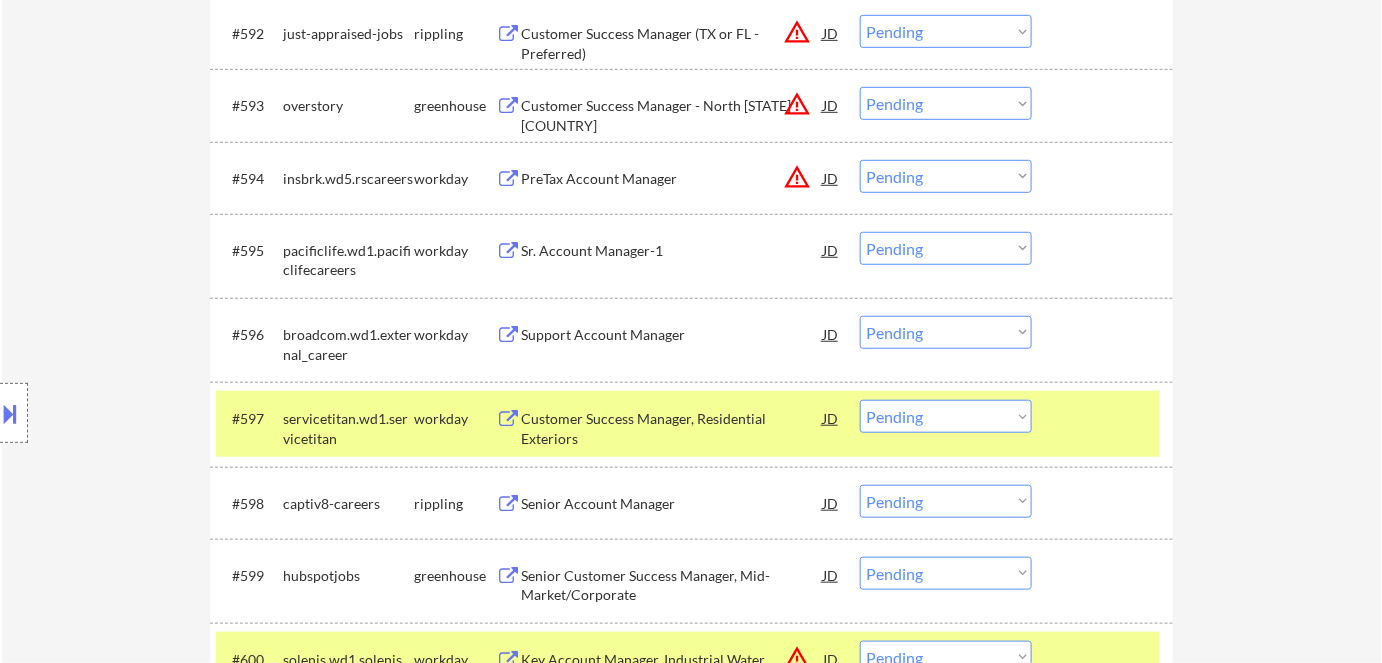 scroll, scrollTop: 8138, scrollLeft: 0, axis: vertical 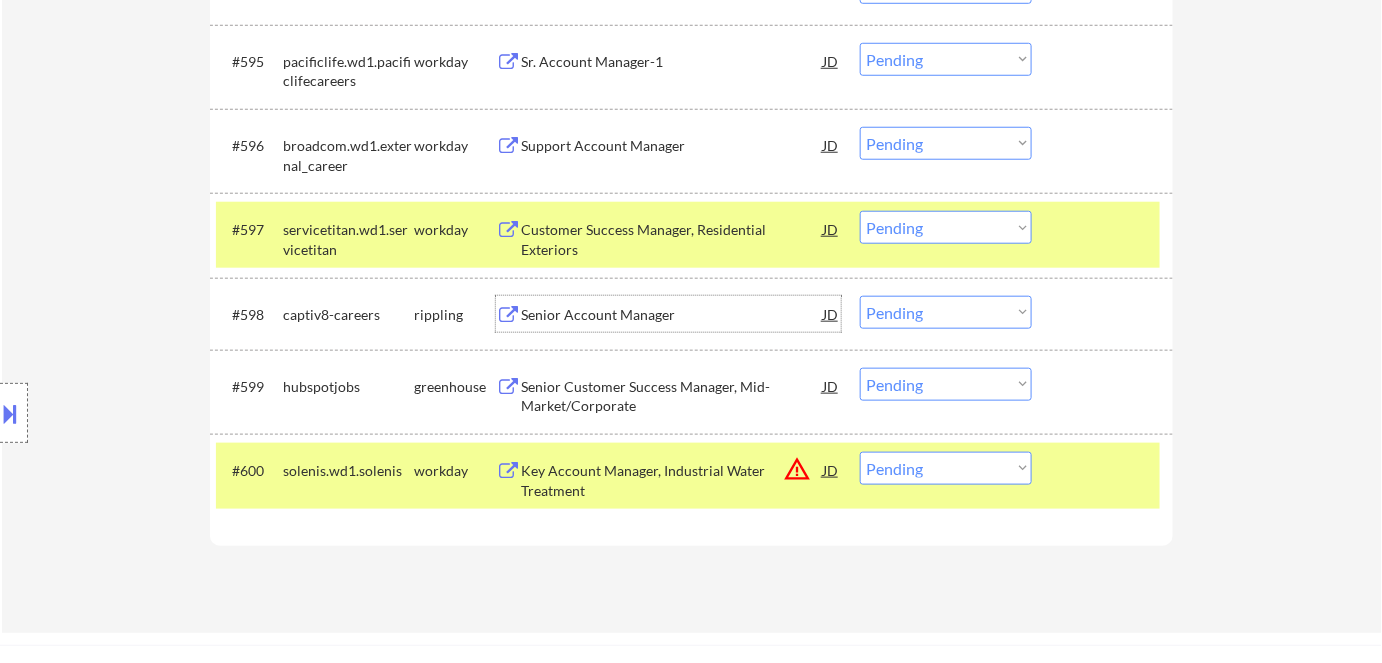 click on "Senior Account Manager" at bounding box center [672, 315] 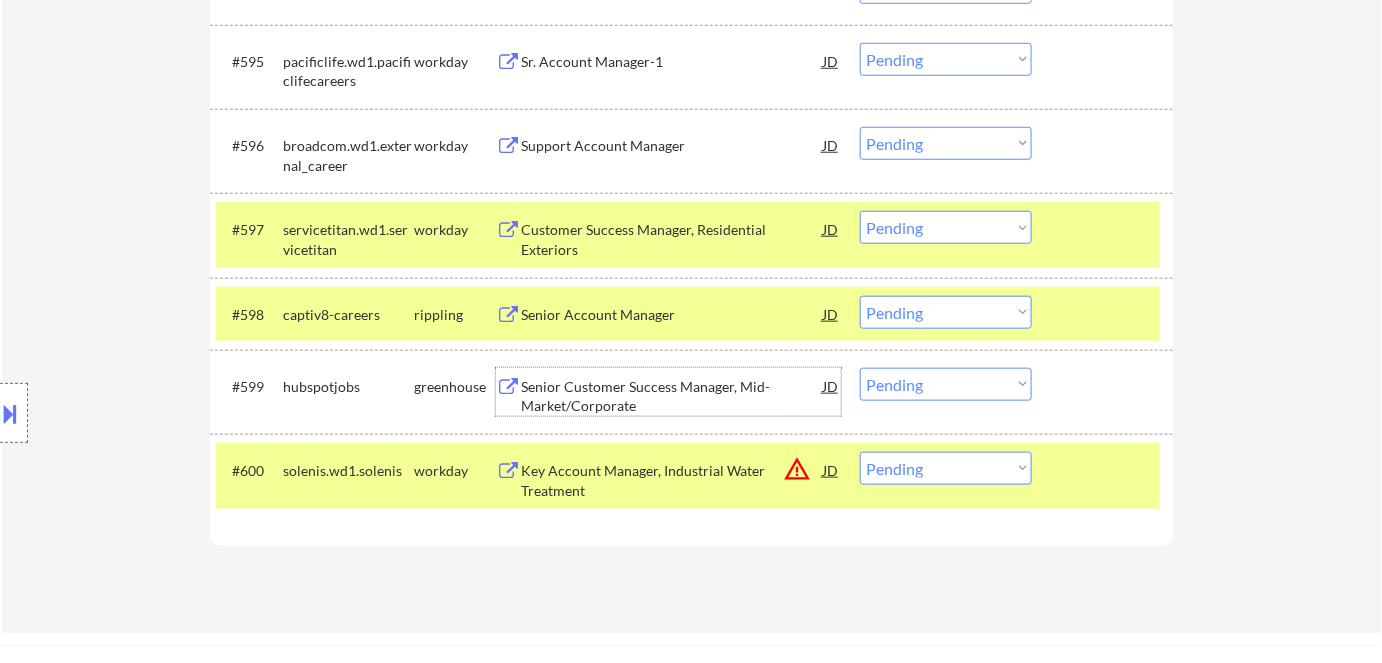 click on "Senior Customer Success Manager, Mid-Market/Corporate" at bounding box center [672, 396] 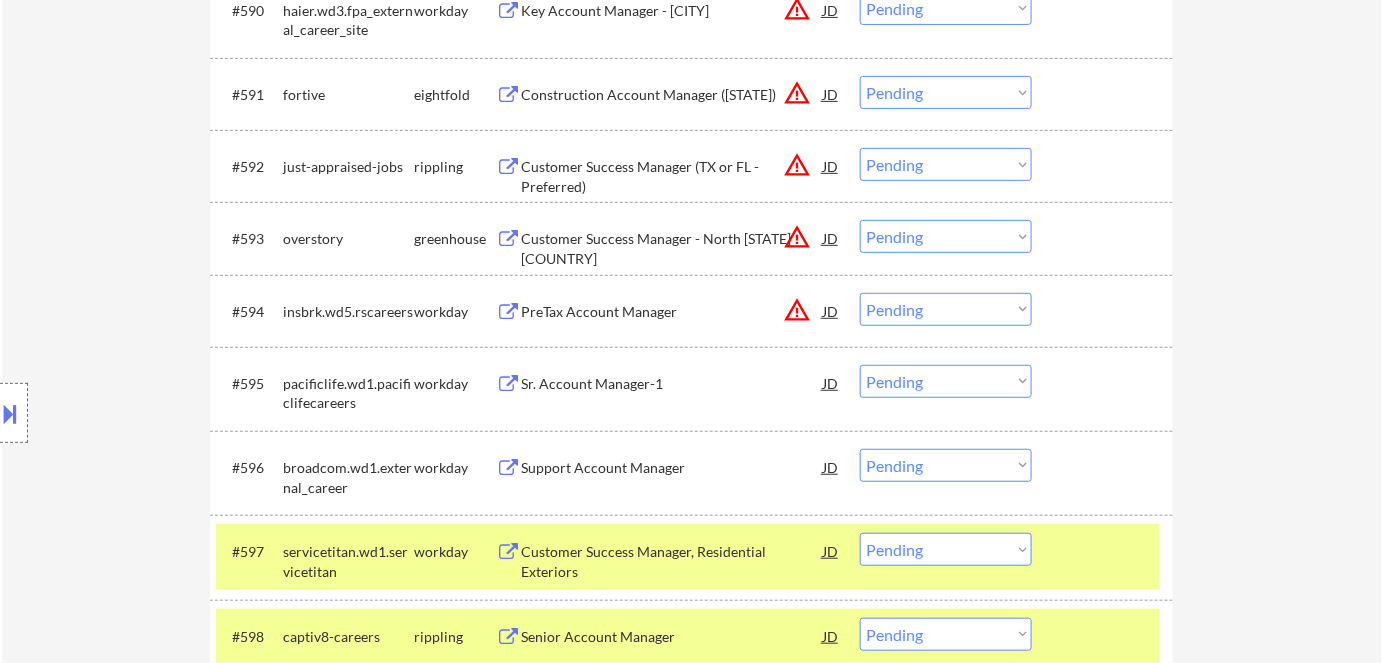 scroll, scrollTop: 7774, scrollLeft: 0, axis: vertical 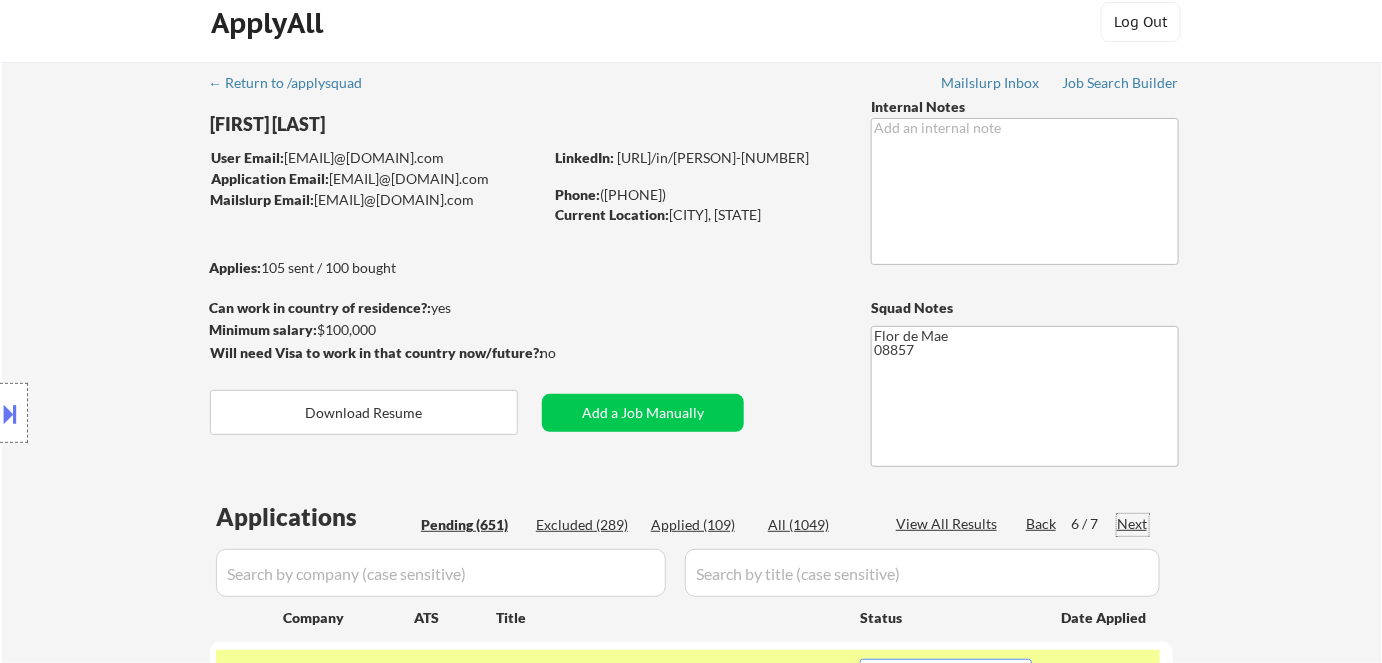 click on "Next" at bounding box center (1133, 524) 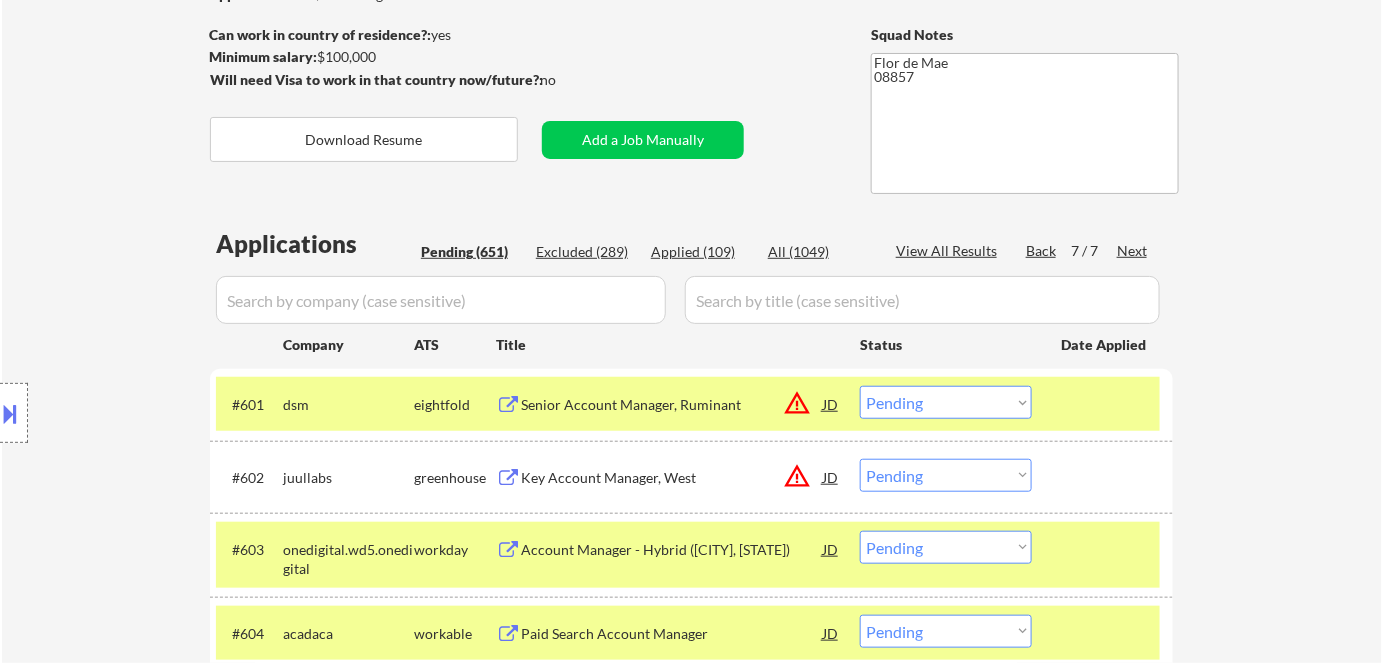 scroll, scrollTop: 382, scrollLeft: 0, axis: vertical 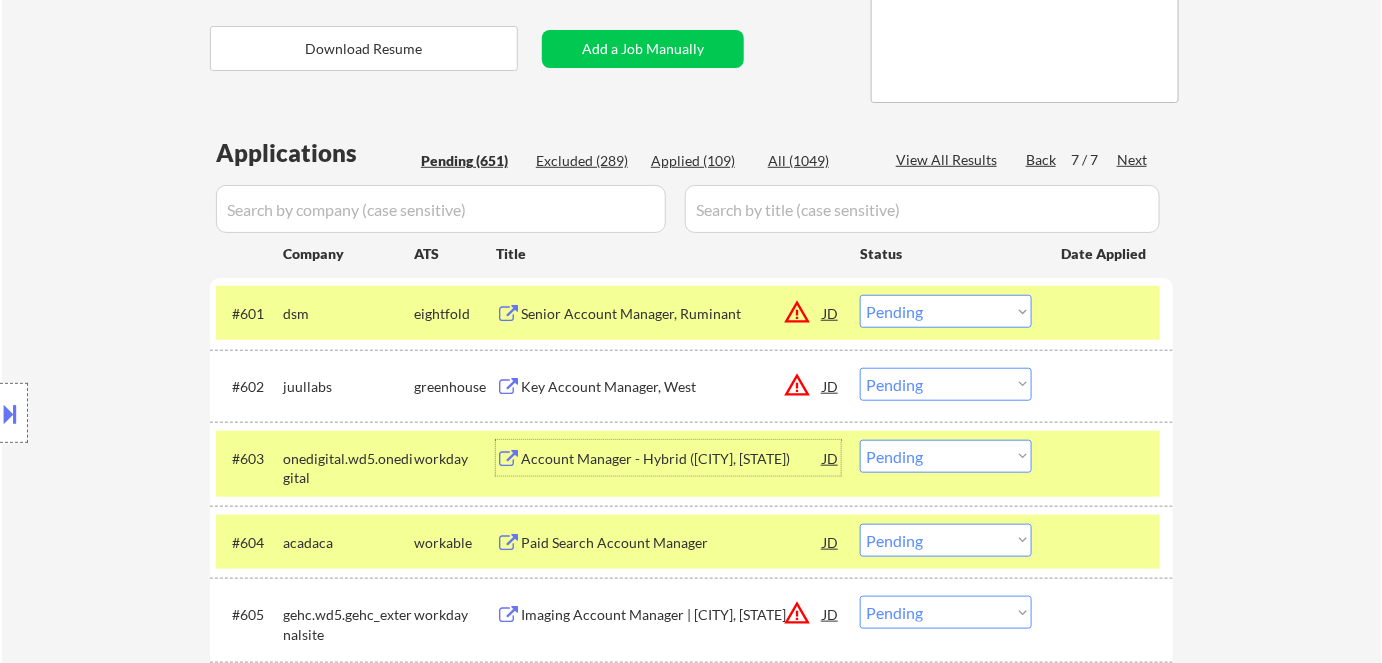 click on "Account Manager - Hybrid ([CITY], [STATE])" at bounding box center [672, 459] 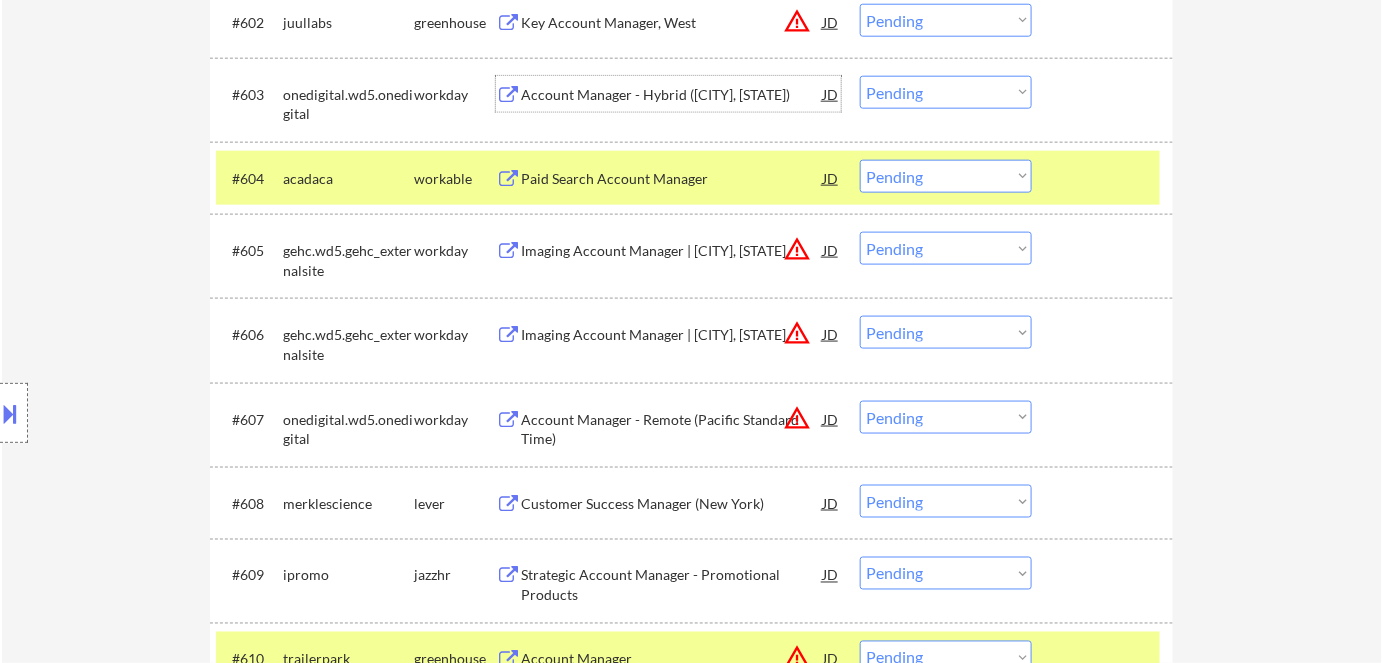 scroll, scrollTop: 837, scrollLeft: 0, axis: vertical 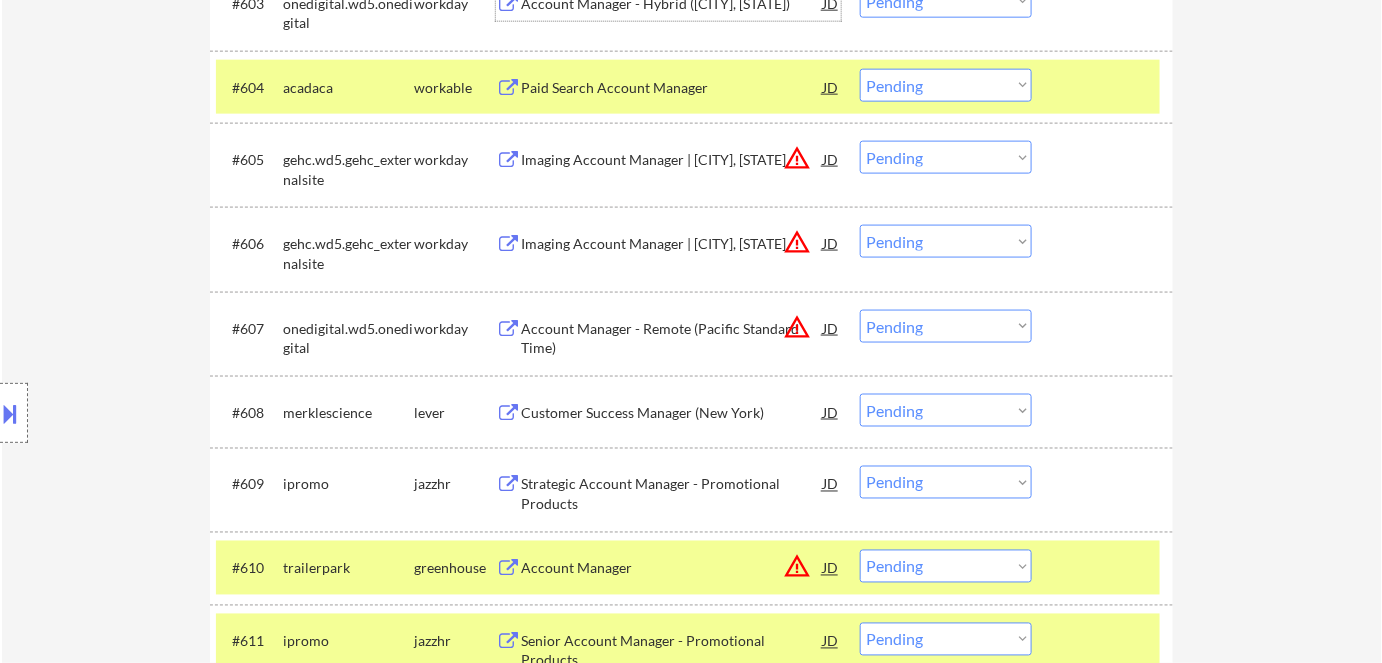 click on "Customer Success Manager (New York)" at bounding box center (672, 413) 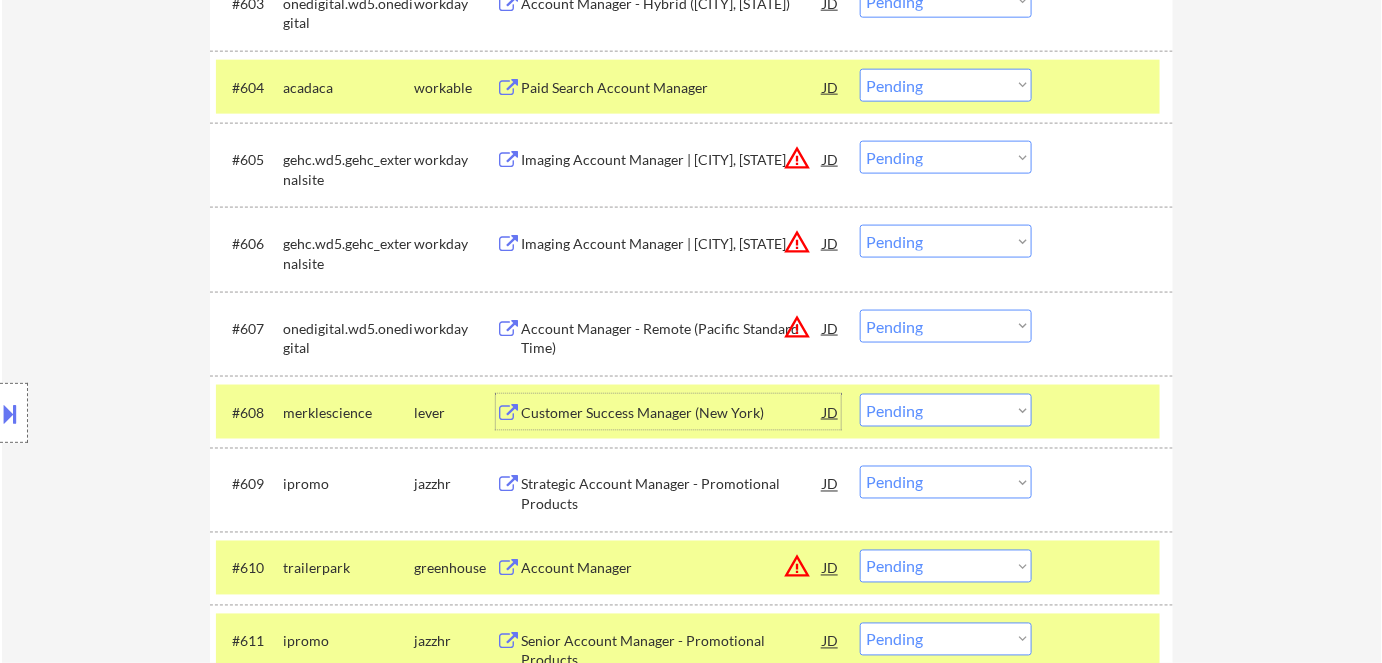 click on "Customer Success Manager (New York)" at bounding box center (672, 413) 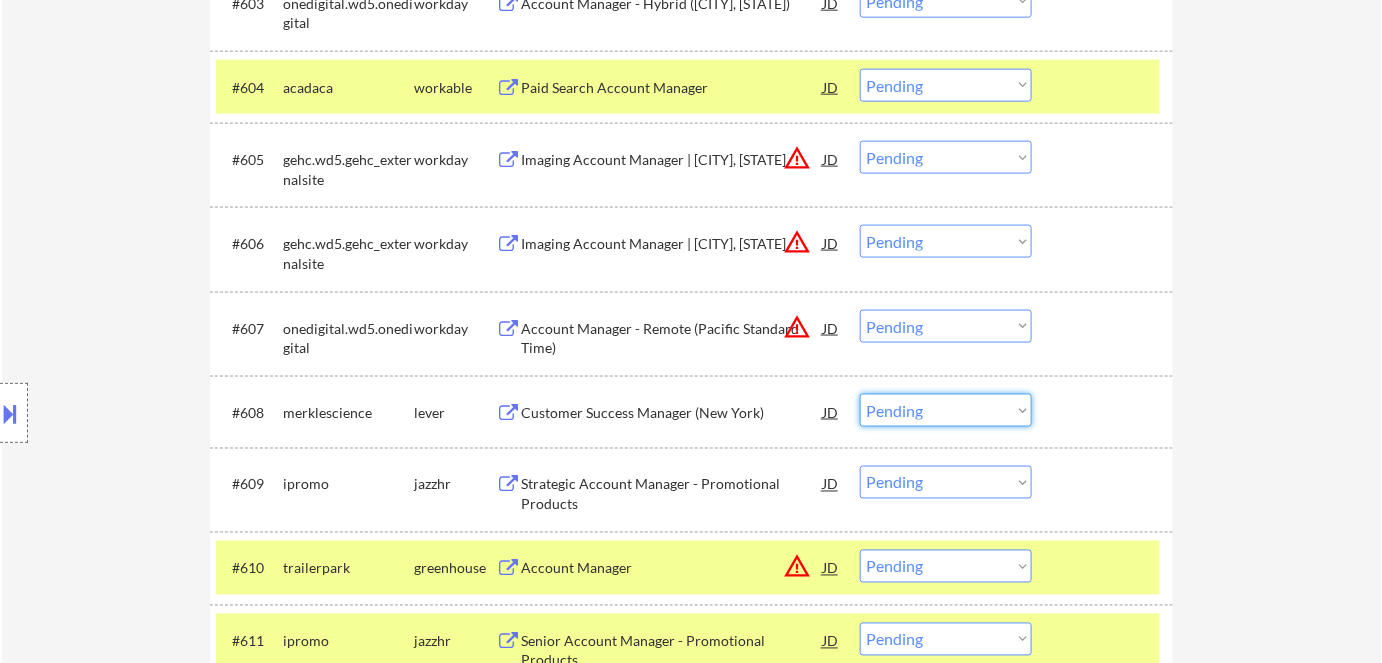 click on "Choose an option... Pending Applied Excluded (Questions) Excluded (Expired) Excluded (Location) Excluded (Bad Match) Excluded (Blocklist) Excluded (Salary) Excluded (Other)" at bounding box center [946, 410] 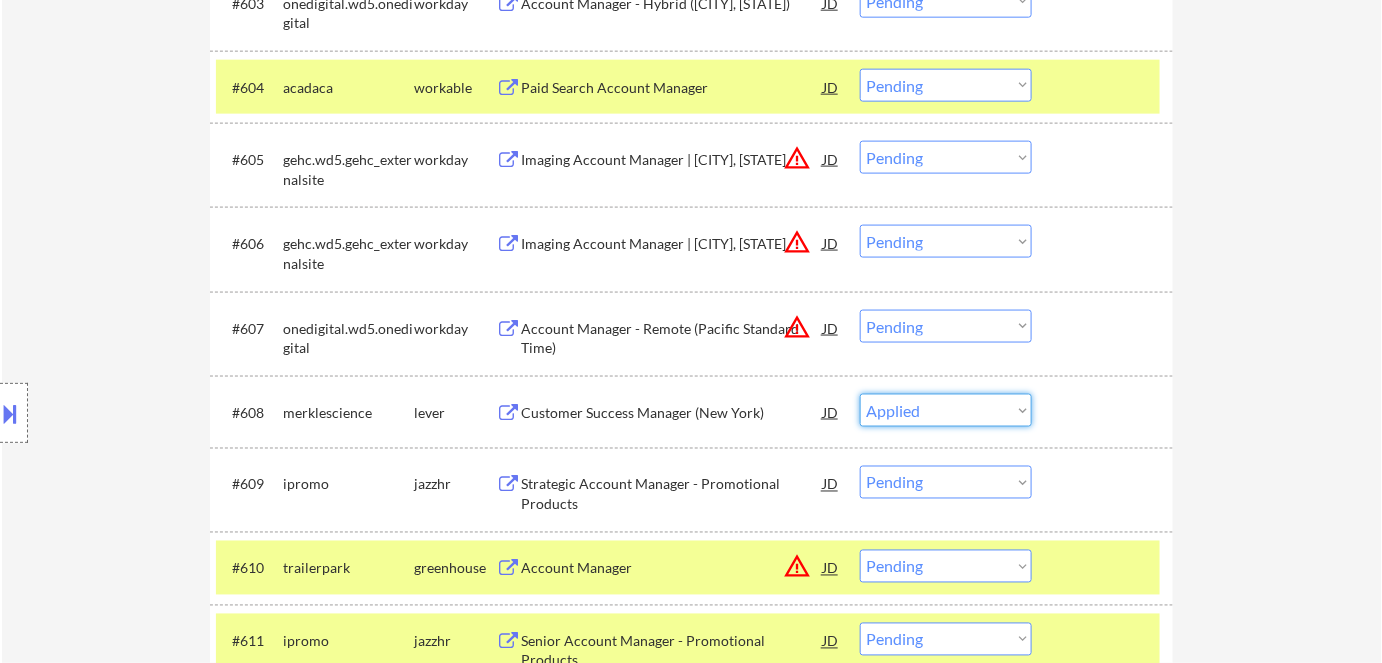 click on "Choose an option... Pending Applied Excluded (Questions) Excluded (Expired) Excluded (Location) Excluded (Bad Match) Excluded (Blocklist) Excluded (Salary) Excluded (Other)" at bounding box center [946, 410] 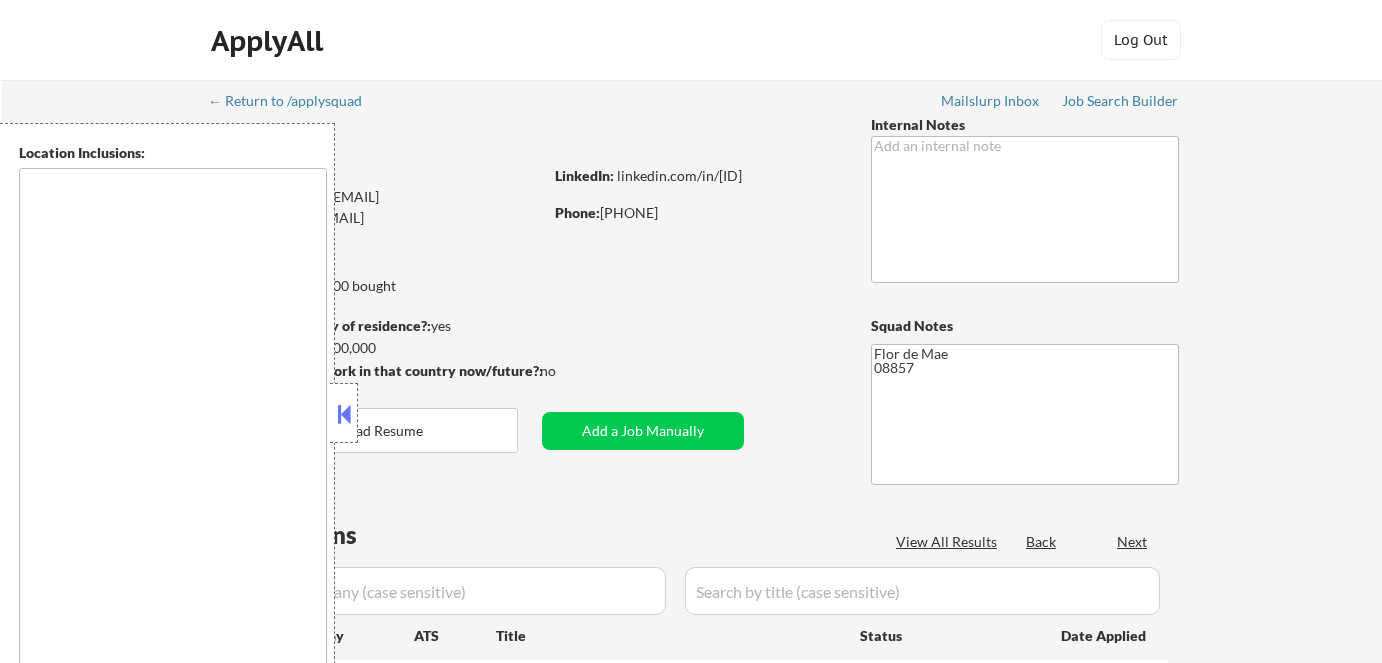scroll, scrollTop: 0, scrollLeft: 0, axis: both 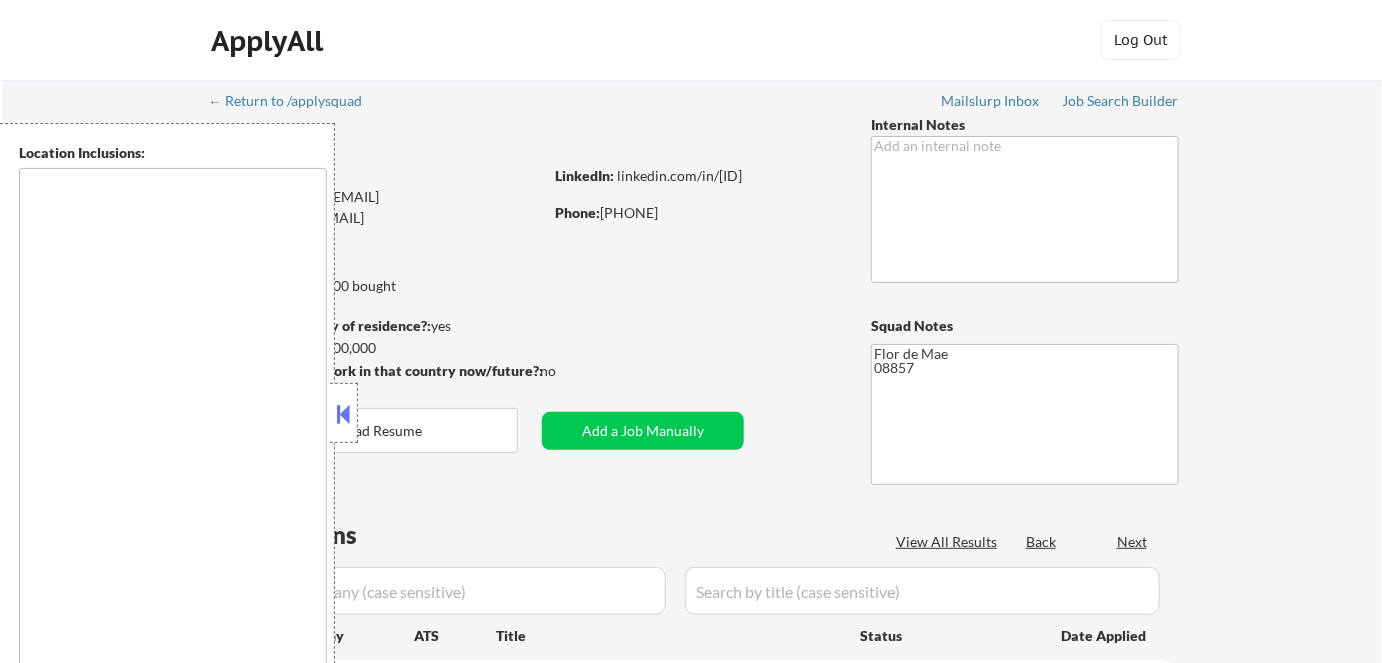 type on "New York, NY Jersey City, NJ Hoboken, NJ Weehawken, NJ Union City, NJ West New York, NJ North Bergen, NJ Guttenberg, NJ Secaucus, NJ Bayonne, NJ Fort Lee, NJ Edgewater, NJ Cliffside Park, NJ Fairview, NJ Ridgefield, NJ Palisades Park, NJ Leonia, NJ Englewood, NJ Teaneck, NJ Hackensack, NJ Rutherford, NJ East Rutherford, NJ Carlstadt, NJ Lyndhurst, NJ Kearny, NJ Harrison, NJ Newark, NJ Elizabeth, NJ Staten Island, NY Yonkers, NY Mount Vernon, NY New Rochelle, NY White Plains, NY Scarsdale, NY Tarrytown, NY Rye, NY Port Chester, NY Mamaroneck, NY Larchmont, NY Pelham, NY Bronxville, NY Eastchester, NY Hartsdale, NY Dobbs Ferry, NY Ardsley, NY Irvington, NY Hastings-on-Hudson, NY Tuckahoe, NY Elmsford, NY Greenburgh, NY Hawthorne, NY Valhalla, NY Sleepy Hollow, NY Ossining, NY Briarcliff Manor, NY Pleasantville, NY Chappaqua, NY Mount Kisco, NY Bedford Hills, NY Katonah, NY Croton-on-Hudson, NY Cortlandt Manor, NY Peekskill, NY Mohegan Lake, NY Yorktown Heights, NY Jefferson Valley, NY Shrub Oak, NY Amawalk, ..." 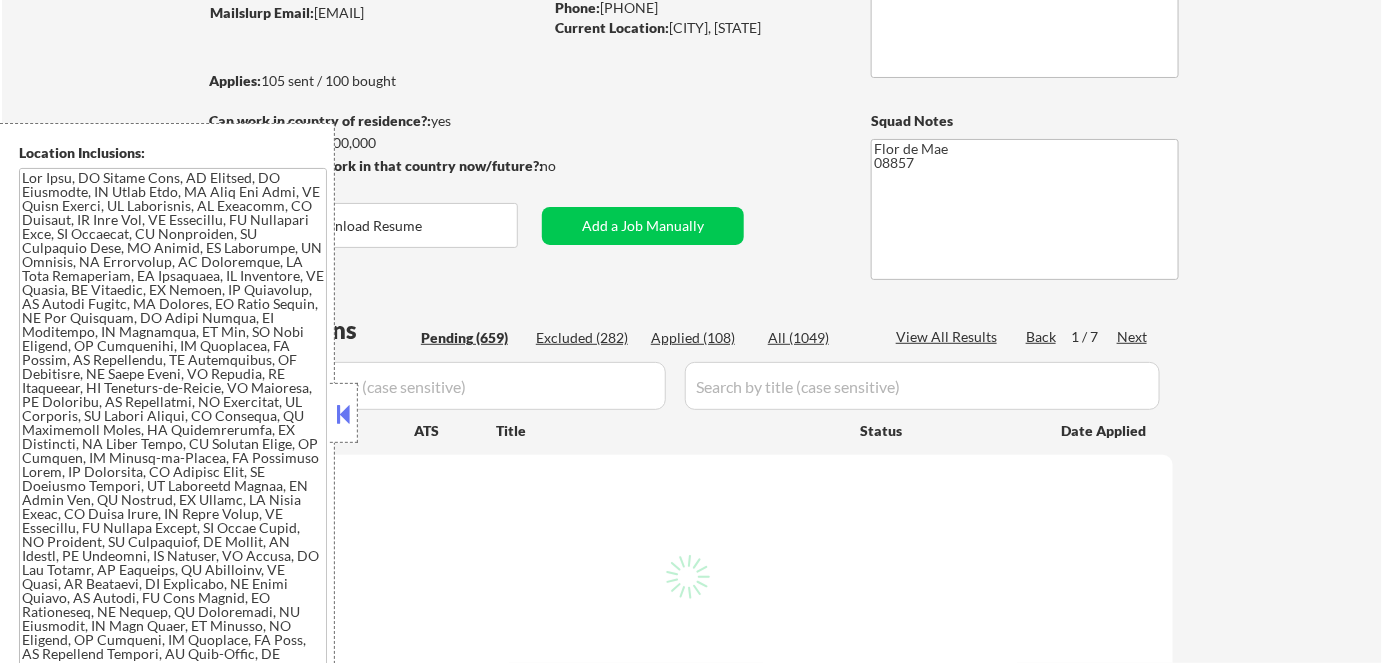 scroll, scrollTop: 272, scrollLeft: 0, axis: vertical 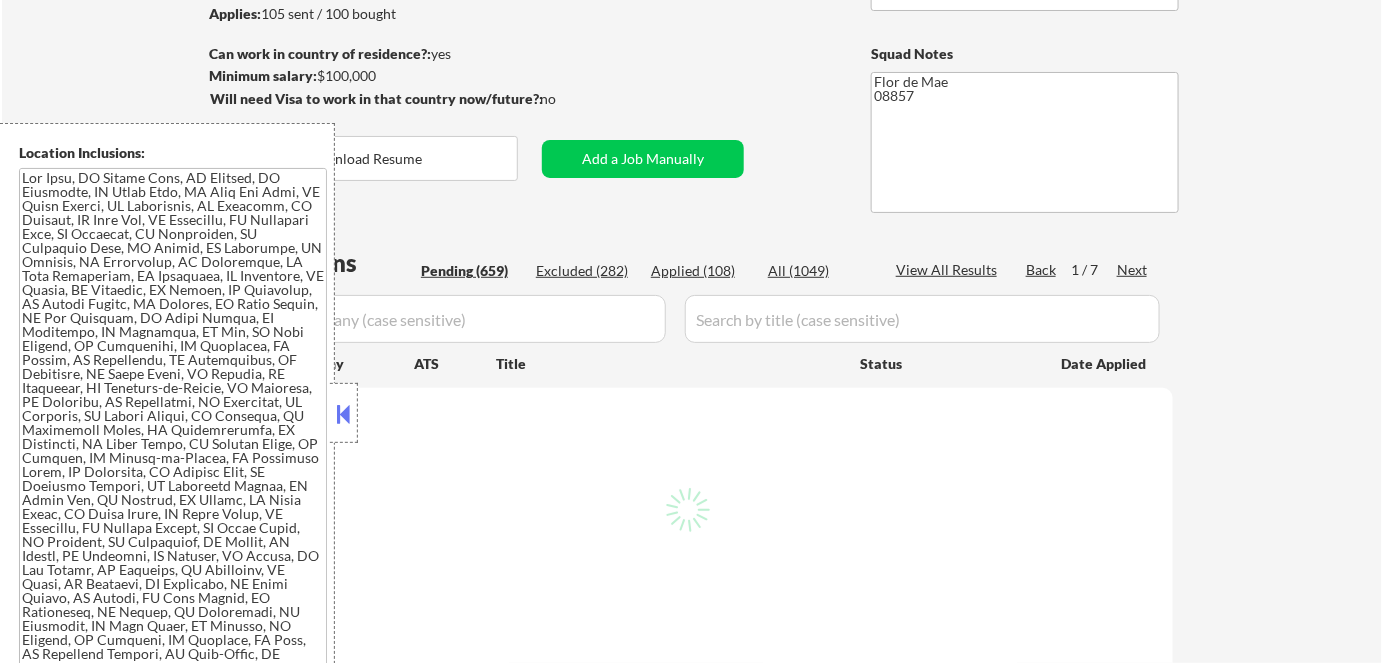 click at bounding box center (344, 414) 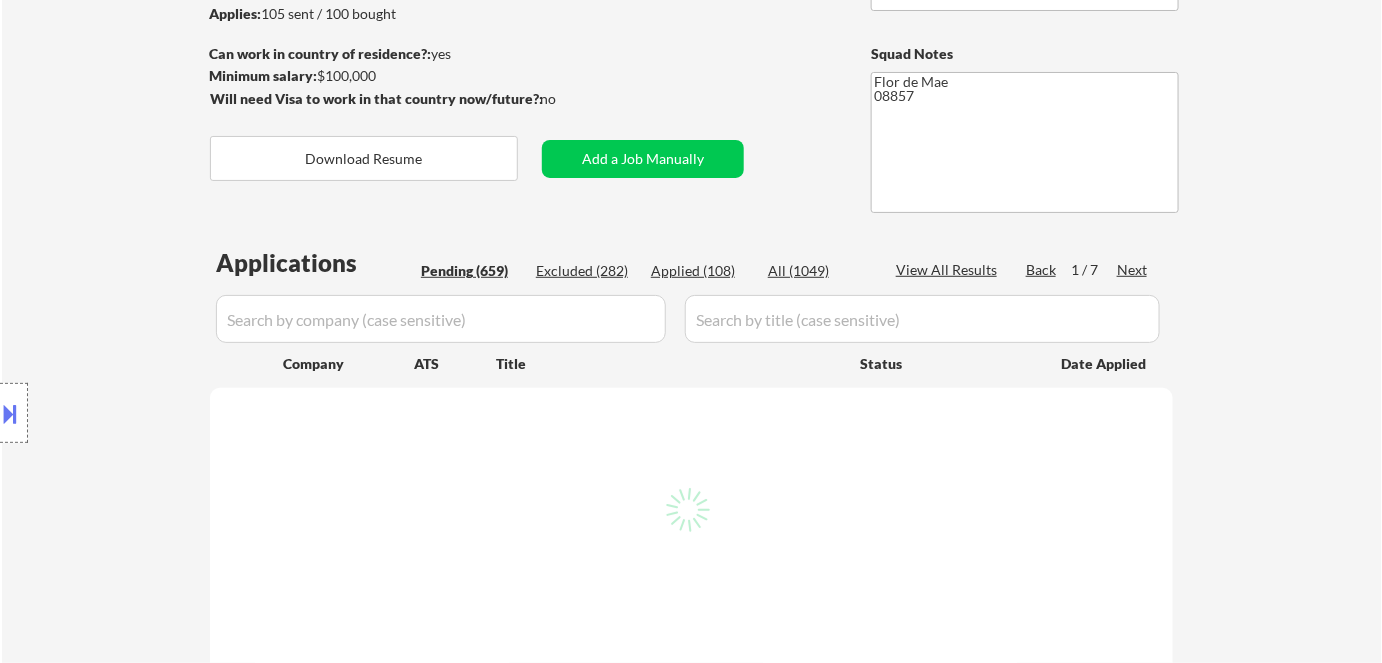 click on "Applied (108)" at bounding box center (701, 271) 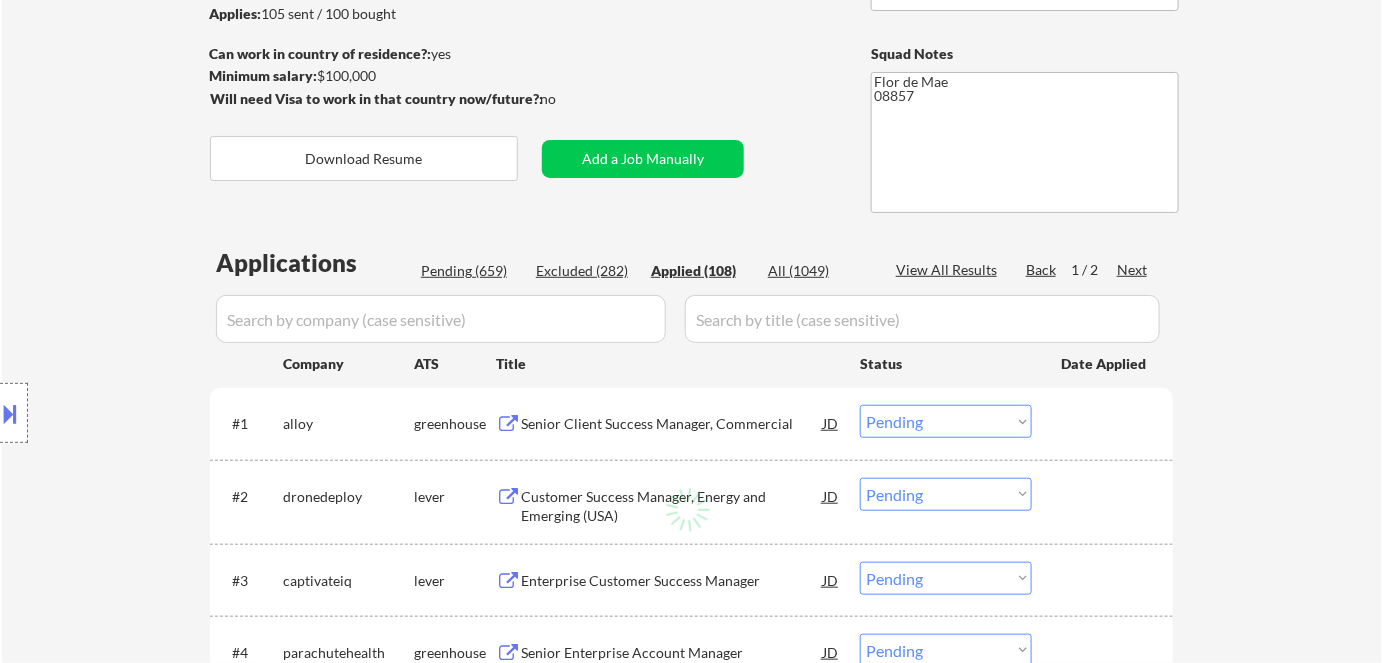 select on ""applied"" 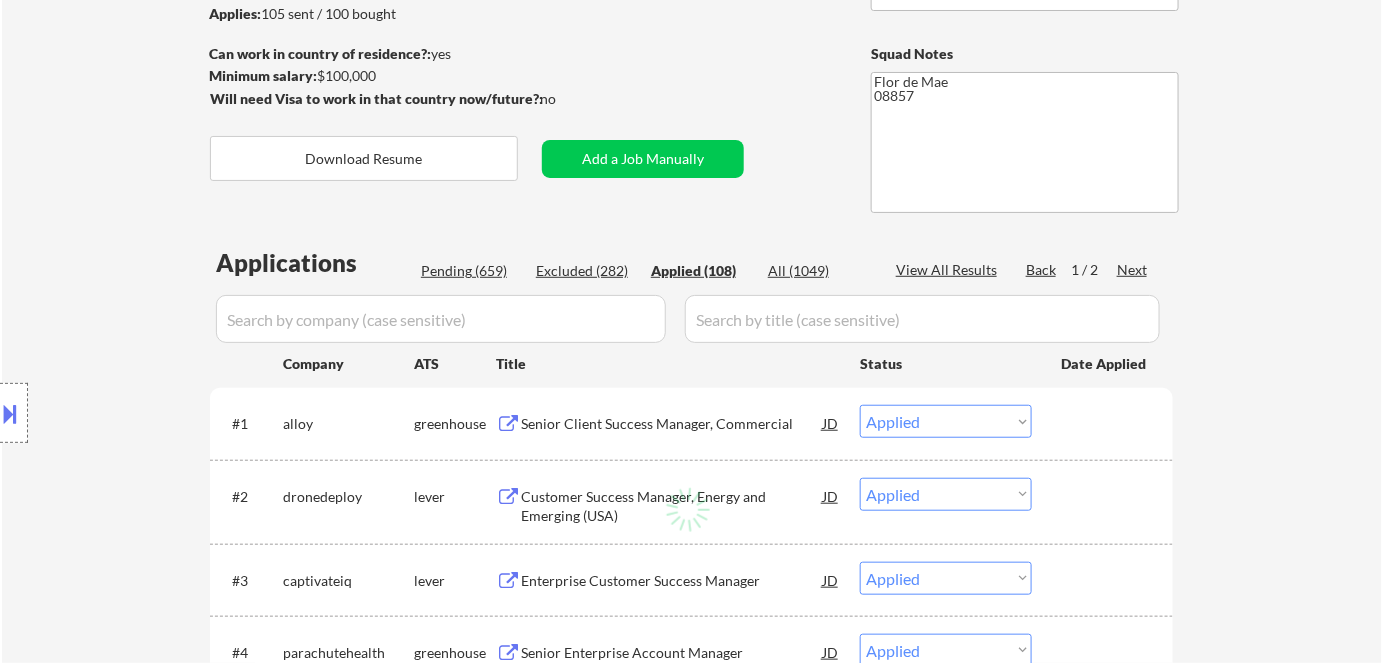 select on ""applied"" 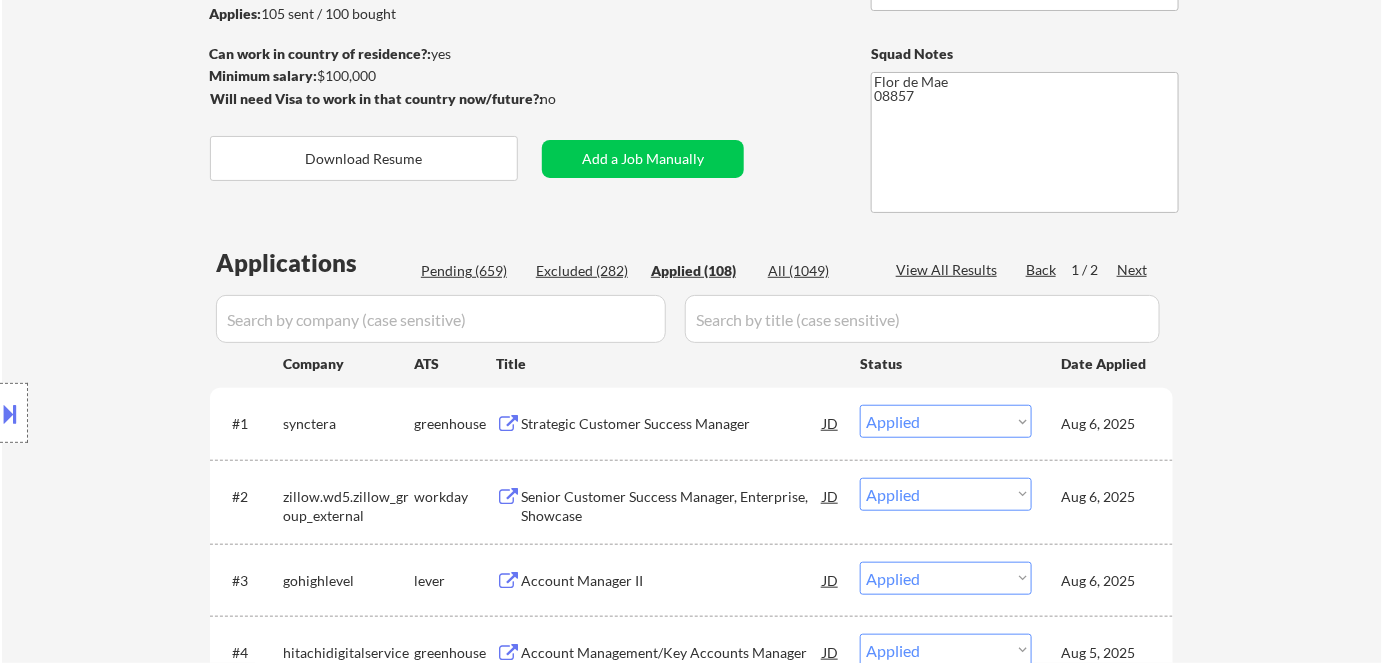 click at bounding box center (441, 319) 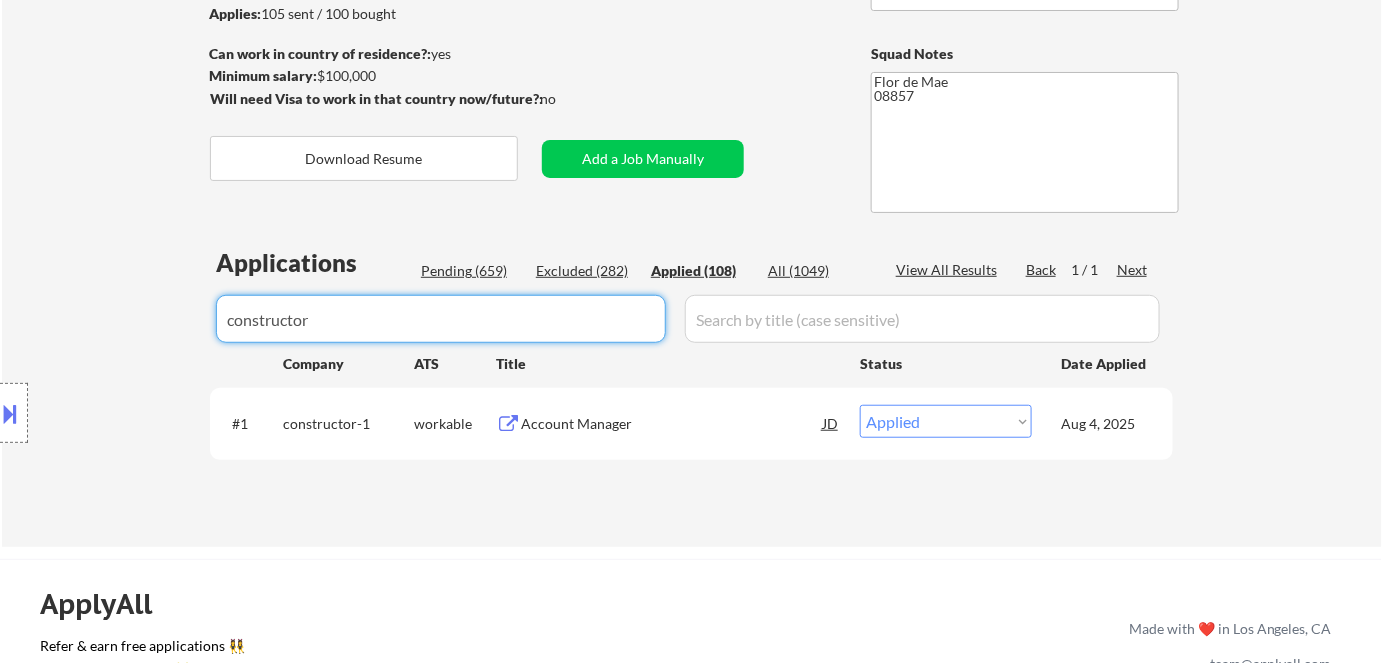 drag, startPoint x: 394, startPoint y: 328, endPoint x: 105, endPoint y: 261, distance: 296.6648 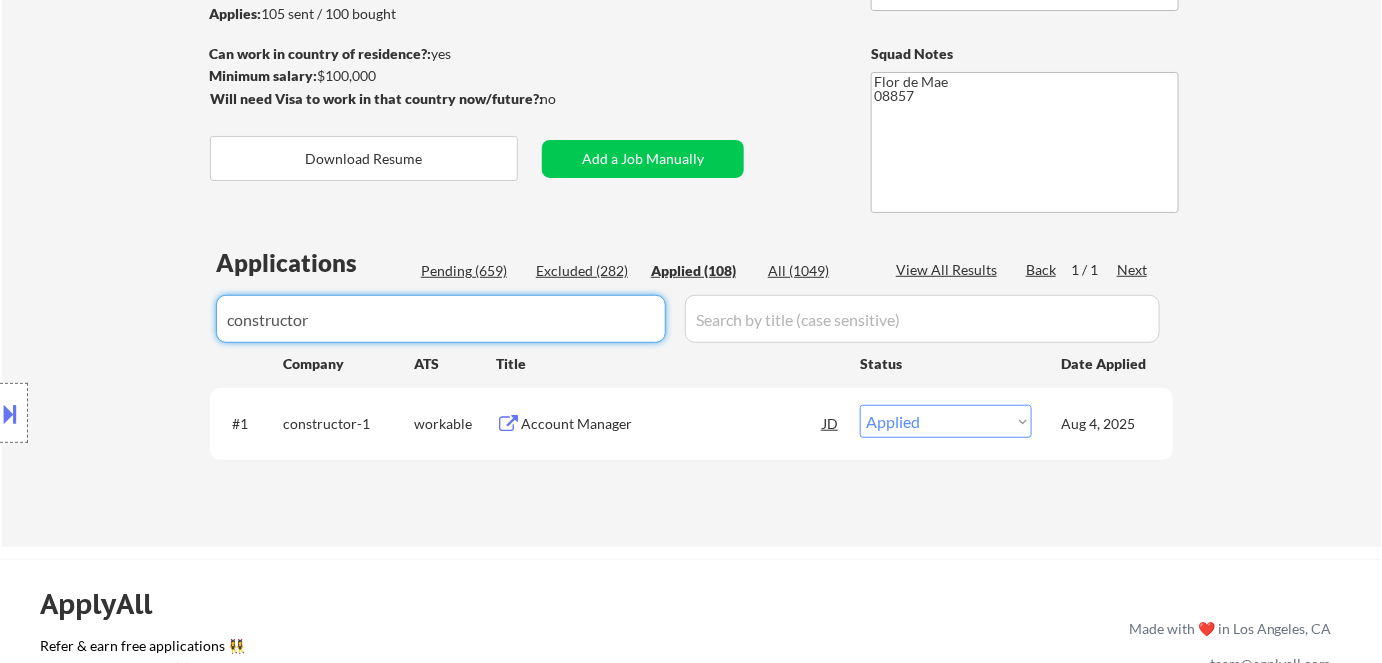 click on "← Return to /applysquad Mailslurp Inbox Job Search Builder Dana Tarulli User Email:  danatarulli@gmail.com Application Email:  danatarulli@gmail.com Mailslurp Email:  dana.tarulli@mailflux.com LinkedIn:   linkedin.com/in/dana-tarulli-18179458
Phone:  (732) 666-3242 Current Location:  Old Bridge, New Jersey Applies:  105 sent / 100 bought Internal Notes Can work in country of residence?:  yes Squad Notes Minimum salary:  $100,000 Will need Visa to work in that country now/future?:   no Download Resume Add a Job Manually Flor de Mae
08857 Applications Pending (659) Excluded (282) Applied (108) All (1049) View All Results Back 1 / 1
Next Company ATS Title Status Date Applied #1 constructor-1 workable Account Manager JD Choose an option... Pending Applied Excluded (Questions) Excluded (Expired) Excluded (Location) Excluded (Bad Match) Excluded (Blocklist) Excluded (Salary) Excluded (Other) Aug 4, 2025 #2 hitachidigitalservices greenhouse Account Management/Key Accounts Manager JD Choose an option... #3" at bounding box center (691, 59) 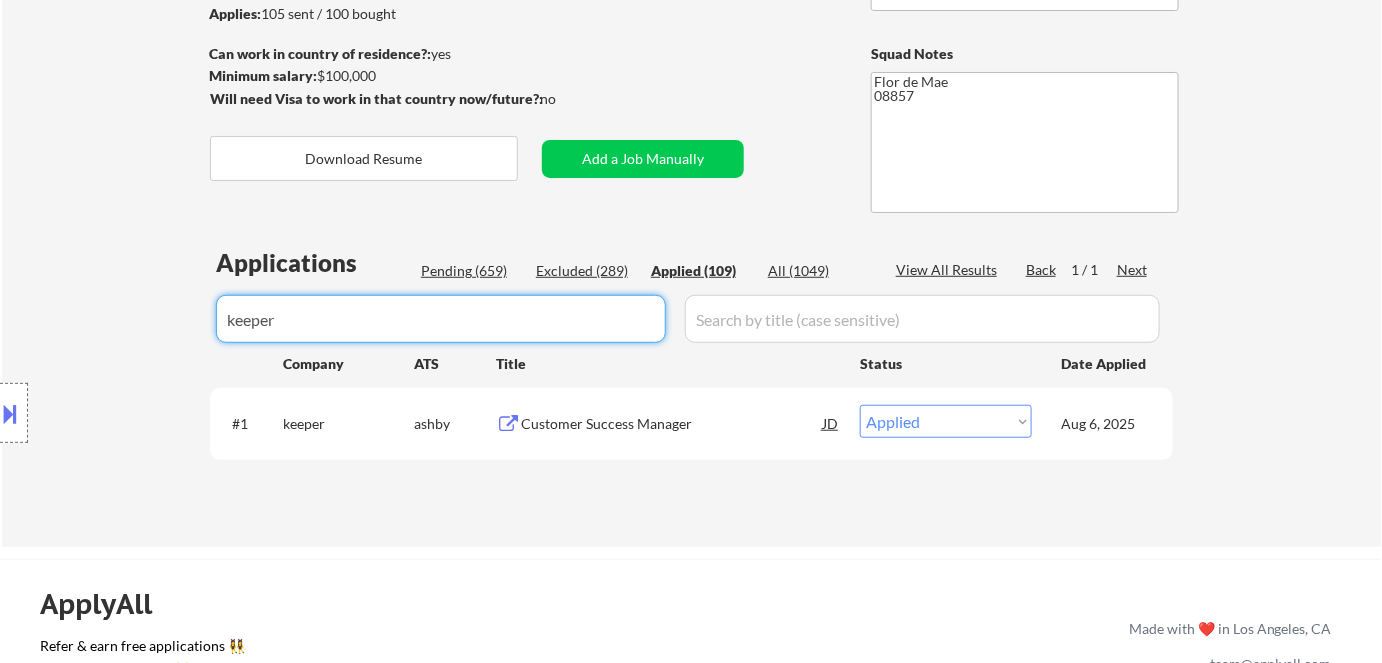 drag, startPoint x: 401, startPoint y: 336, endPoint x: 0, endPoint y: 206, distance: 421.54596 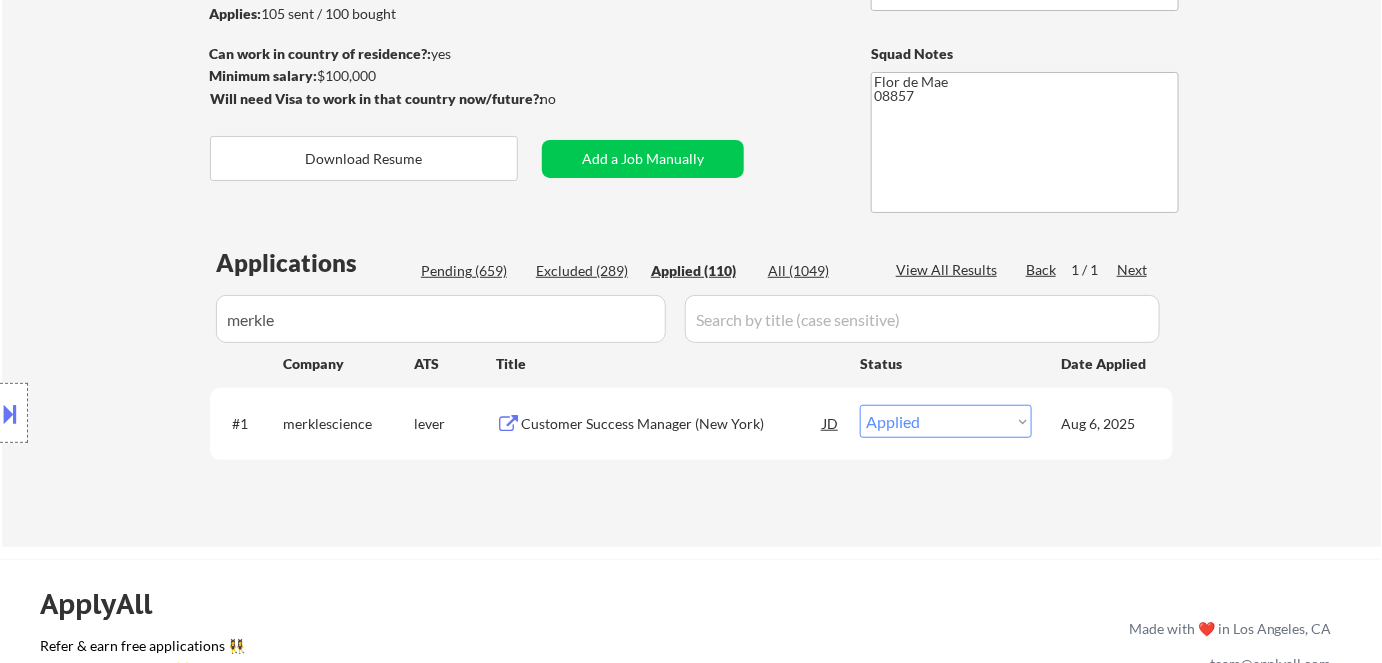 click at bounding box center [11, 413] 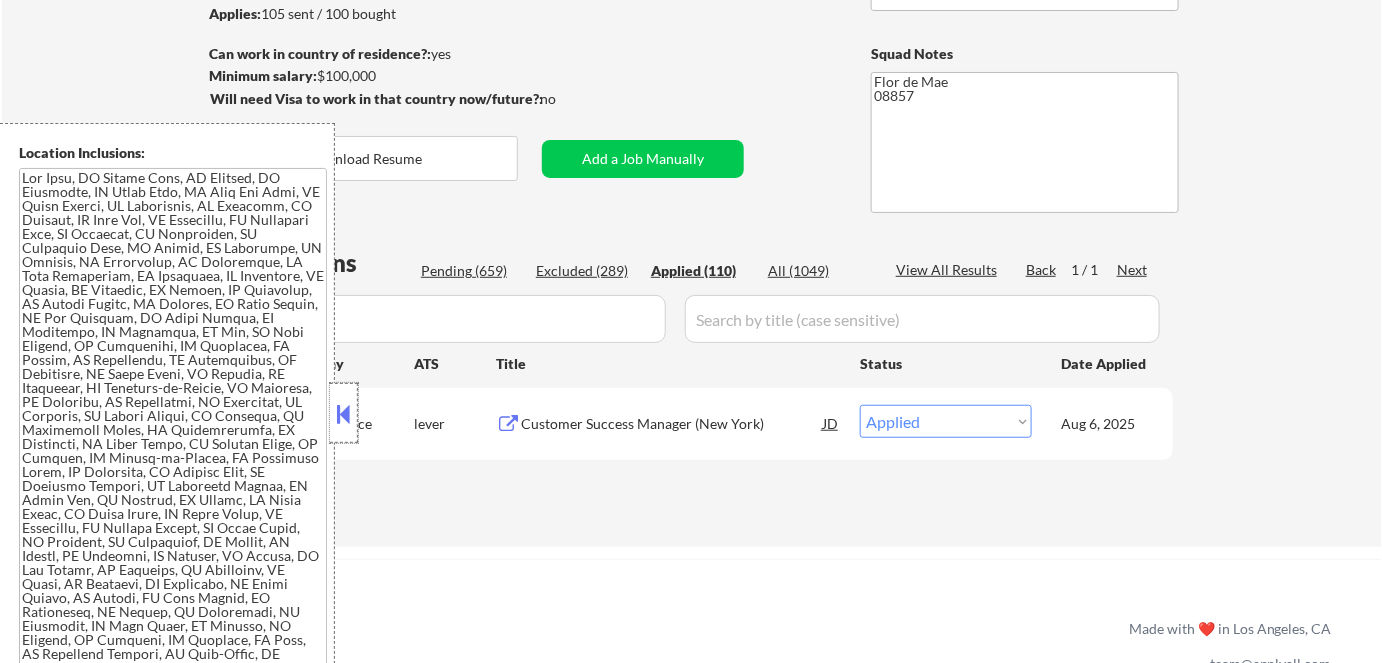 click at bounding box center (344, 413) 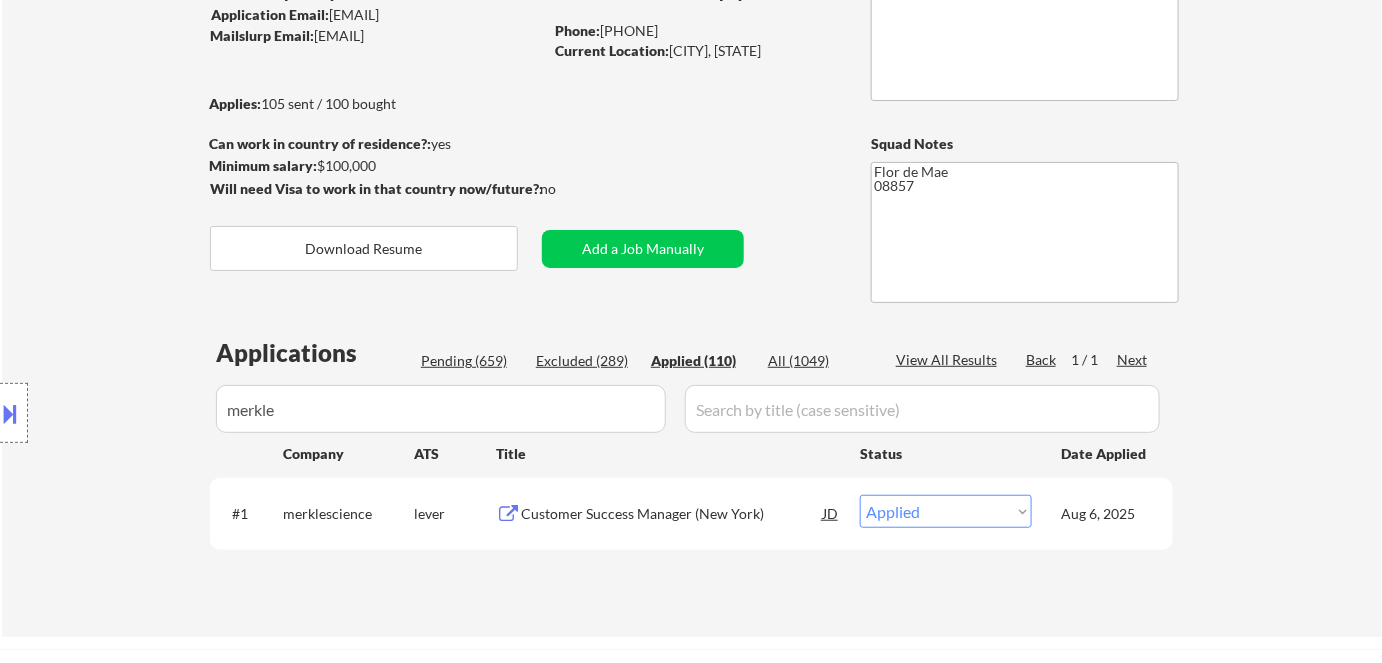 scroll, scrollTop: 181, scrollLeft: 0, axis: vertical 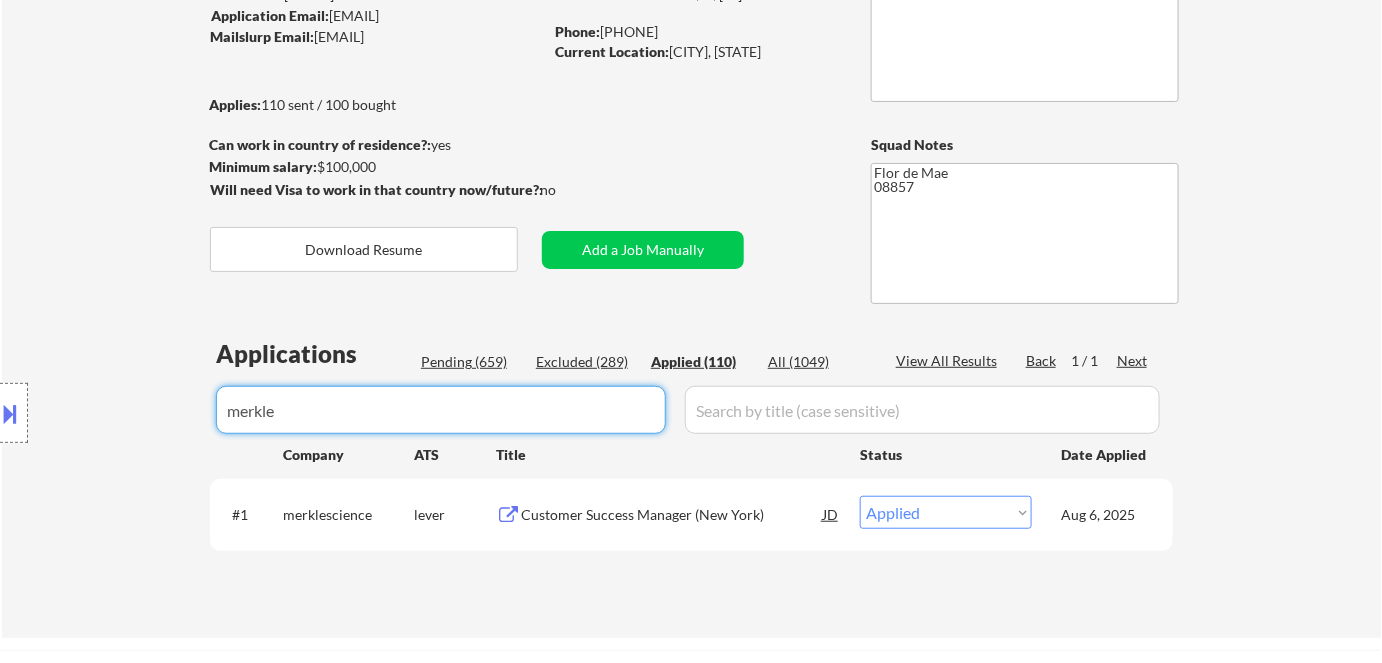 drag, startPoint x: 102, startPoint y: 398, endPoint x: 74, endPoint y: 396, distance: 28.071337 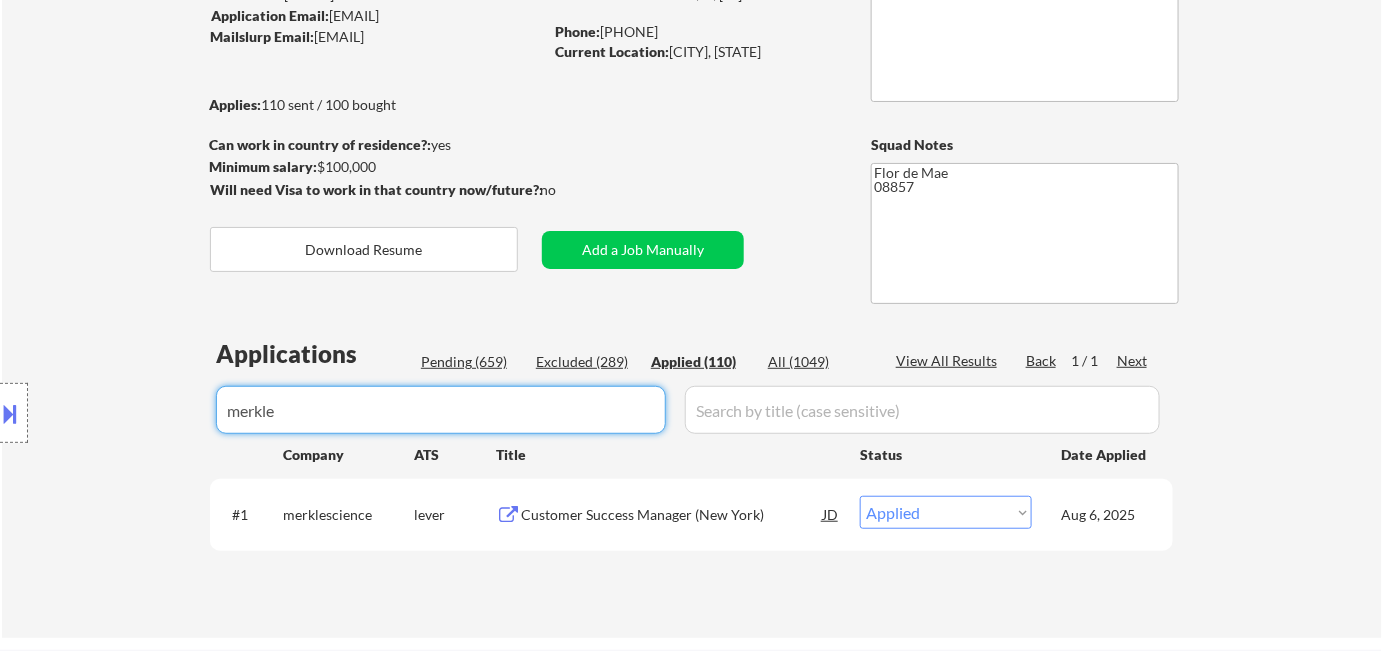 click on "← Return to /applysquad Mailslurp Inbox Job Search Builder Dana Tarulli User Email:  danatarulli@gmail.com Application Email:  danatarulli@gmail.com Mailslurp Email:  dana.tarulli@mailflux.com LinkedIn:   linkedin.com/in/dana-tarulli-18179458
Phone:  (732) 666-3242 Current Location:  Old Bridge, New Jersey Applies:  110 sent / 100 bought Internal Notes Can work in country of residence?:  yes Squad Notes Minimum salary:  $100,000 Will need Visa to work in that country now/future?:   no Download Resume Add a Job Manually Flor de Mae
08857 Applications Pending (659) Excluded (289) Applied (110) All (1049) View All Results Back 1 / 1
Next Company ATS Title Status Date Applied #1 merklescience lever Customer Success Manager (New York) JD Choose an option... Pending Applied Excluded (Questions) Excluded (Expired) Excluded (Location) Excluded (Bad Match) Excluded (Blocklist) Excluded (Salary) Excluded (Other) Aug 6, 2025 #2 maxrte workable Customer Success Manager JD Choose an option... Pending Applied #3" at bounding box center (691, 150) 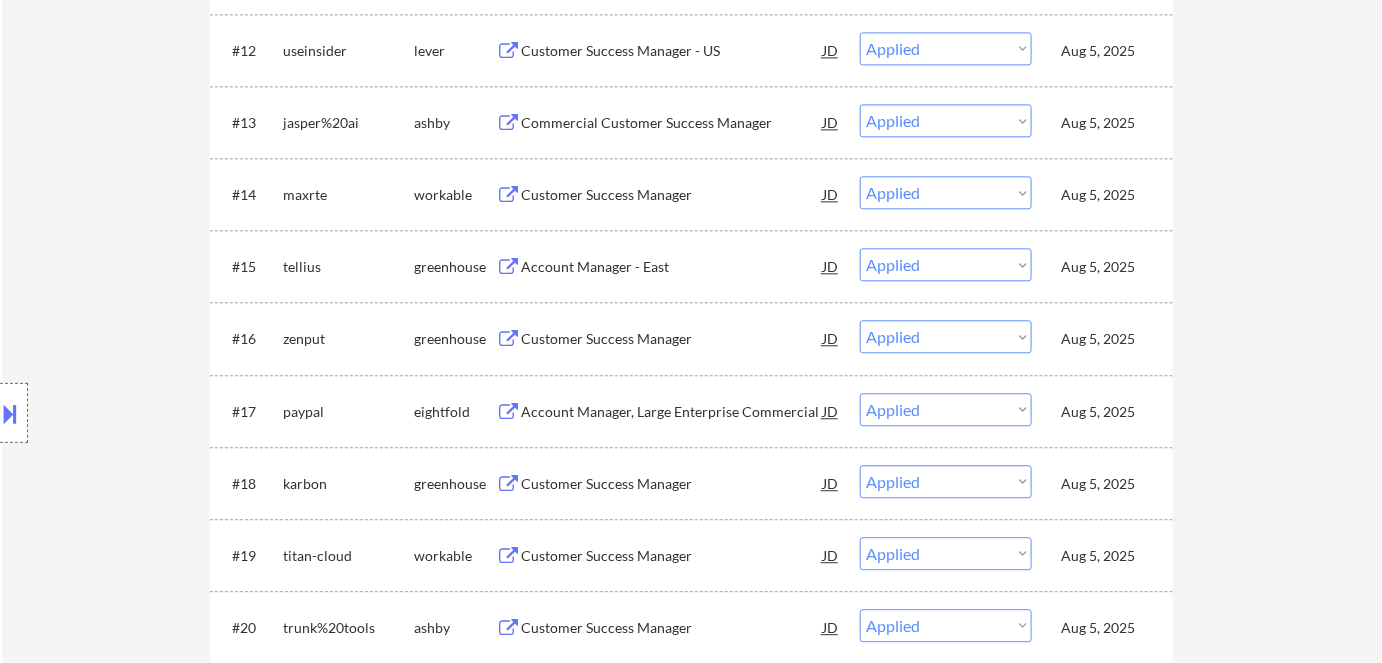scroll, scrollTop: 1454, scrollLeft: 0, axis: vertical 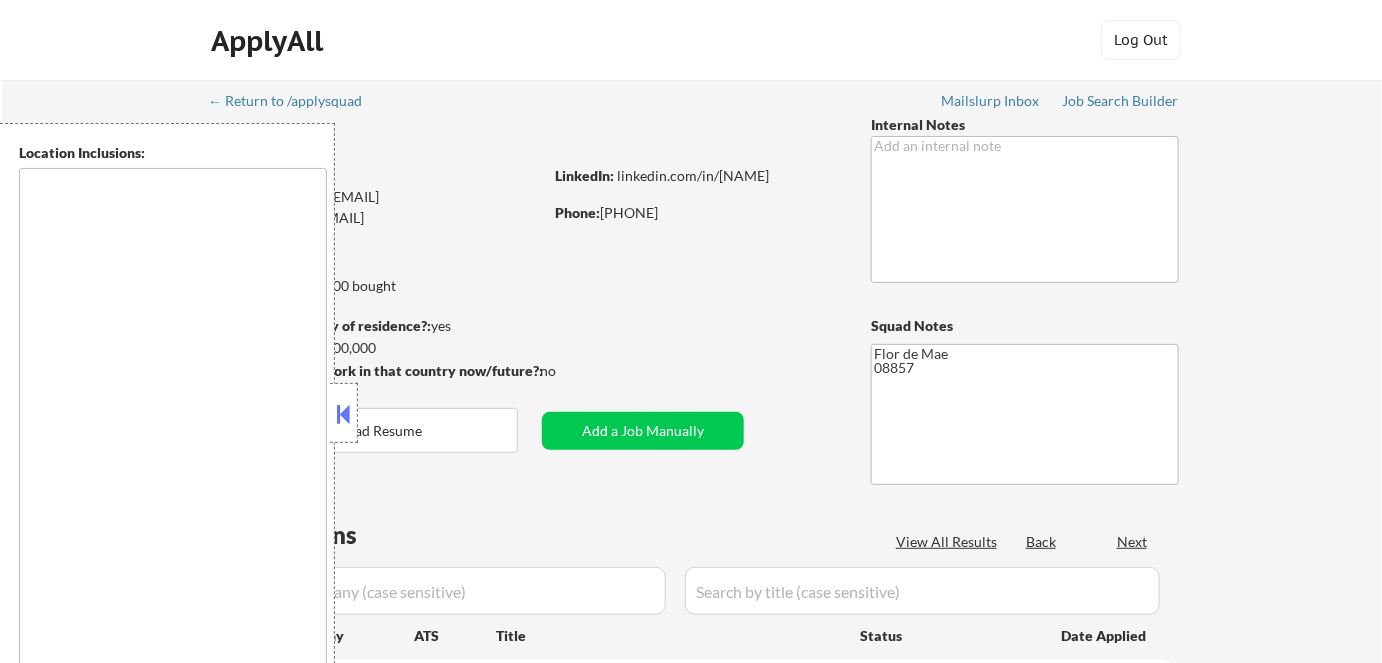 type on "New York, NY Jersey City, NJ Hoboken, NJ Weehawken, NJ Union City, NJ West New York, NJ North Bergen, NJ Guttenberg, NJ Secaucus, NJ Bayonne, NJ Fort Lee, NJ Edgewater, NJ Cliffside Park, NJ Fairview, NJ Ridgefield, NJ Palisades Park, NJ Leonia, NJ Englewood, NJ Teaneck, NJ Hackensack, NJ Rutherford, NJ East Rutherford, NJ Carlstadt, NJ Lyndhurst, NJ Kearny, NJ Harrison, NJ Newark, NJ Elizabeth, NJ Staten Island, NY Yonkers, NY Mount Vernon, NY New Rochelle, NY White Plains, NY Scarsdale, NY Tarrytown, NY Rye, NY Port Chester, NY Mamaroneck, NY Larchmont, NY Pelham, NY Bronxville, NY Eastchester, NY Hartsdale, NY Dobbs Ferry, NY Ardsley, NY Irvington, NY Hastings-on-Hudson, NY Tuckahoe, NY Elmsford, NY Greenburgh, NY Hawthorne, NY Valhalla, NY Sleepy Hollow, NY Ossining, NY Briarcliff Manor, NY Pleasantville, NY Chappaqua, NY Mount Kisco, NY Bedford Hills, NY Katonah, NY Croton-on-Hudson, NY Cortlandt Manor, NY Peekskill, NY Mohegan Lake, NY Yorktown Heights, NY Jefferson Valley, NY Shrub Oak, NY Amawalk, ..." 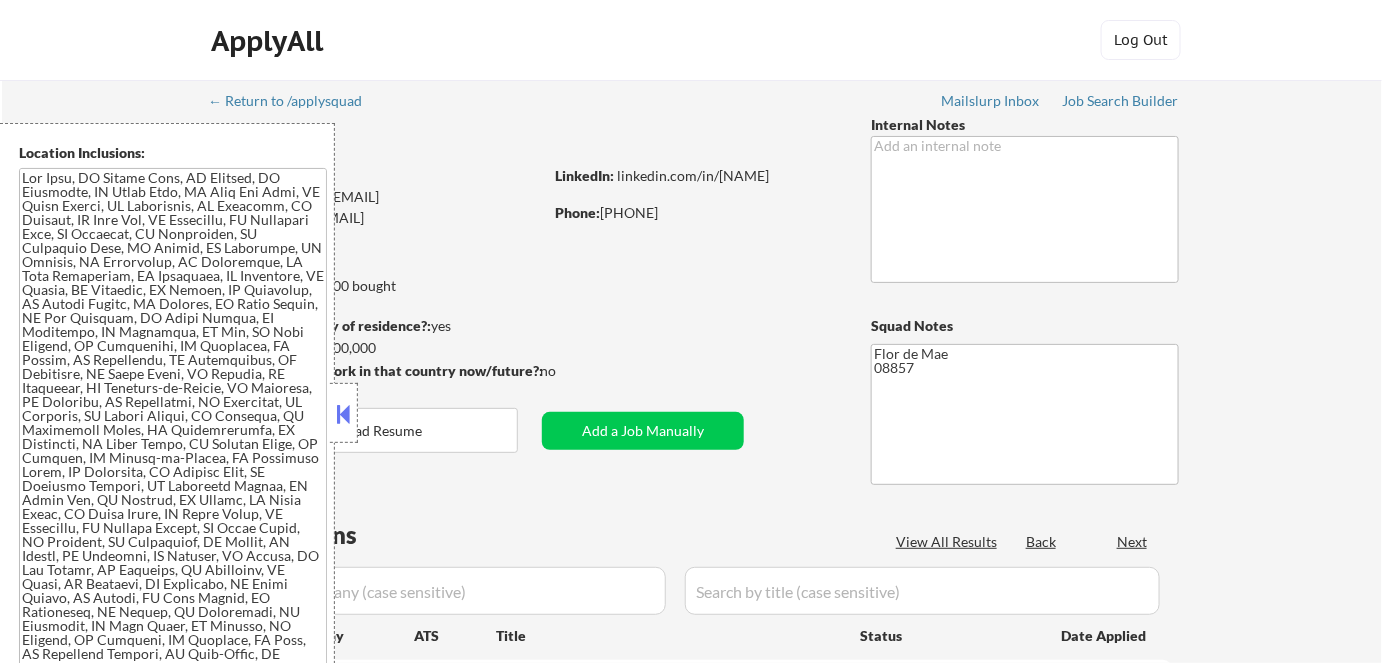 scroll, scrollTop: 90, scrollLeft: 0, axis: vertical 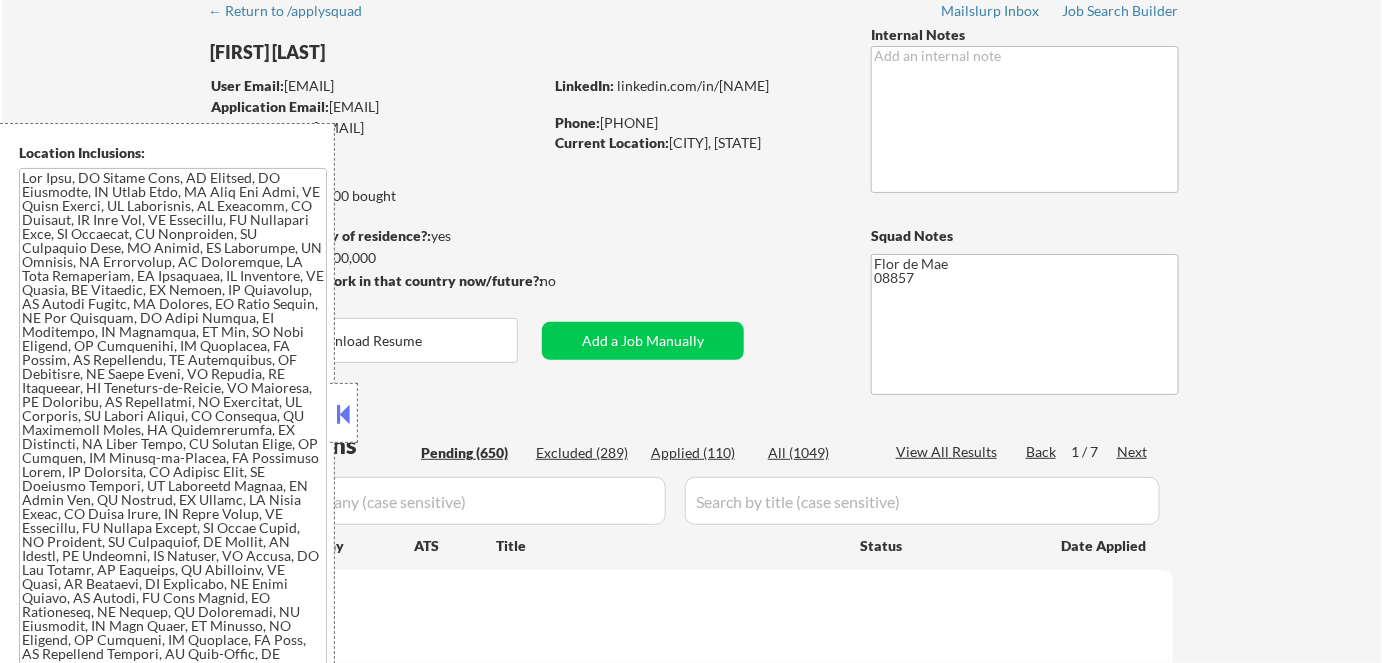 click at bounding box center [344, 414] 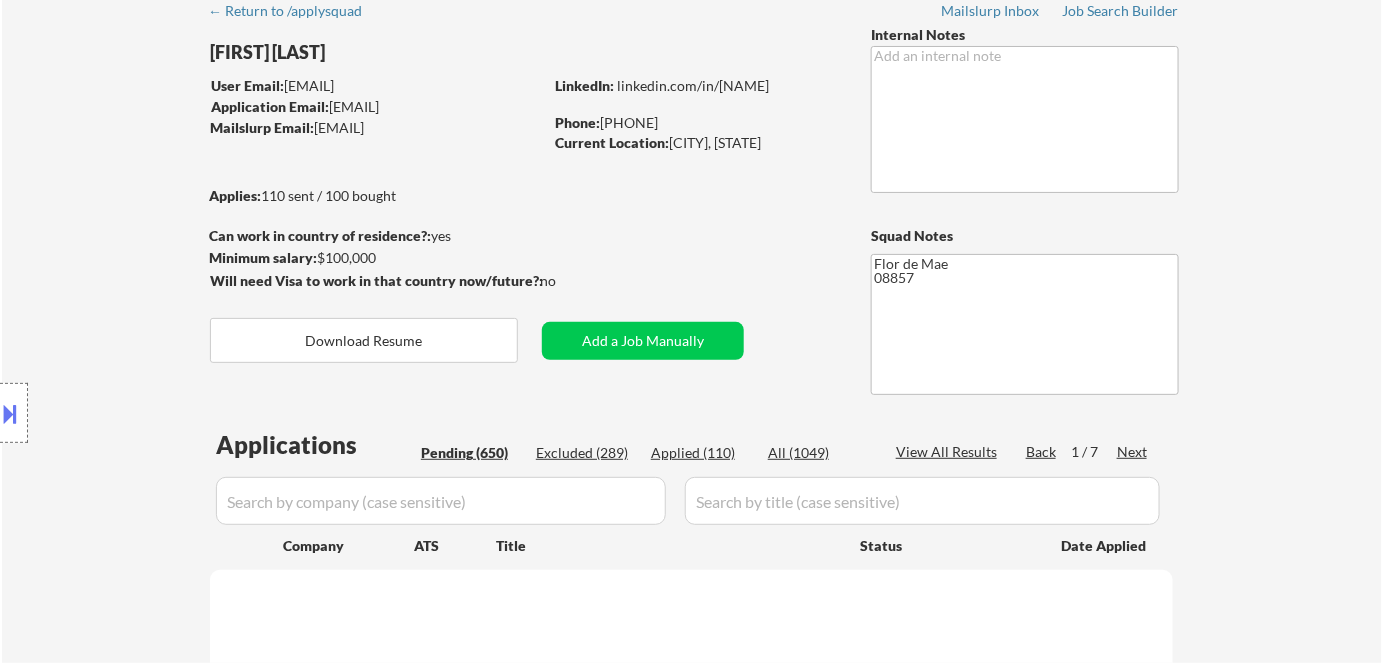 click on "Applied (110)" at bounding box center (701, 453) 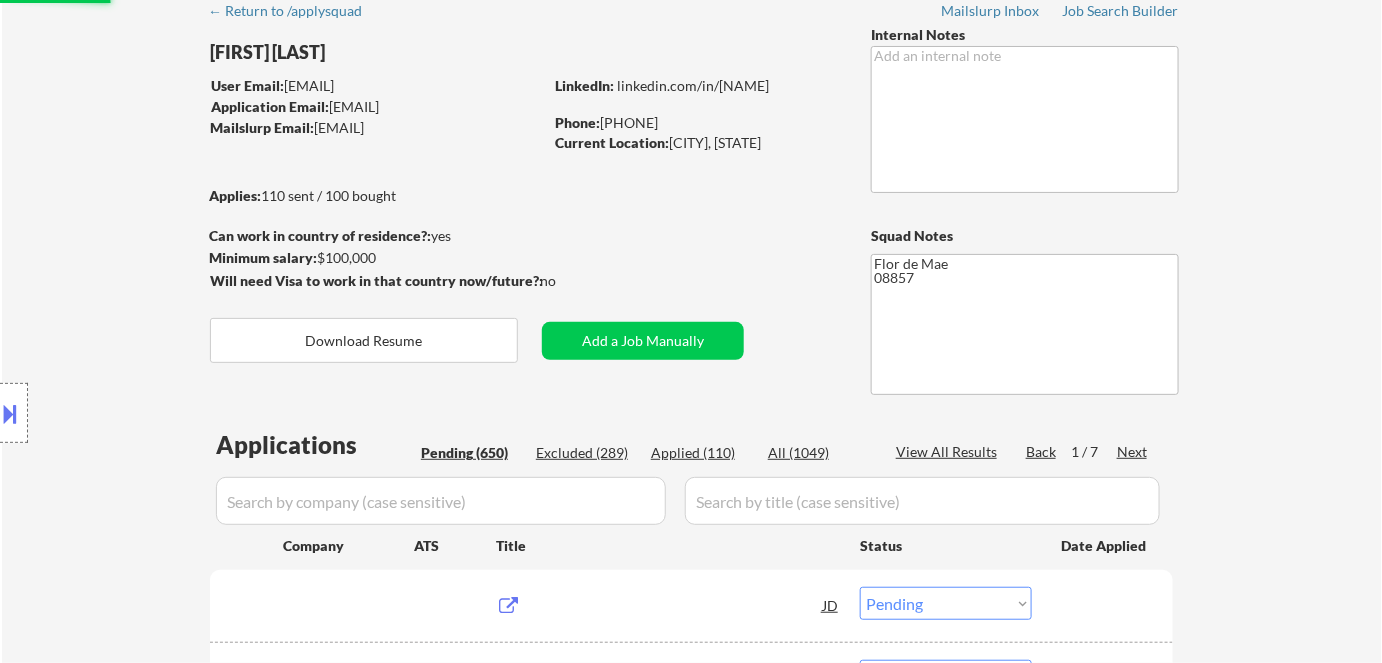 click on "Applied (110)" at bounding box center (701, 453) 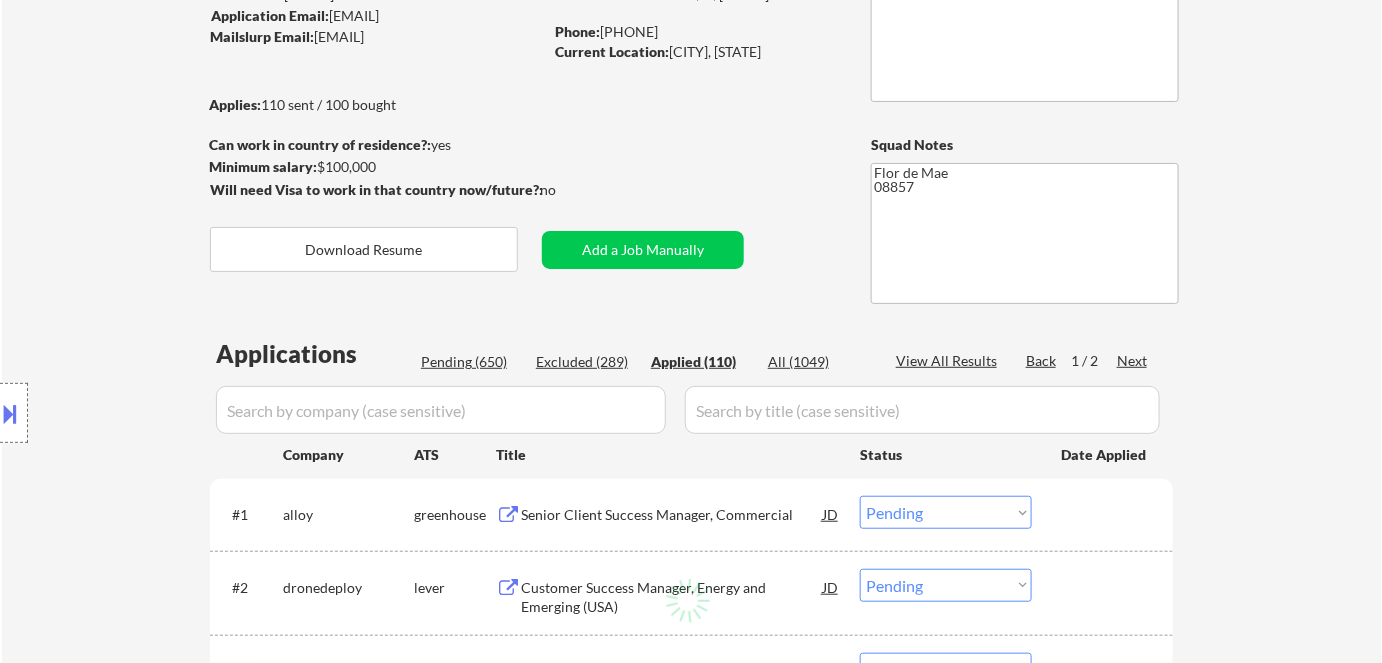select on ""applied"" 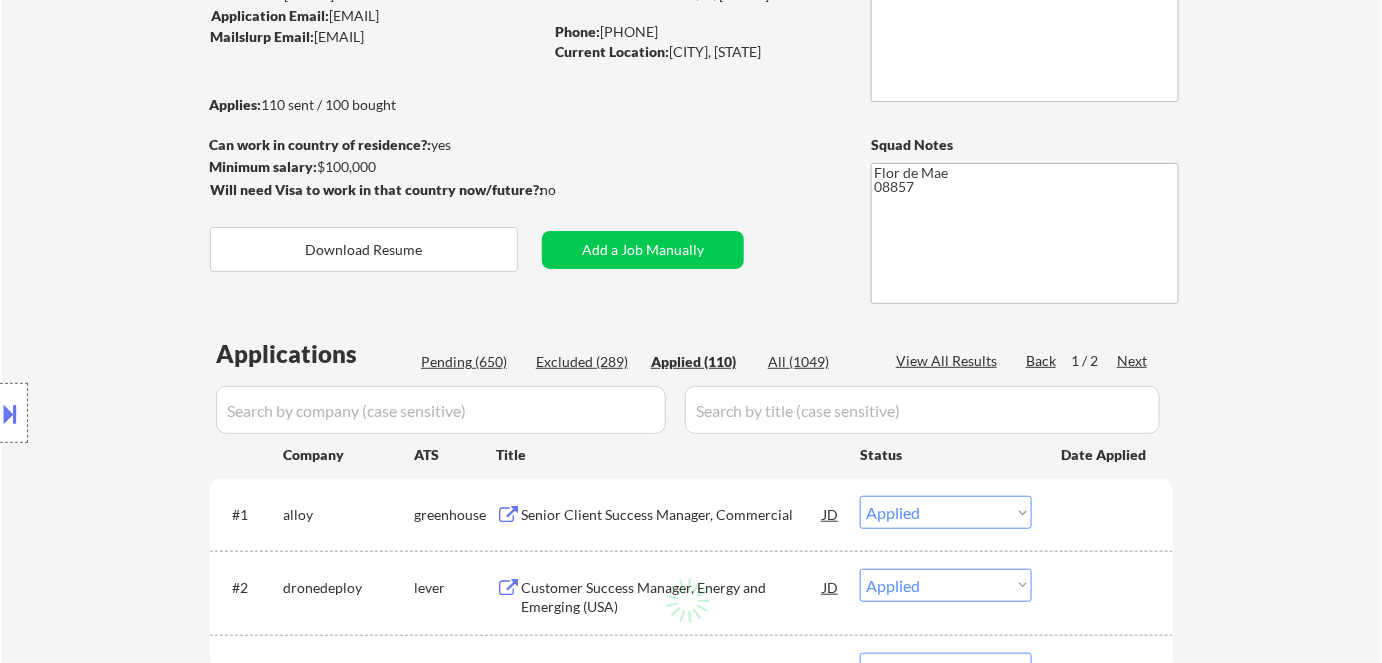 select on ""applied"" 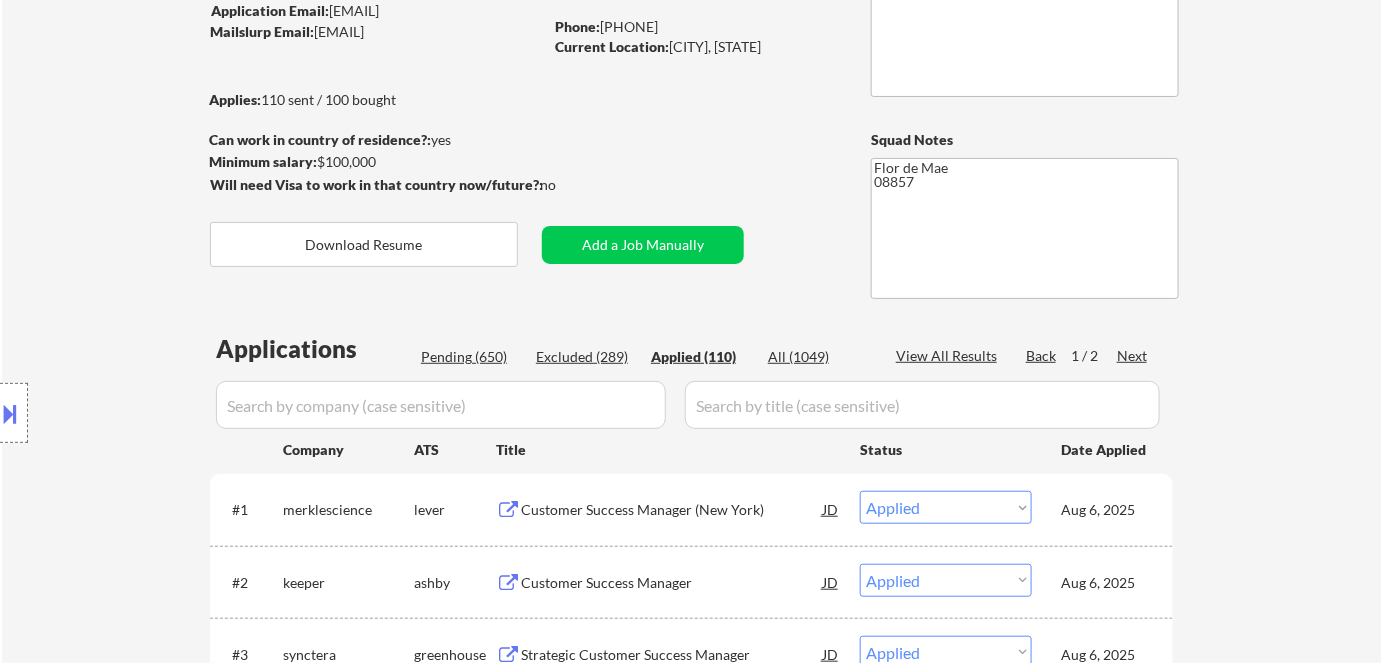 scroll, scrollTop: 181, scrollLeft: 0, axis: vertical 